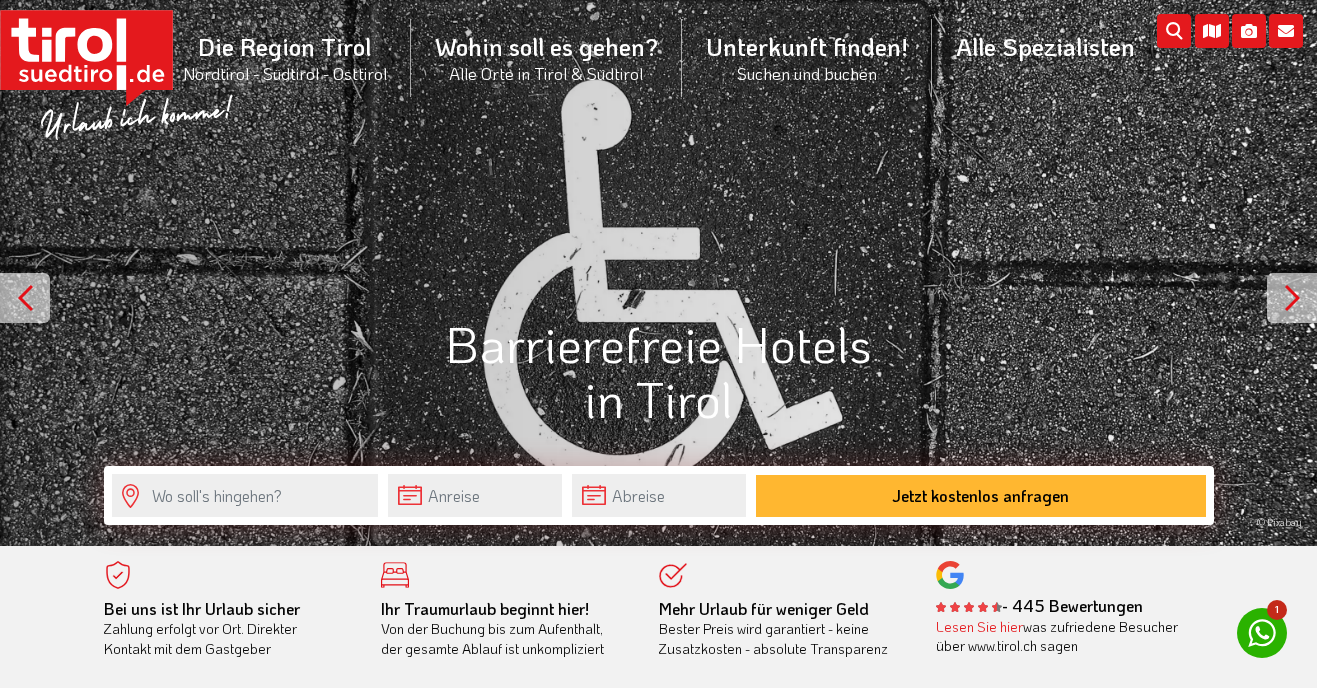scroll, scrollTop: 0, scrollLeft: 0, axis: both 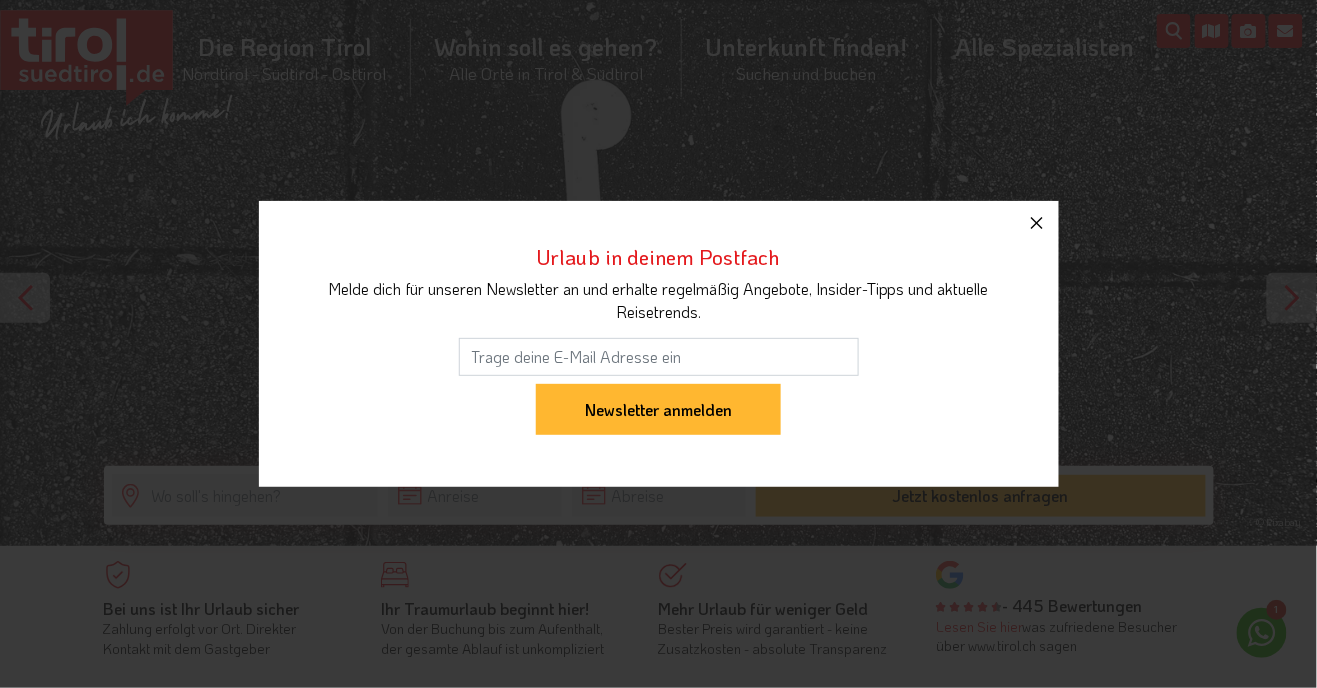 click 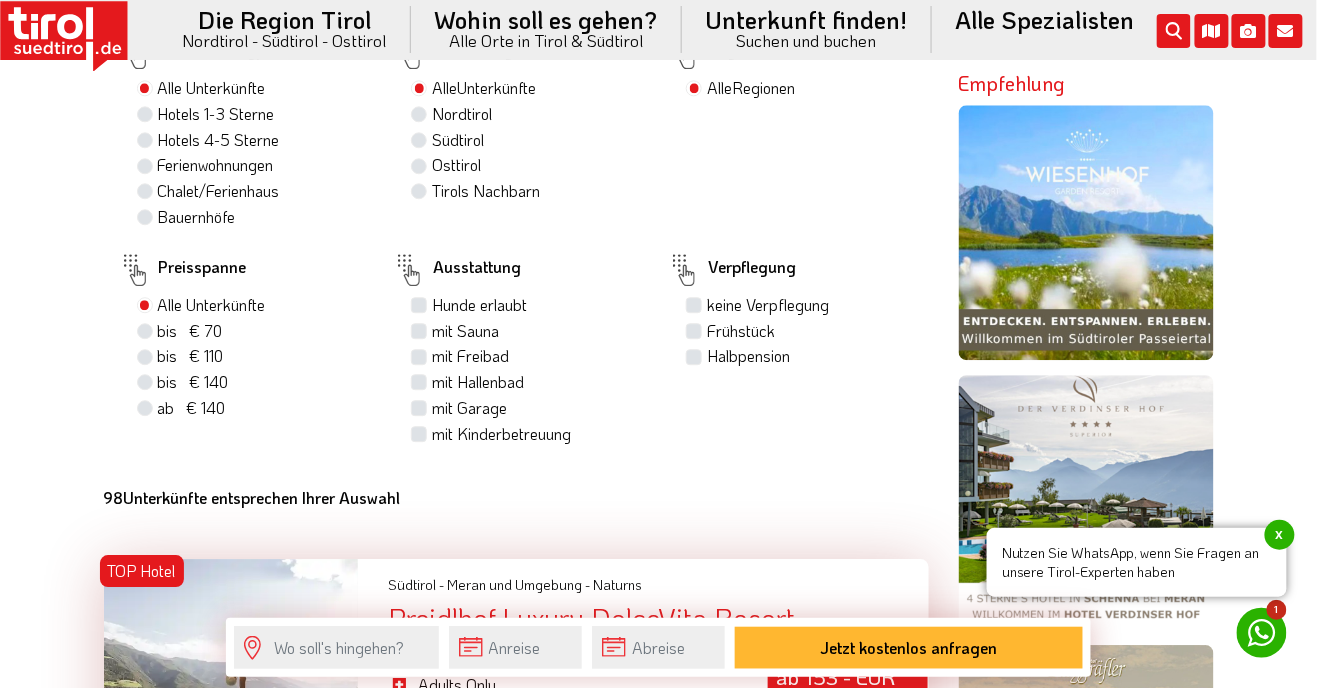 scroll, scrollTop: 1261, scrollLeft: 0, axis: vertical 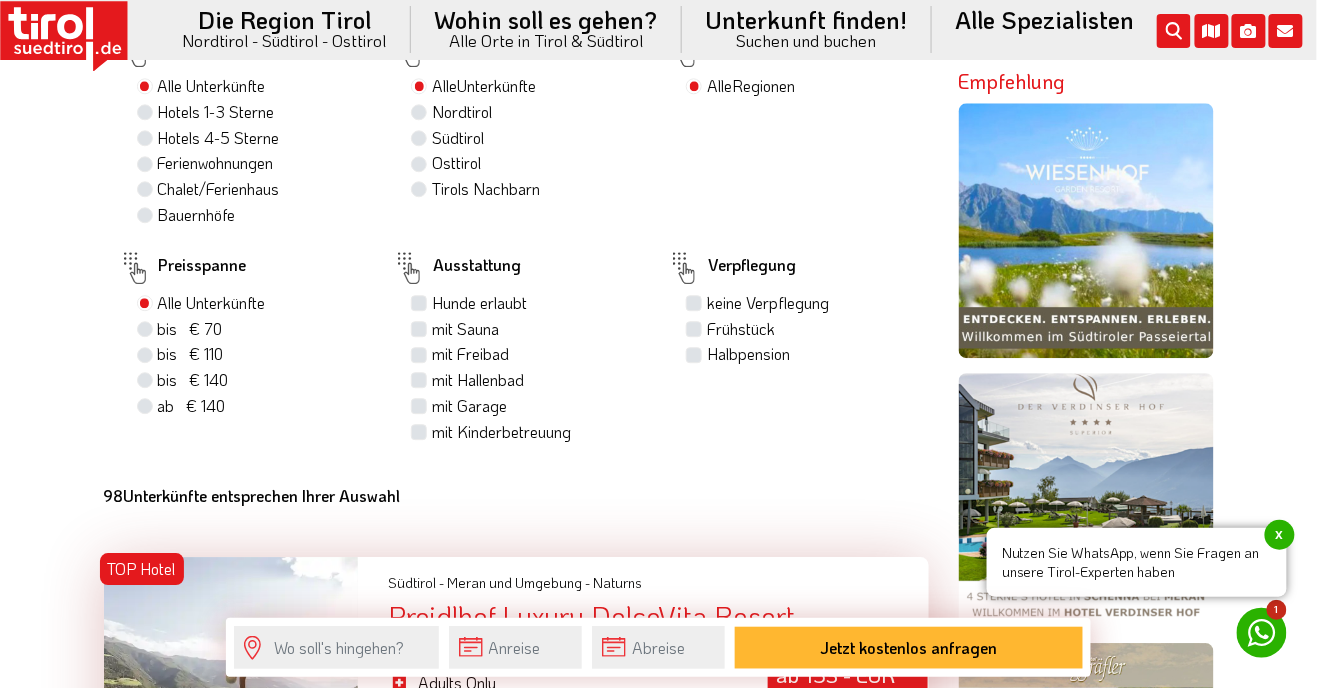click on "Frühstück" at bounding box center (741, 329) 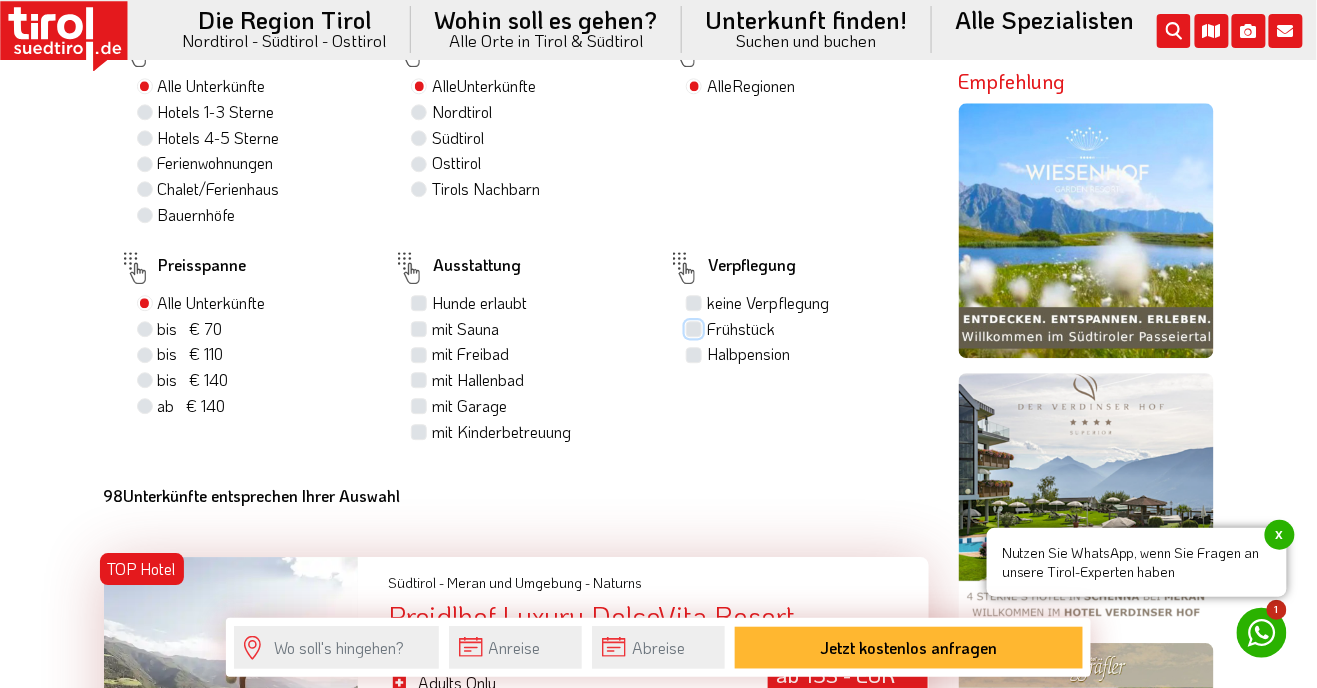 click on "Frühstück" at bounding box center (696, 328) 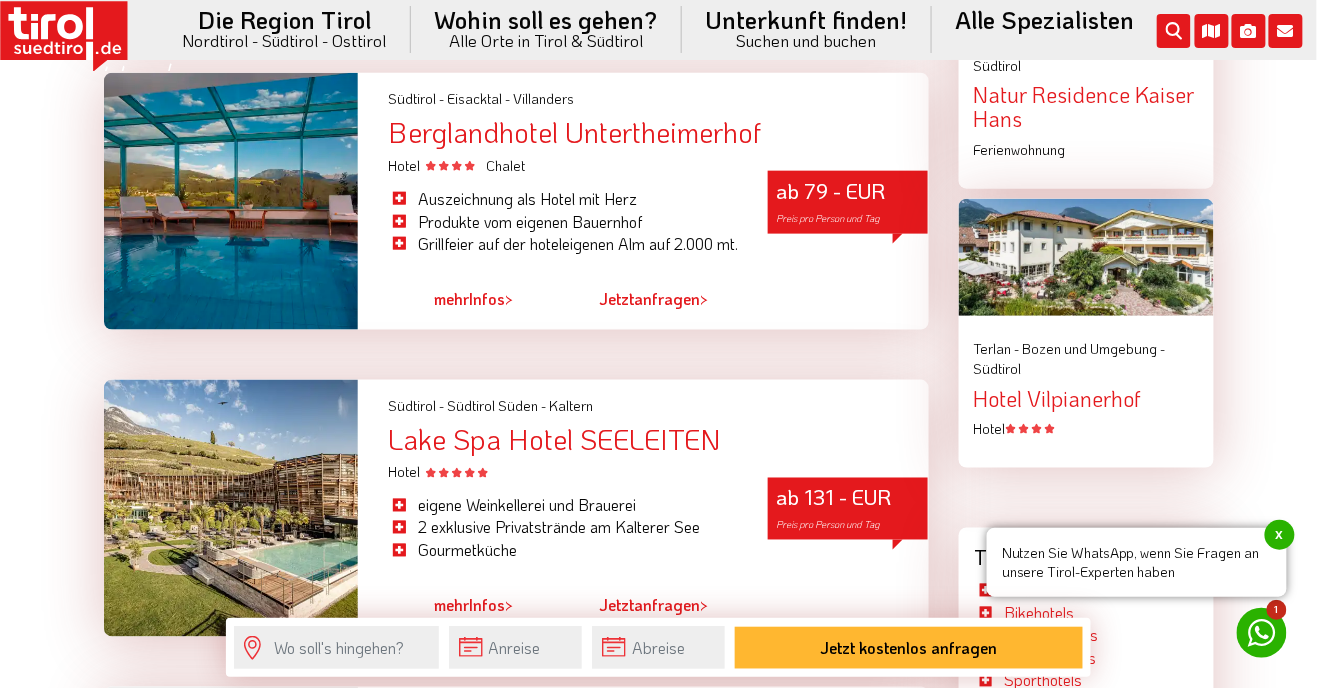 scroll, scrollTop: 2537, scrollLeft: 0, axis: vertical 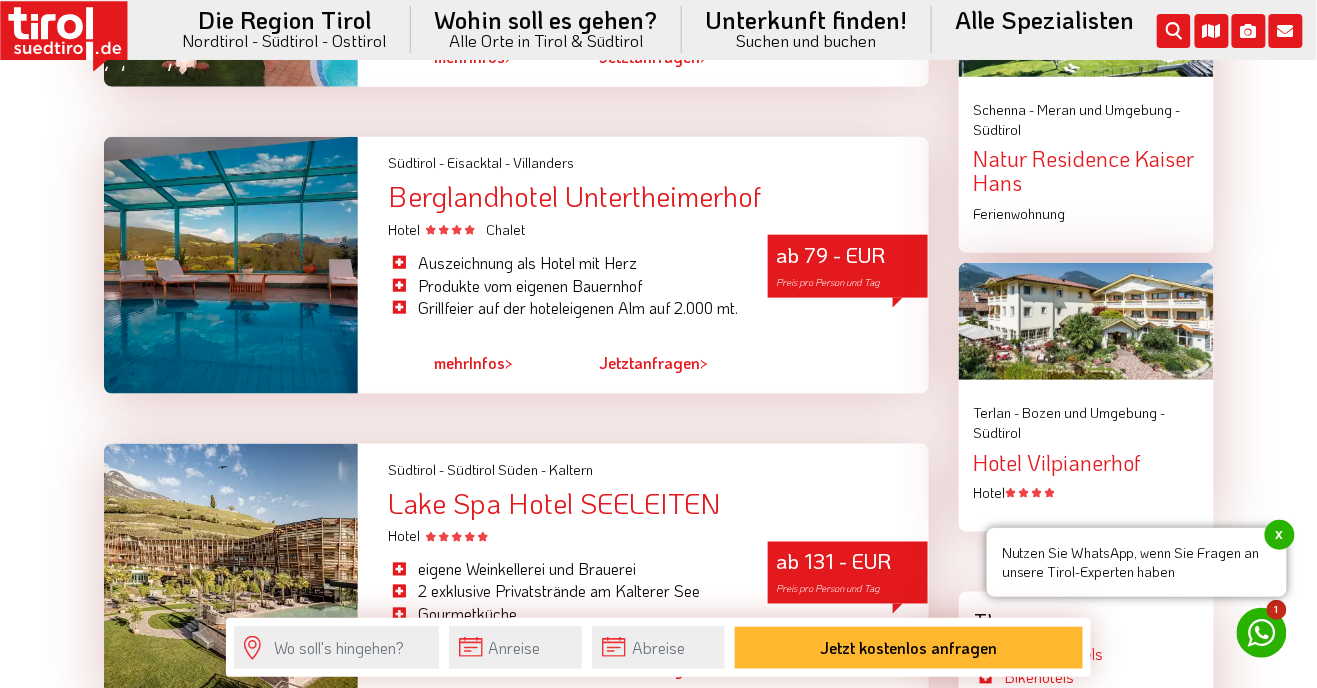 click on "Berglandhotel Untertheimerhof" at bounding box center (658, 196) 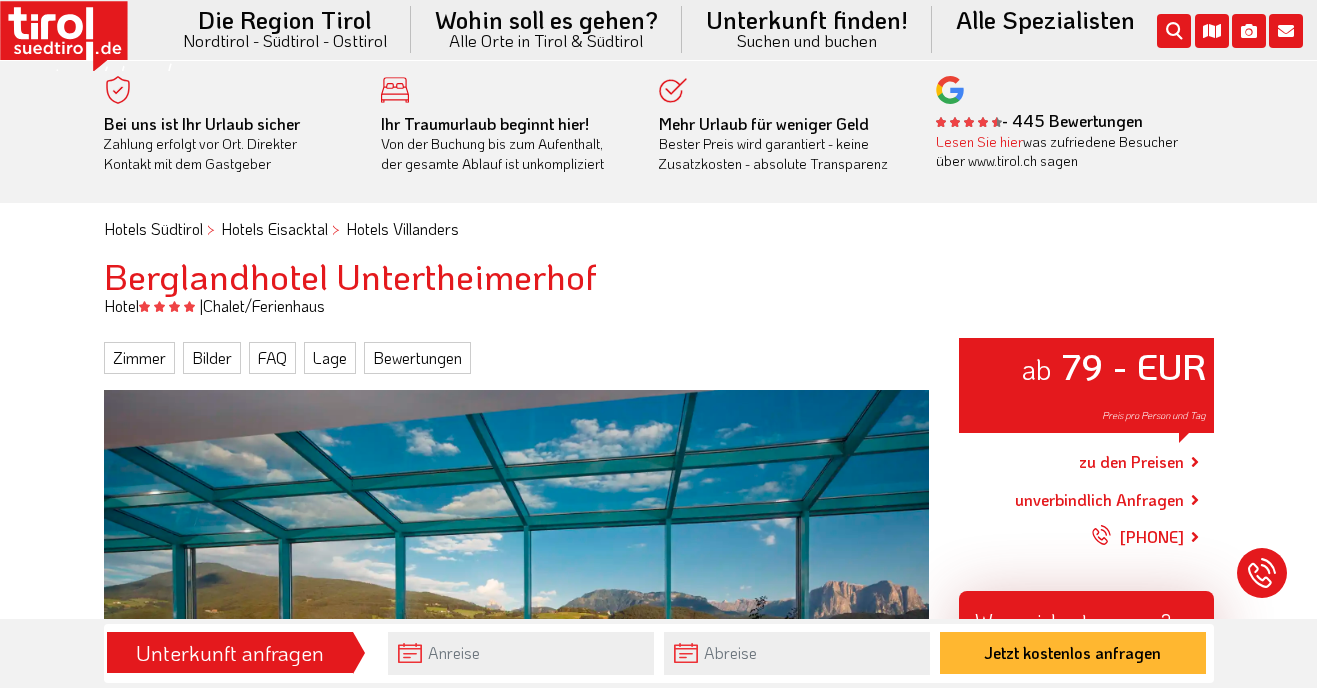 scroll, scrollTop: 0, scrollLeft: 0, axis: both 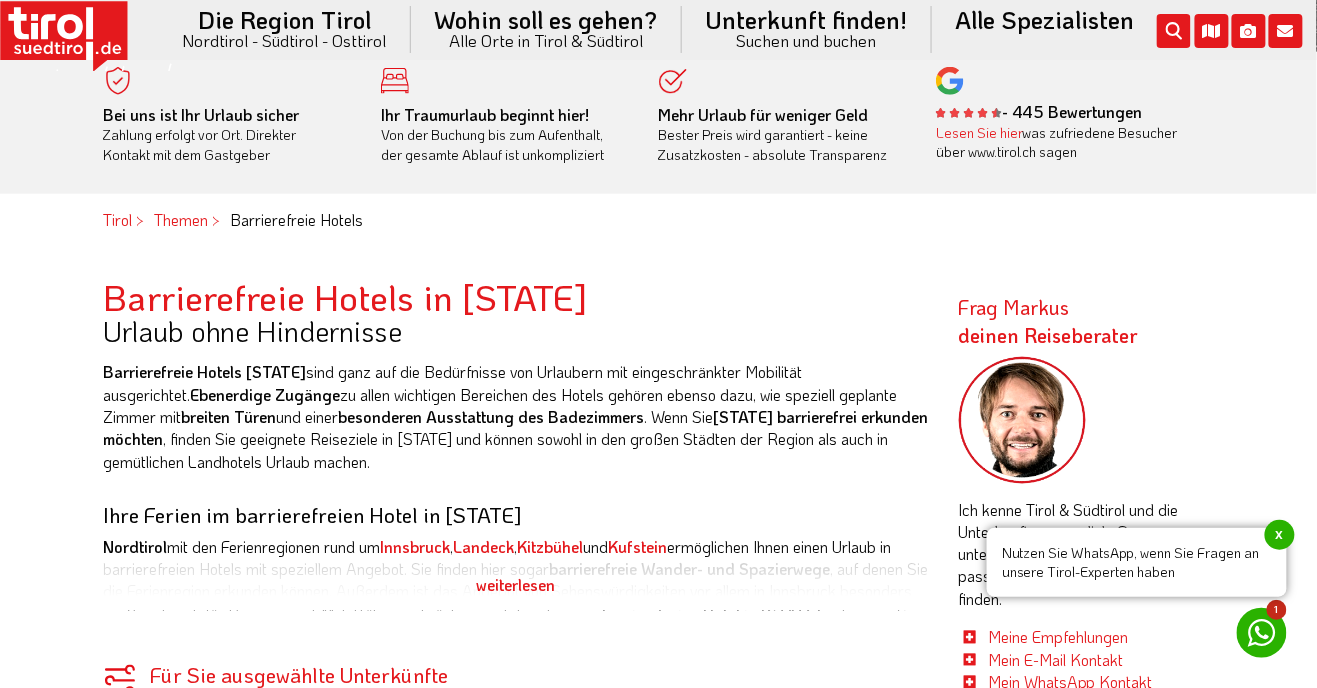 click on "Tirol barrierefrei erkunden möchten" at bounding box center (516, 427) 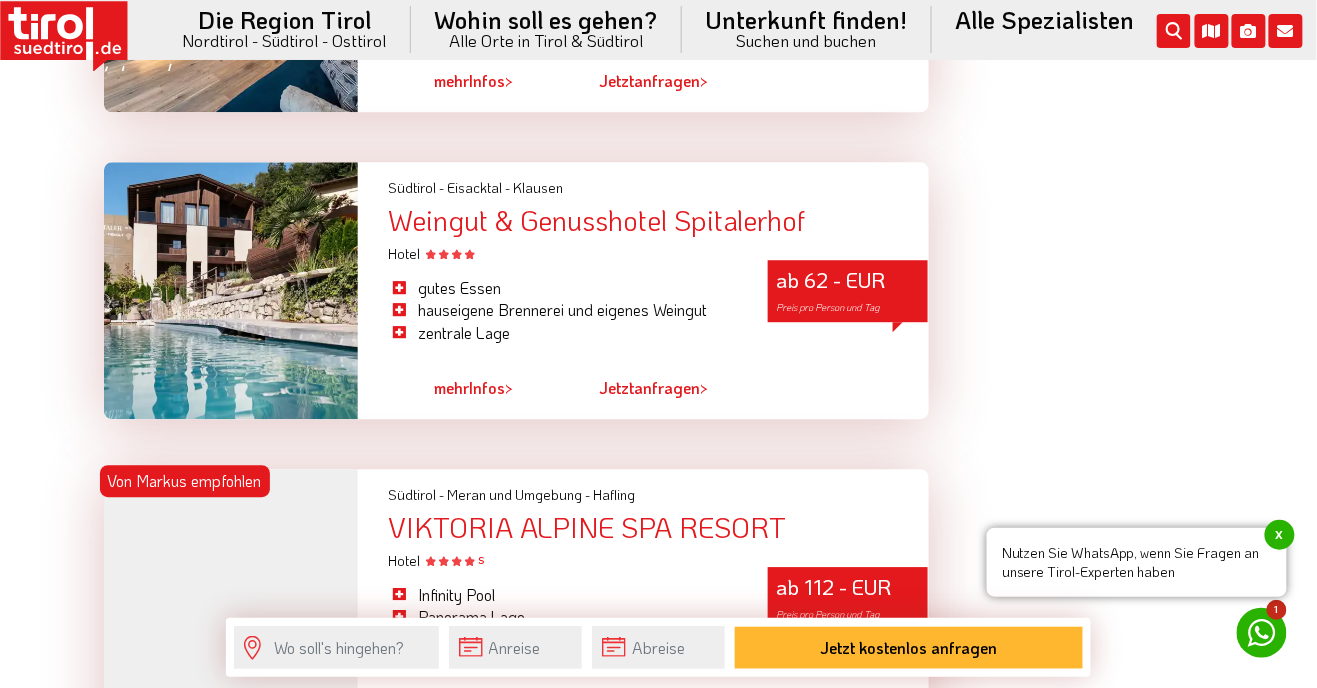 scroll, scrollTop: 5359, scrollLeft: 0, axis: vertical 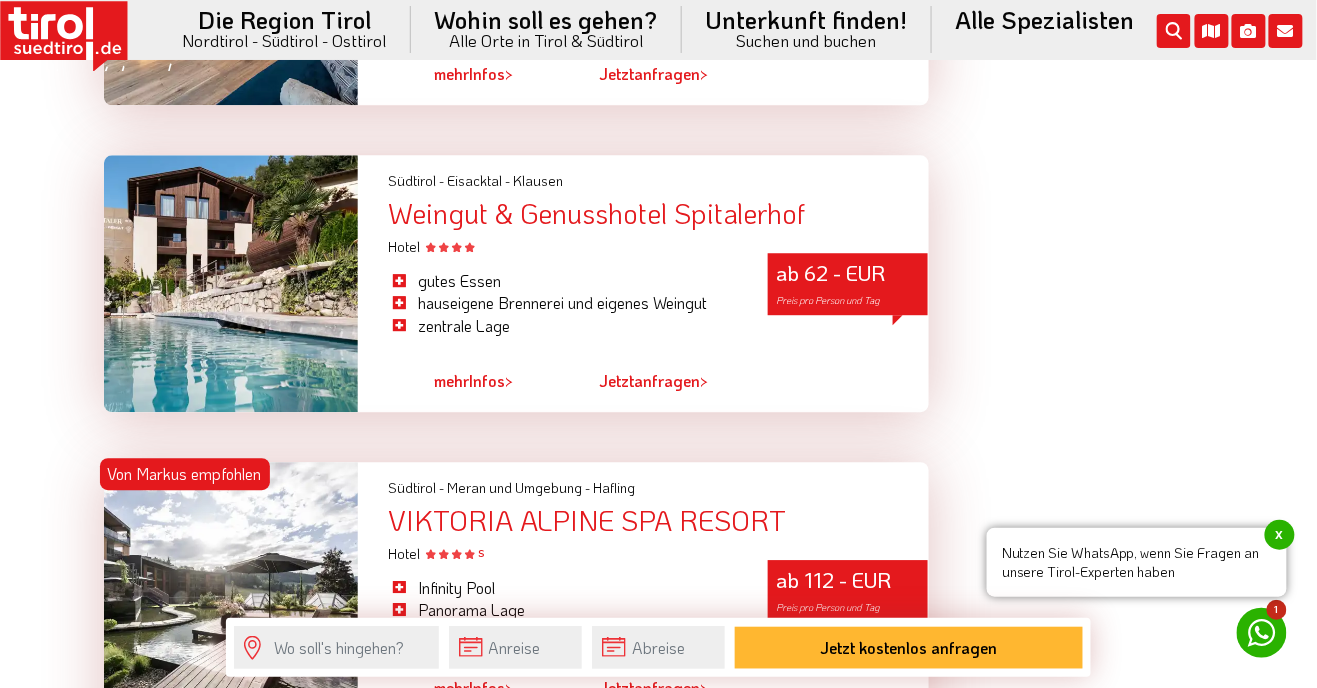 click on "Weingut & Genusshotel Spitalerhof" at bounding box center (658, 213) 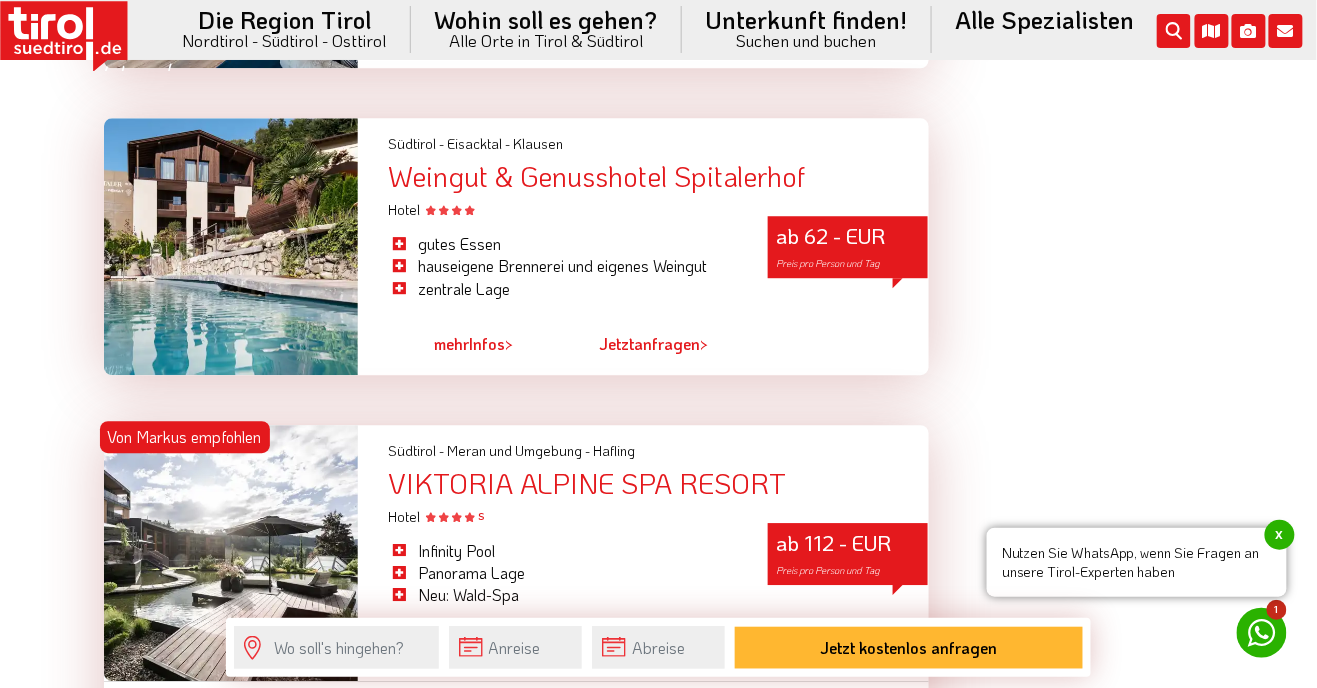 scroll, scrollTop: 5359, scrollLeft: 0, axis: vertical 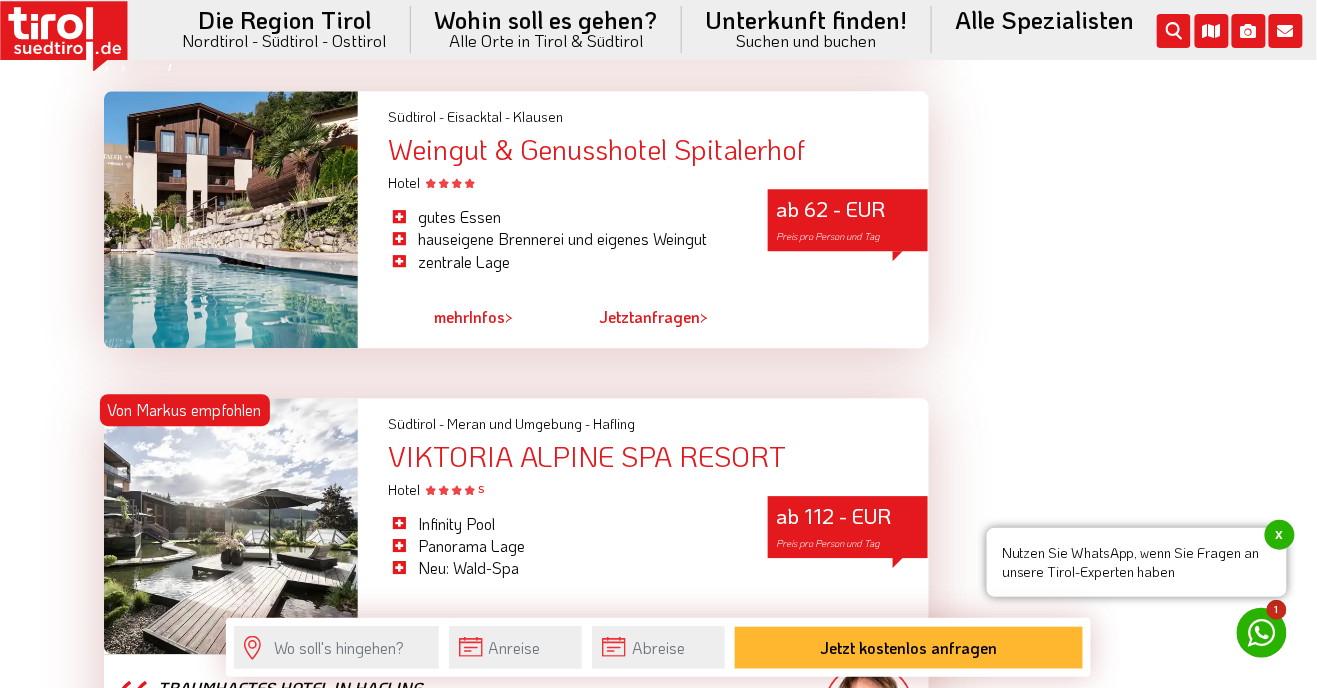 click on "Weingut & Genusshotel Spitalerhof" at bounding box center (658, 149) 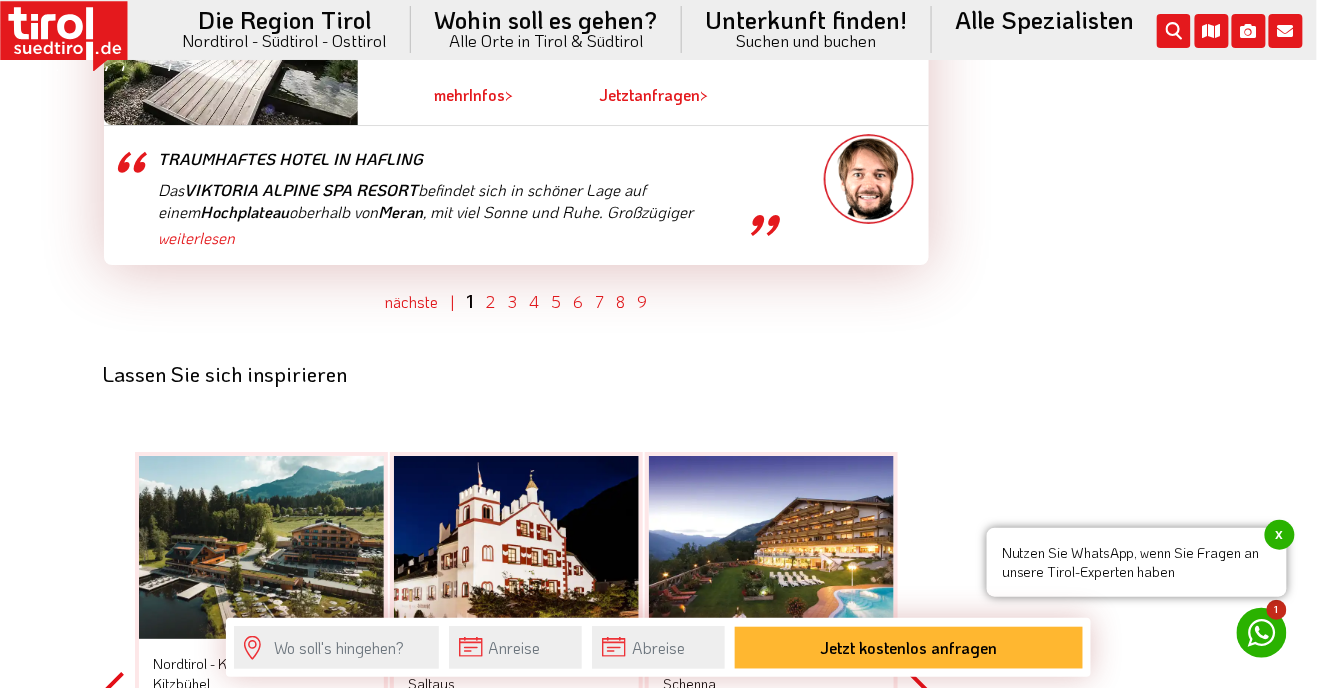 scroll, scrollTop: 5894, scrollLeft: 0, axis: vertical 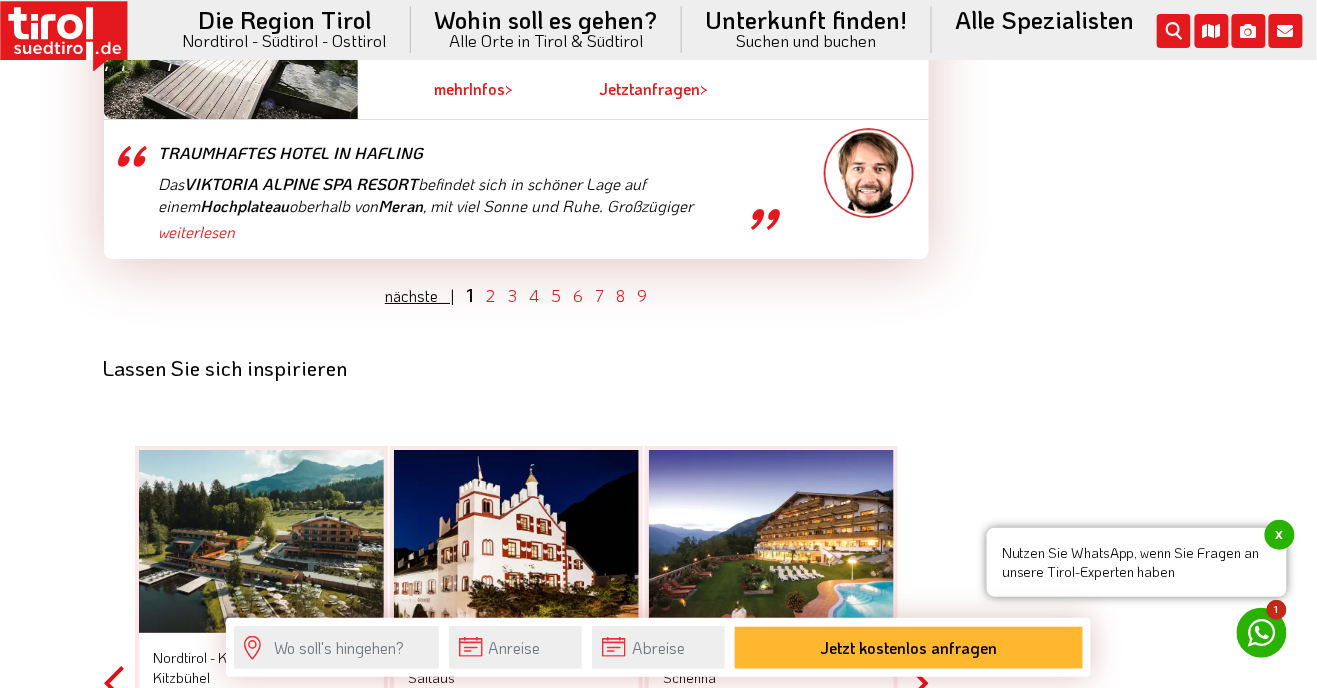 click on "nächste   |" at bounding box center (419, 295) 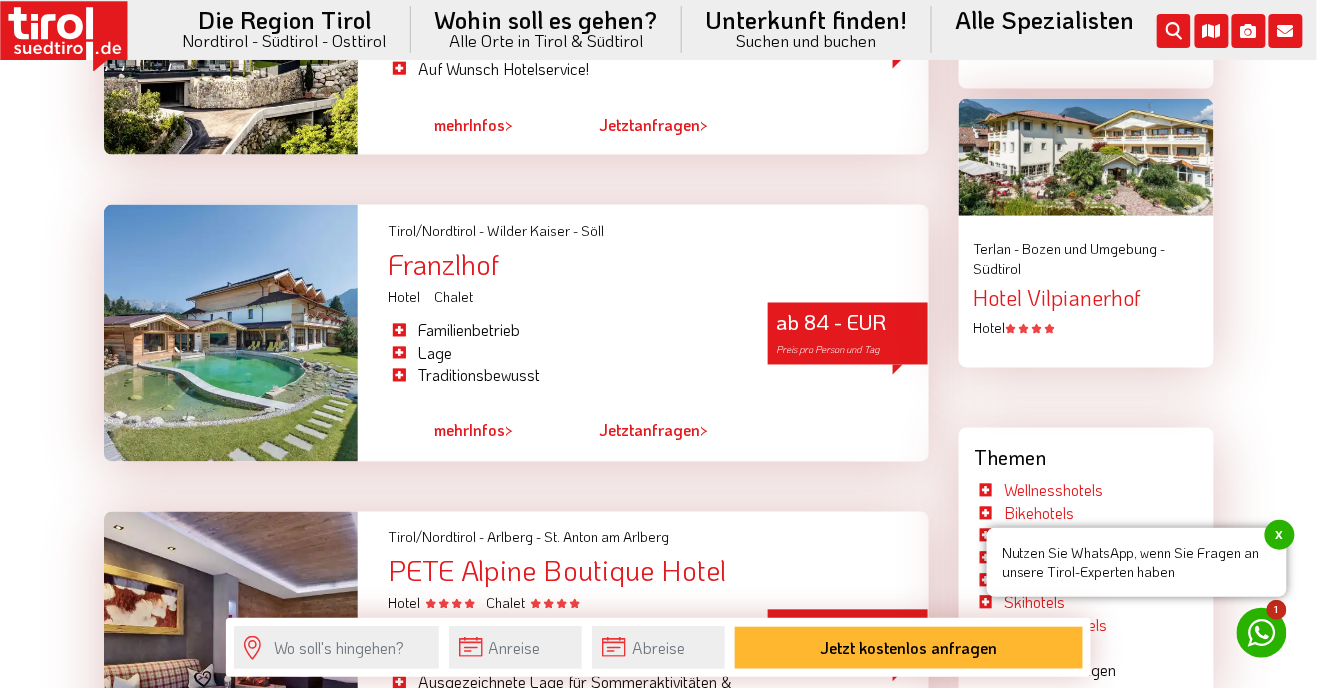 scroll, scrollTop: 2766, scrollLeft: 0, axis: vertical 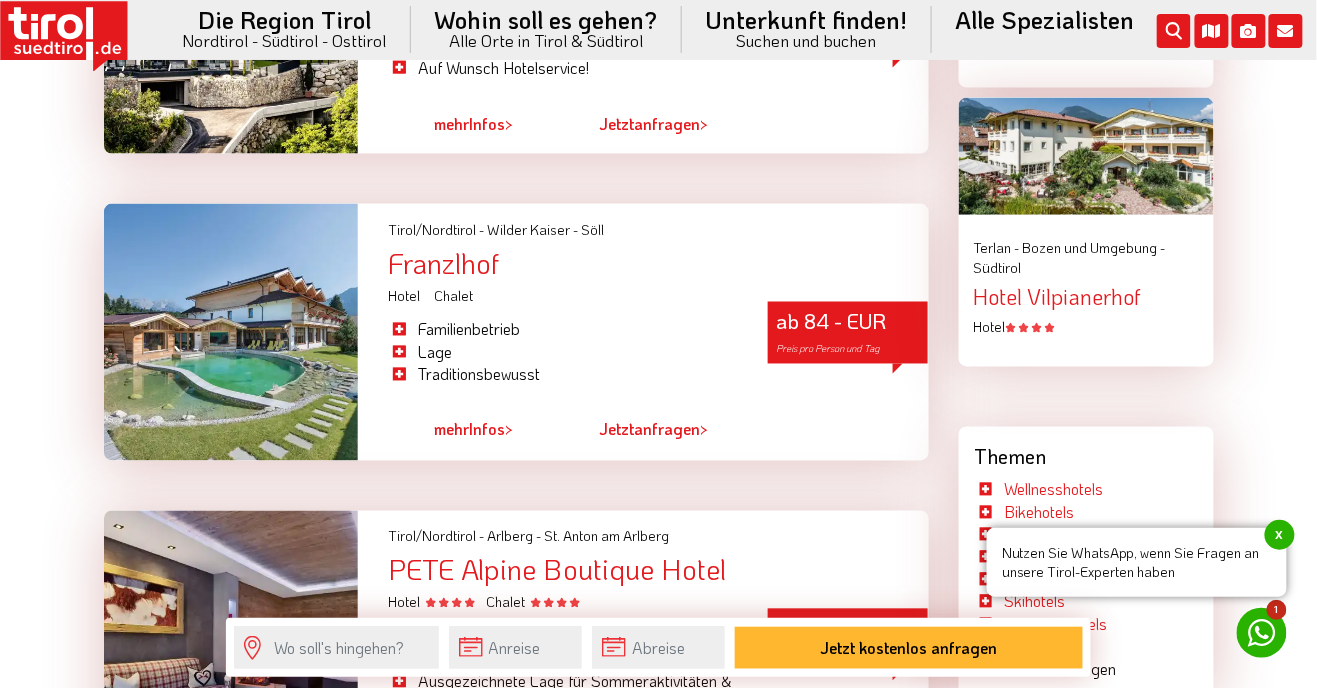 click at bounding box center [231, 332] 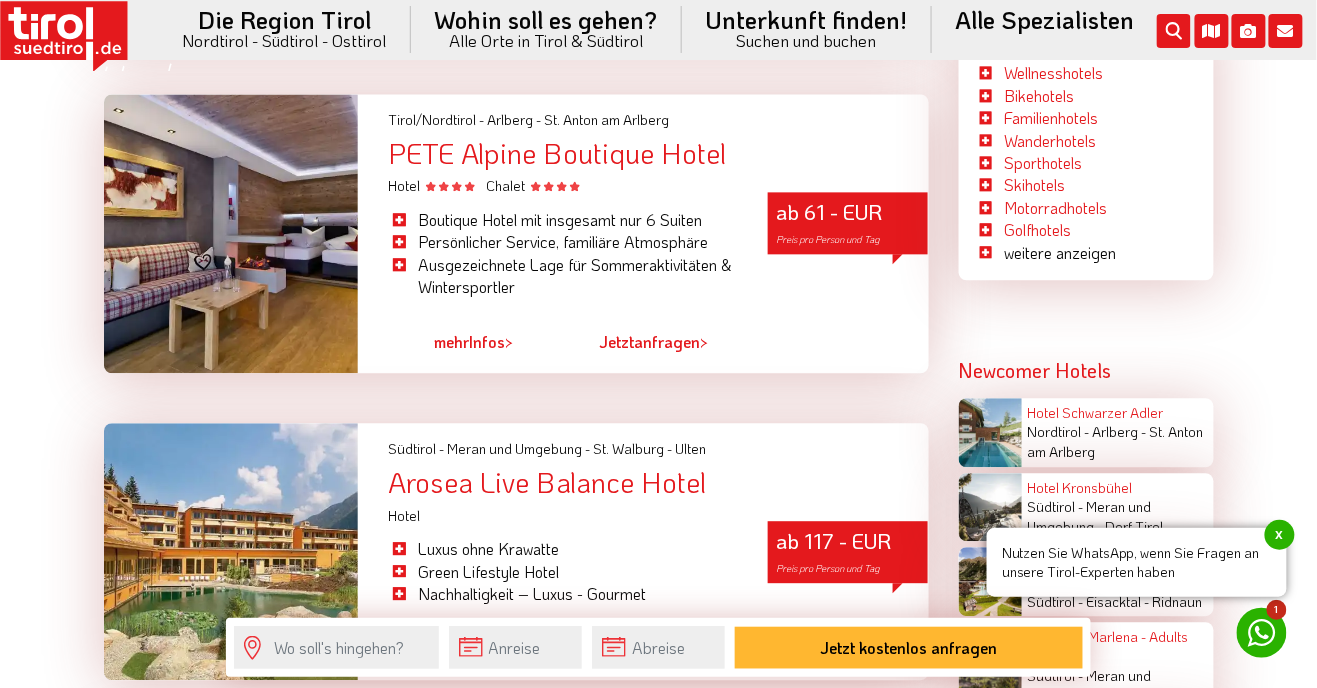 scroll, scrollTop: 3115, scrollLeft: 0, axis: vertical 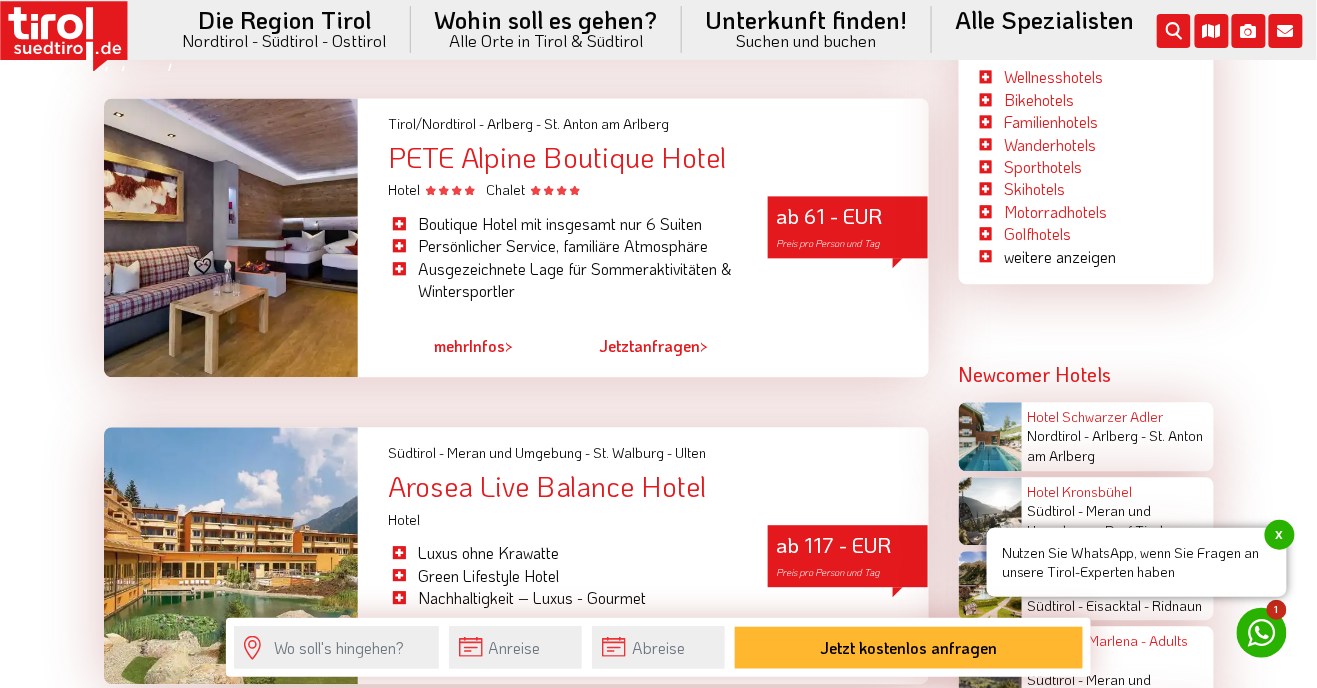 click at bounding box center (231, 237) 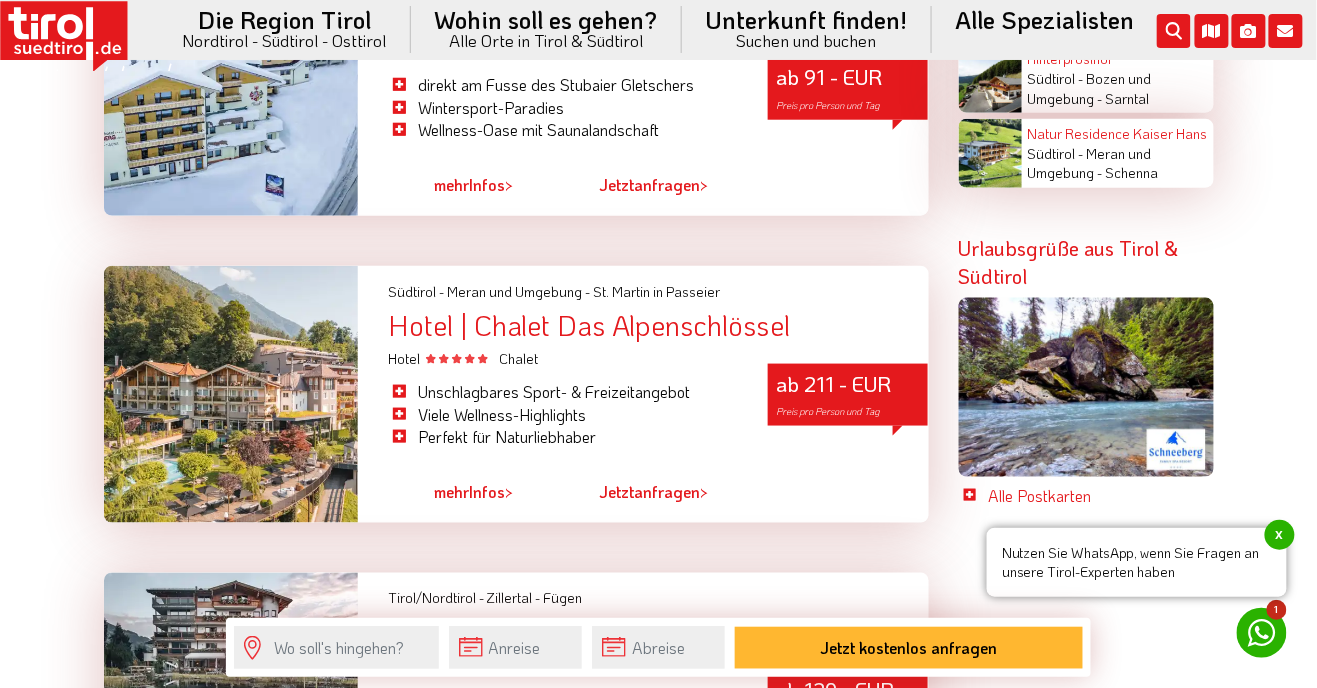 scroll, scrollTop: 4573, scrollLeft: 0, axis: vertical 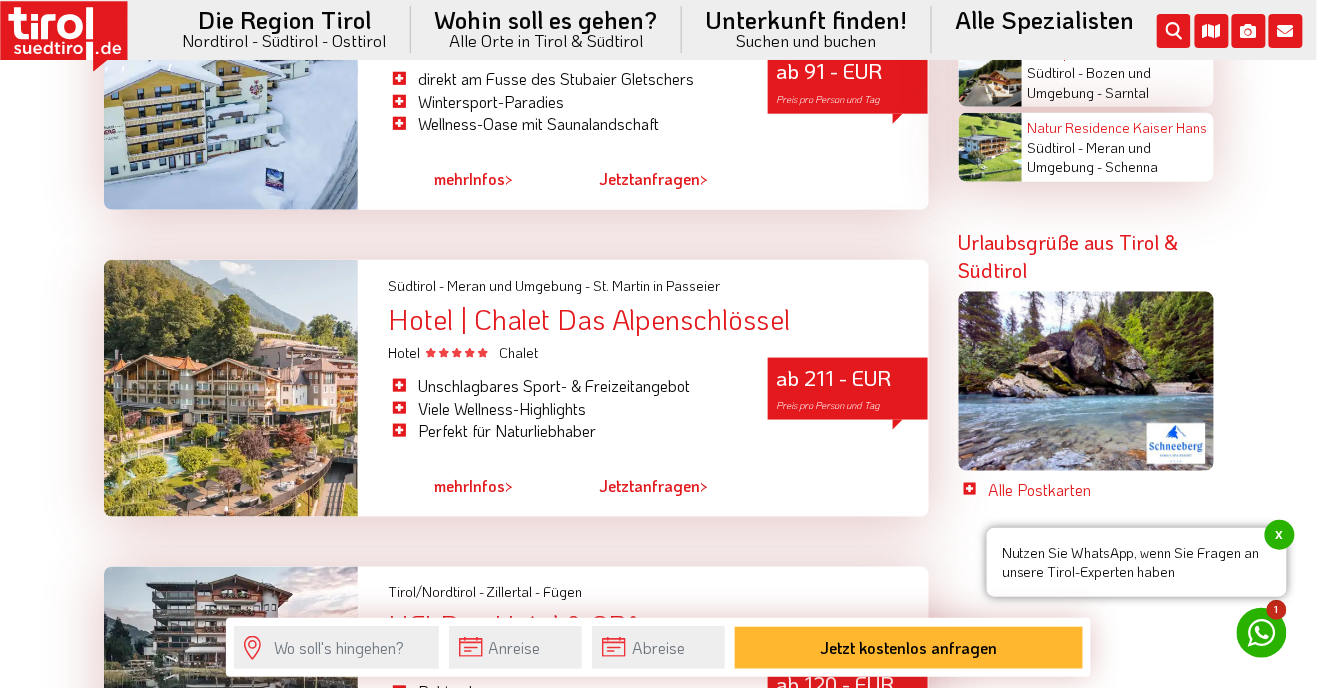click on "Die Region Tirol  Nordtirol - Südtirol - Osttirol      Tirol/Nordtirol    Tirol/Nordtirol      Achensee      Alpbachtal & Tiroler Seenland      Arlberg      Ferienregion Imst      Ferienregion Reutte      Hall-Wattens      Innsbruck und seine Feriendörfer      Kaiserwinkl      Kitzbühel      Kitzbüheler Alpen      Kufsteinerland      Lechtal      Seefeld      Ötztal      Paznaun Ischgl      Pitztal      Serfaus Fiss Ladis      Silberregion Karwendel      Stubaital      Tannheimer Tal      Tirol West      Tiroler Oberland / Reschenpass      Tiroler Zugspitz Arena      Wilder Kaiser      Wildschönau      Wipptal      Zillertal      Osttirol    Osttirol      Defereggental      Hochpustertal      Lienzer Dolomiten      Nationalparkregion      Südtirol    Südtirol      Ahrntal      Alta Badia      Bozen und Umgebung      Dolomiten      Eisacktal      Gröden / Val Gardena" at bounding box center (658, -4229) 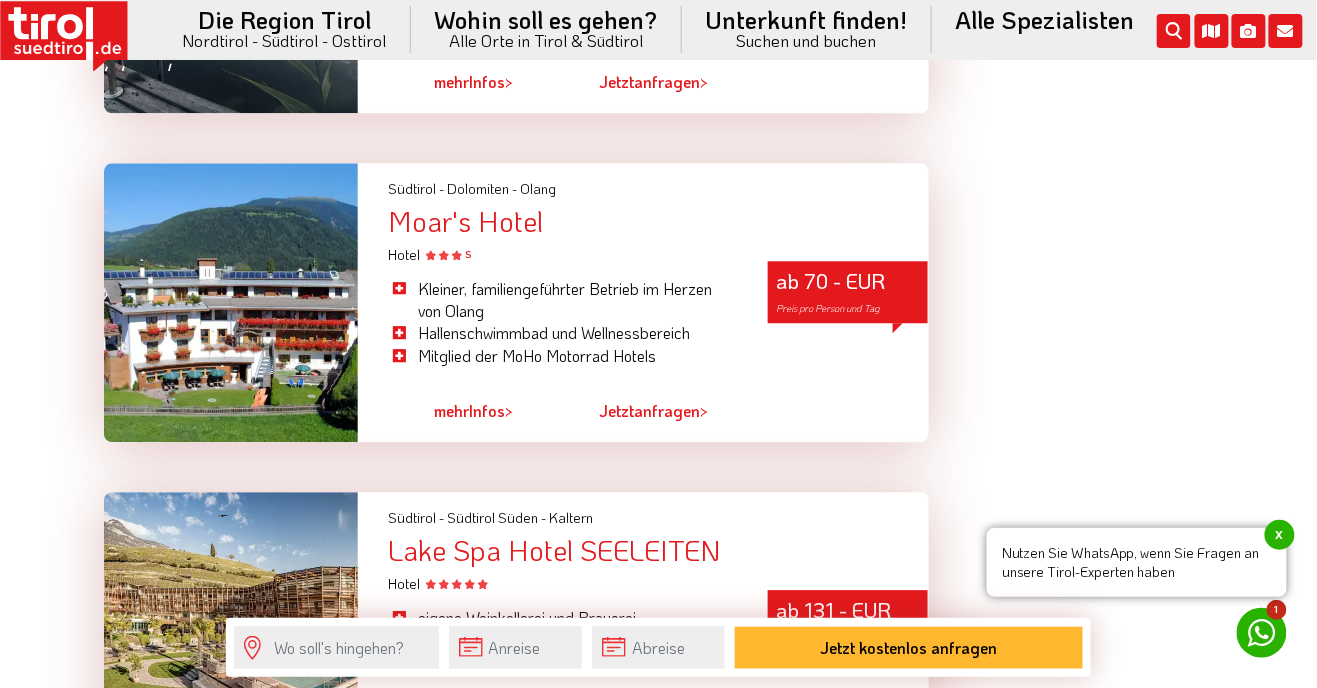 scroll, scrollTop: 5286, scrollLeft: 0, axis: vertical 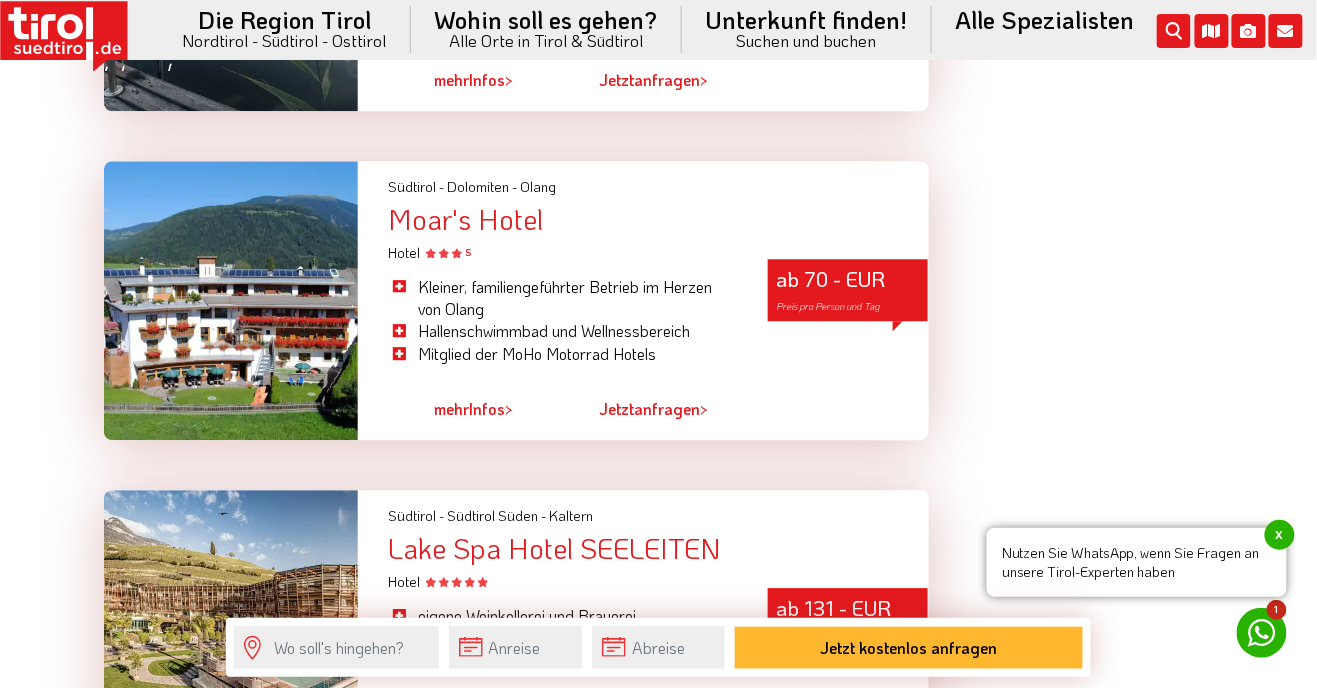click at bounding box center [231, 300] 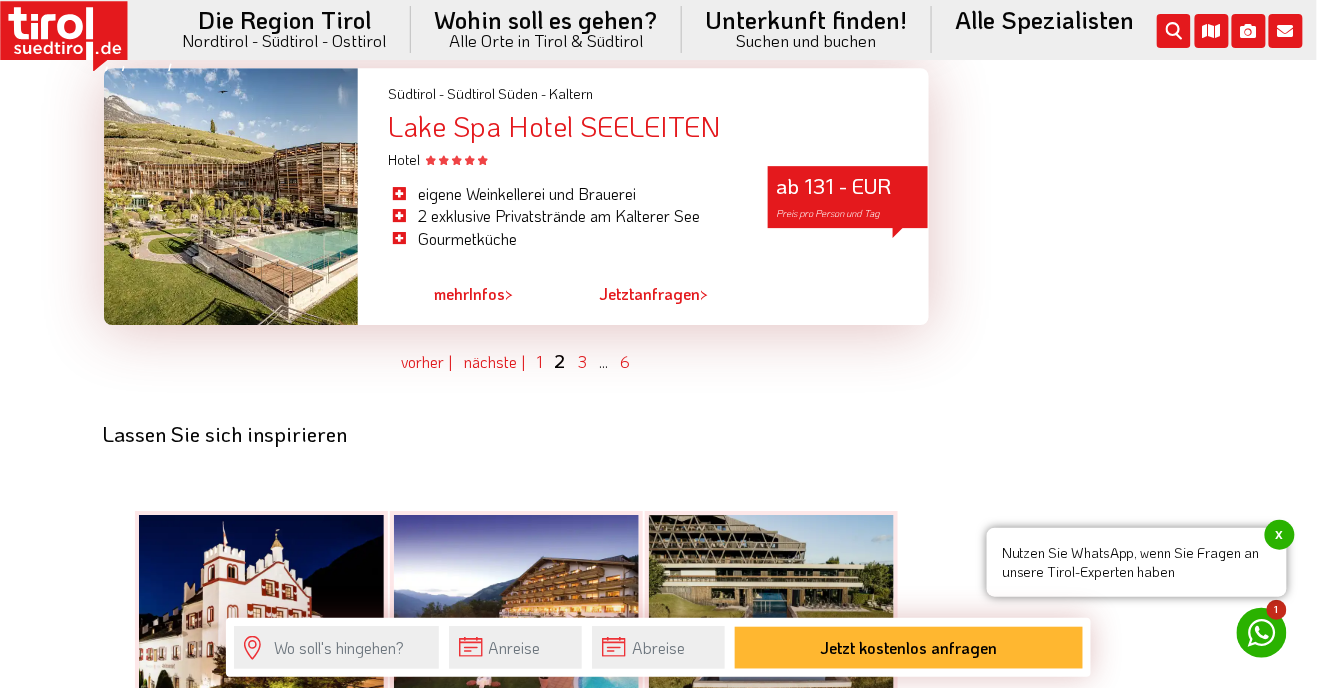 scroll, scrollTop: 5648, scrollLeft: 0, axis: vertical 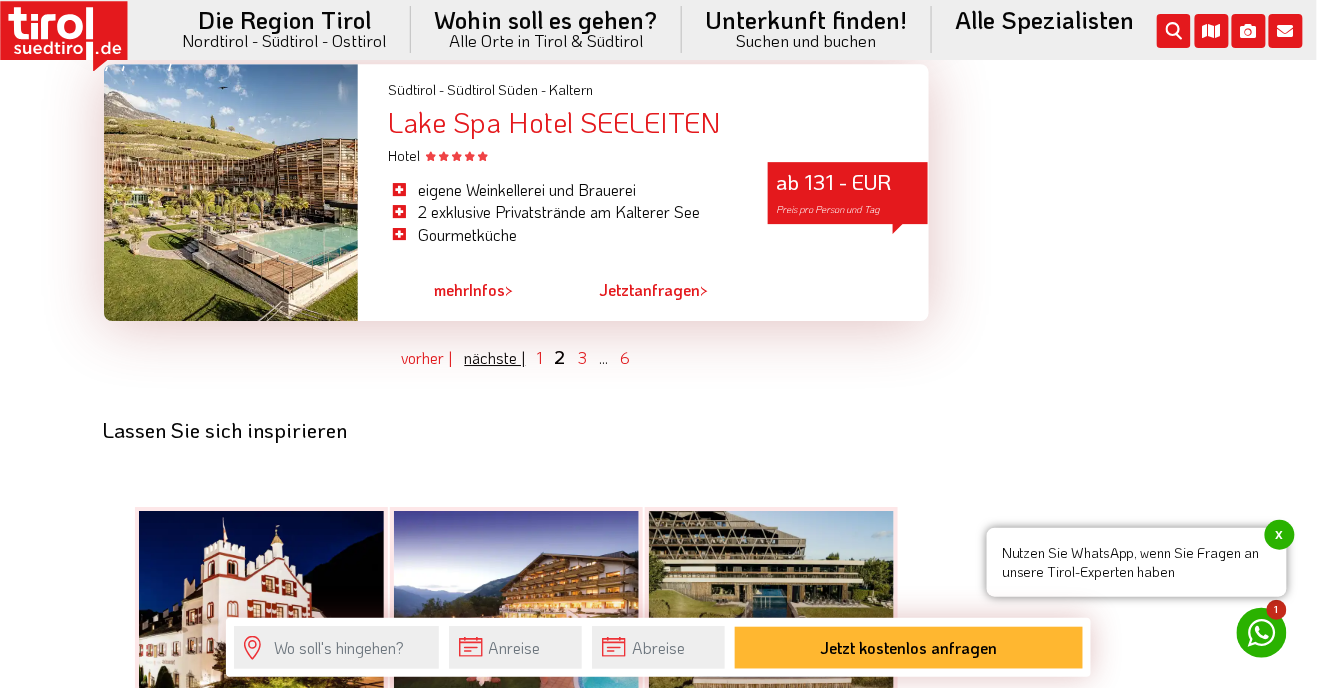 click on "nächste |" at bounding box center (495, 357) 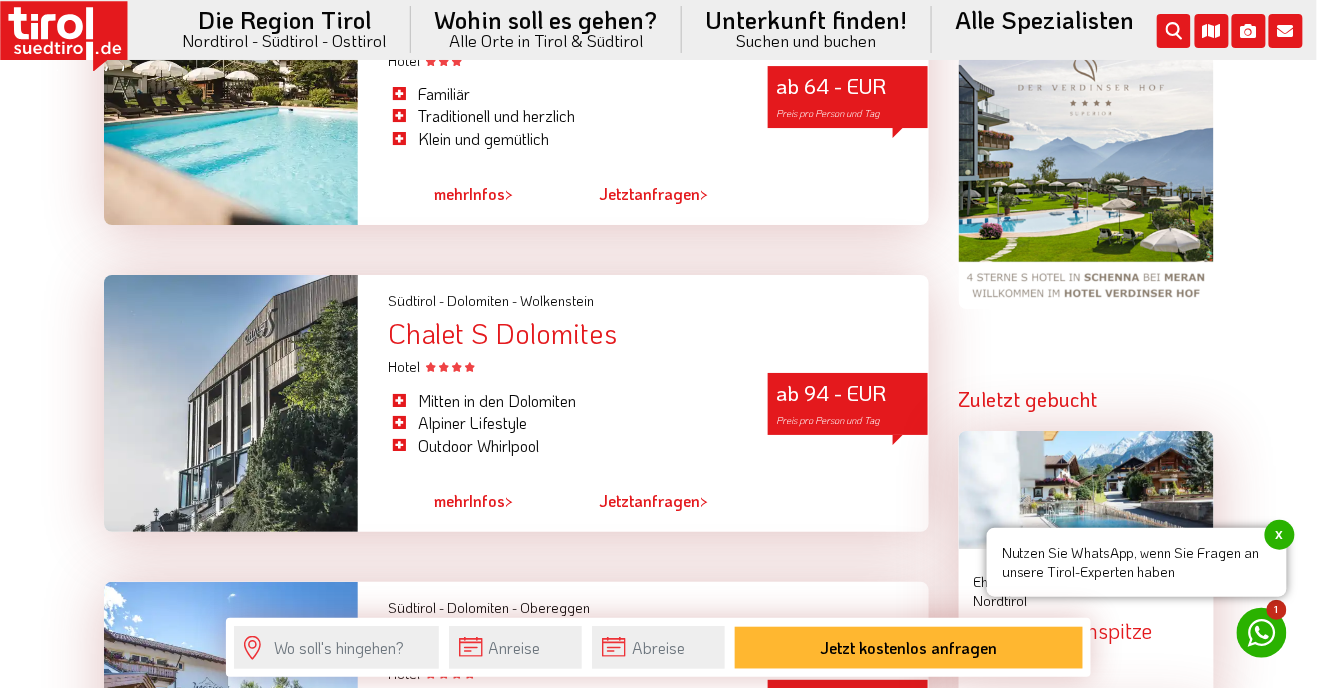scroll, scrollTop: 1689, scrollLeft: 0, axis: vertical 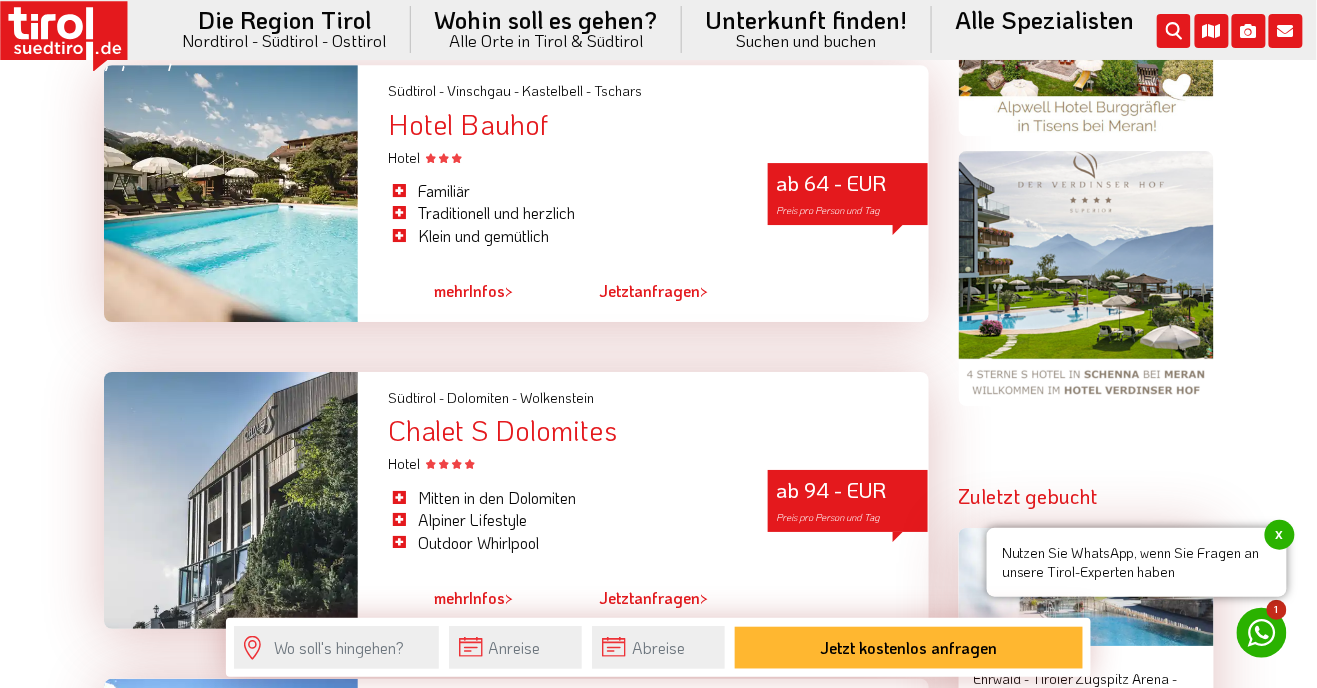 click at bounding box center (231, 193) 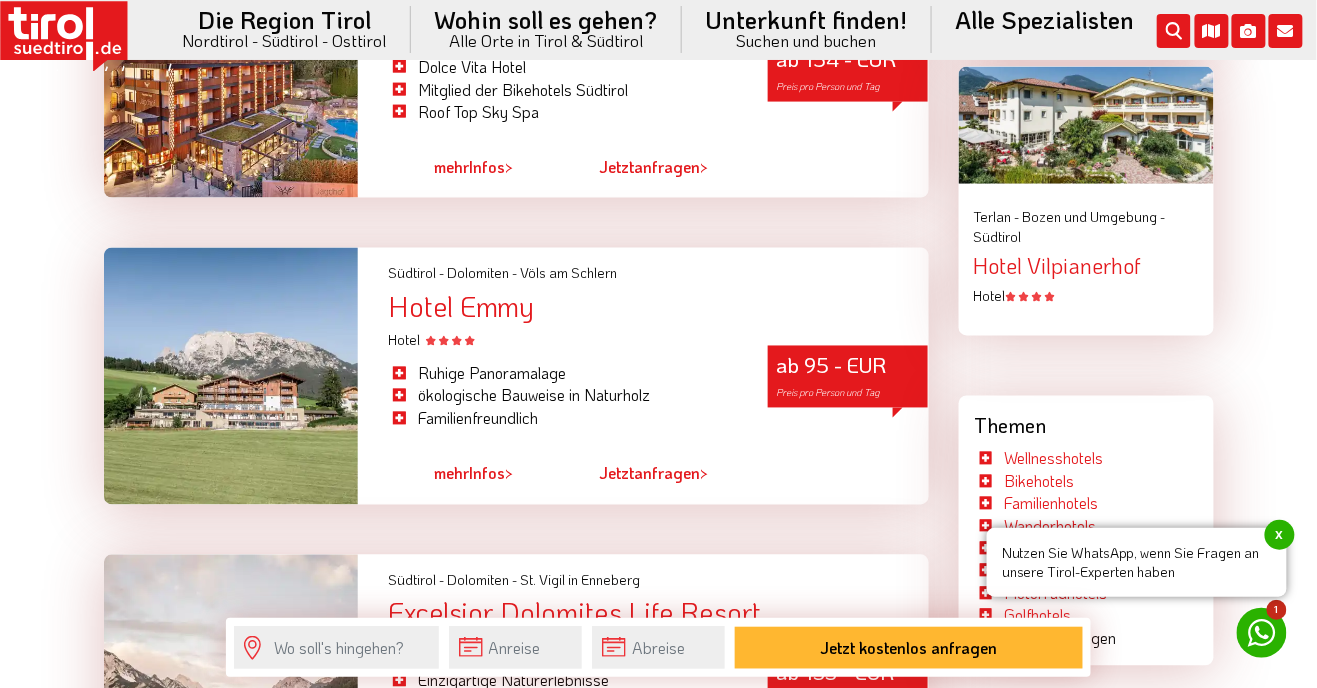 scroll, scrollTop: 2802, scrollLeft: 0, axis: vertical 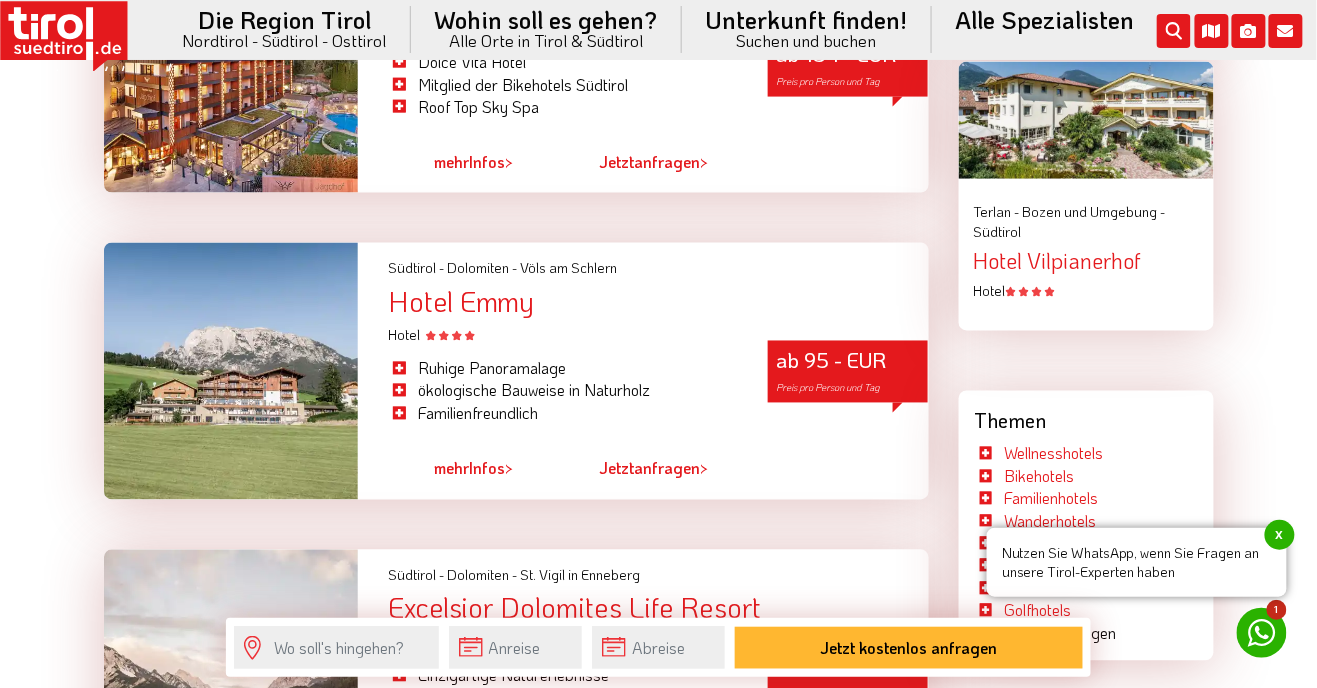 click at bounding box center (231, 371) 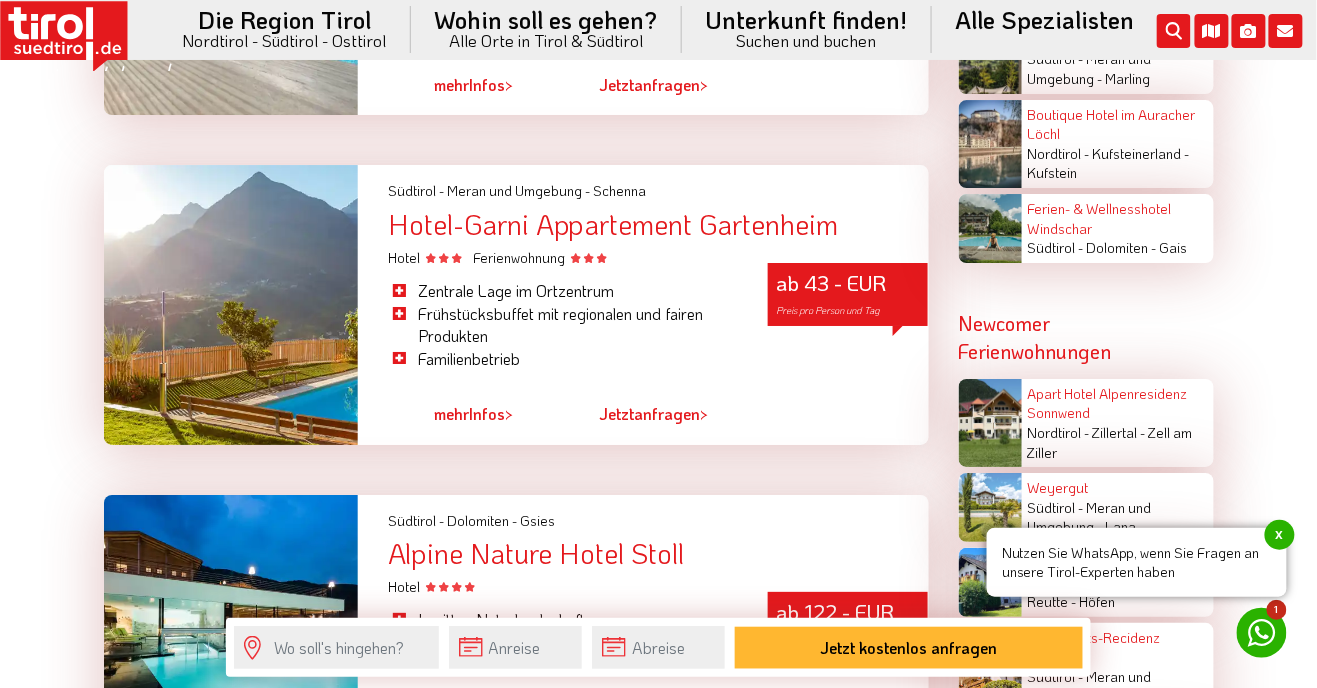 scroll, scrollTop: 3803, scrollLeft: 0, axis: vertical 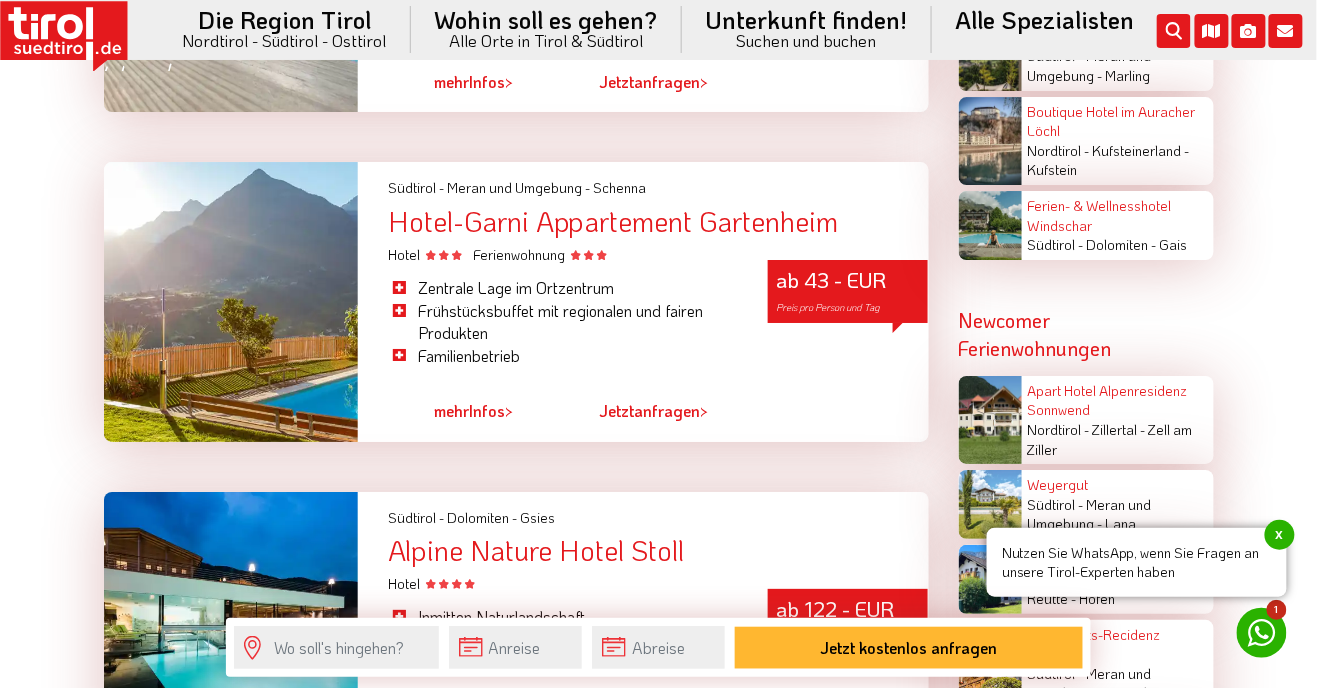 click at bounding box center (231, 301) 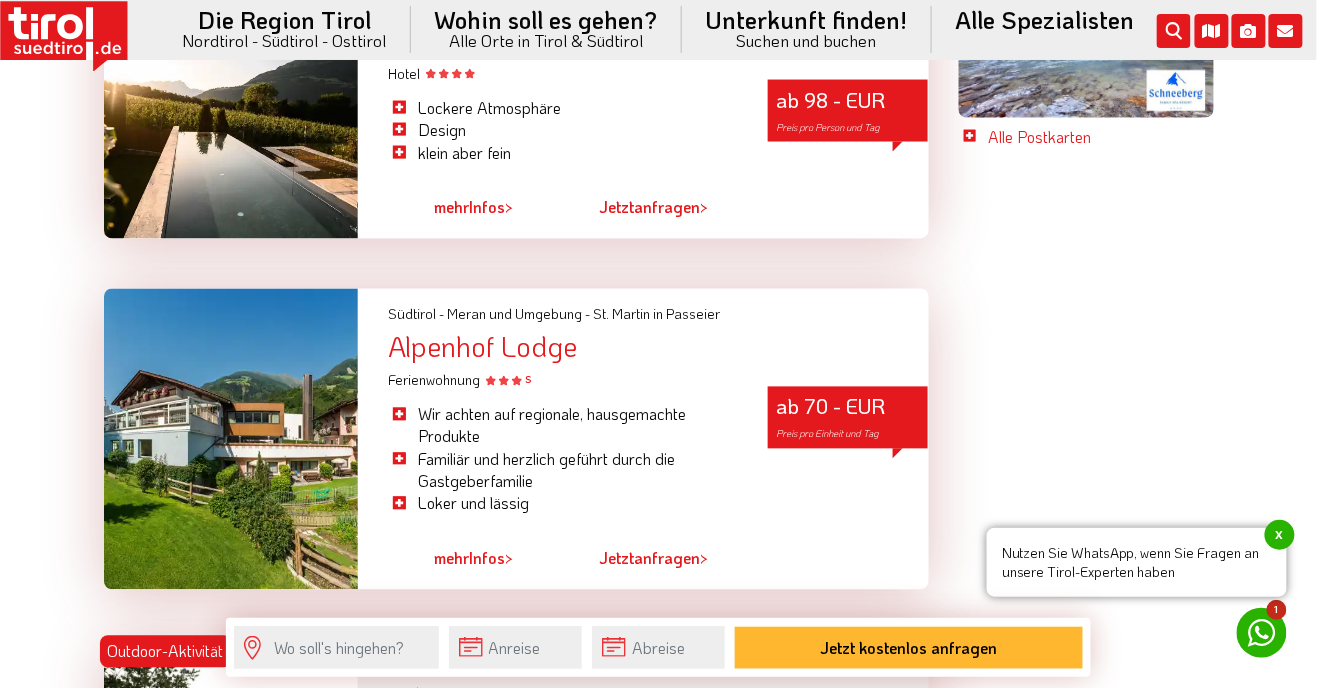 scroll, scrollTop: 4927, scrollLeft: 0, axis: vertical 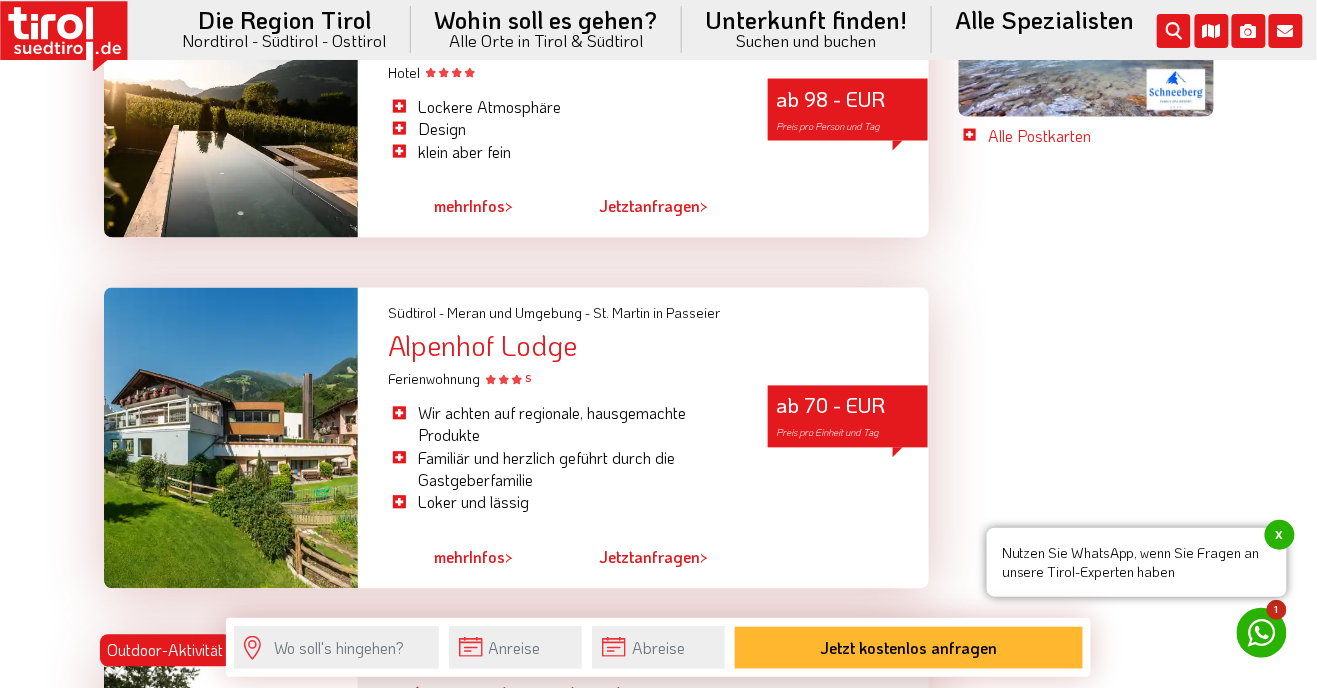 click at bounding box center (231, 439) 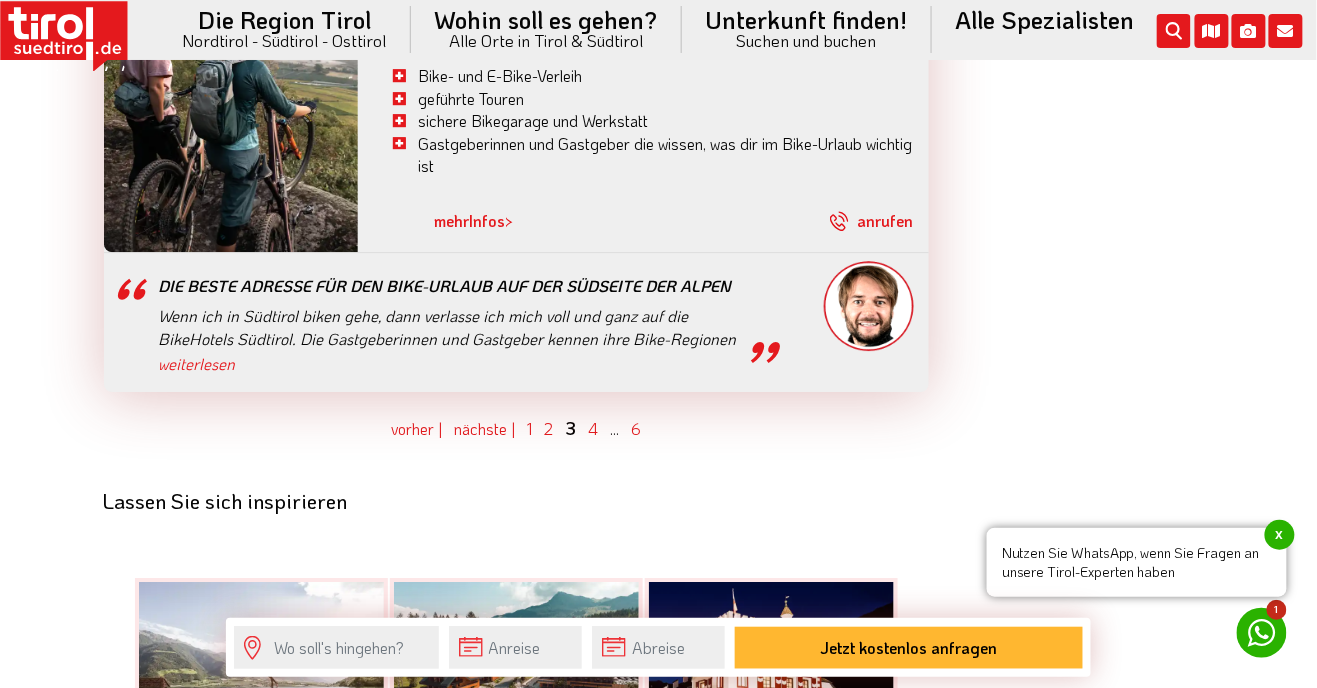 scroll, scrollTop: 5579, scrollLeft: 0, axis: vertical 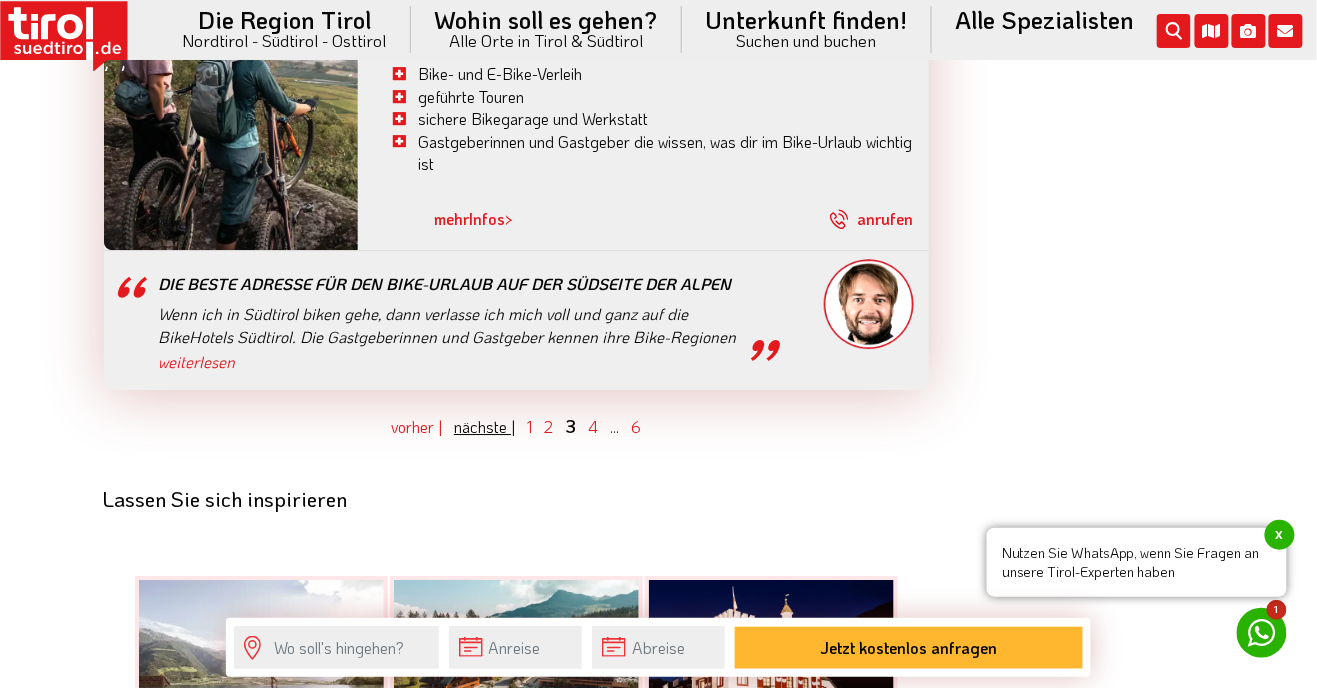 click on "nächste |" at bounding box center (484, 426) 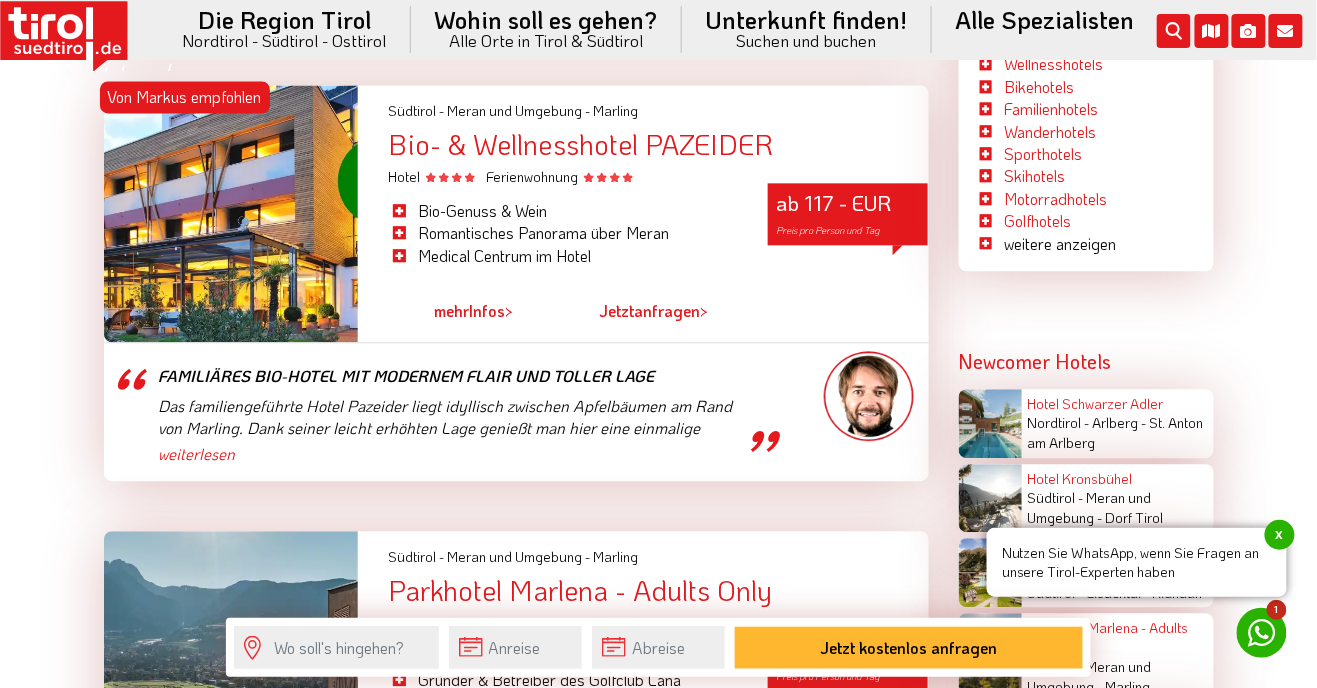 scroll, scrollTop: 3203, scrollLeft: 0, axis: vertical 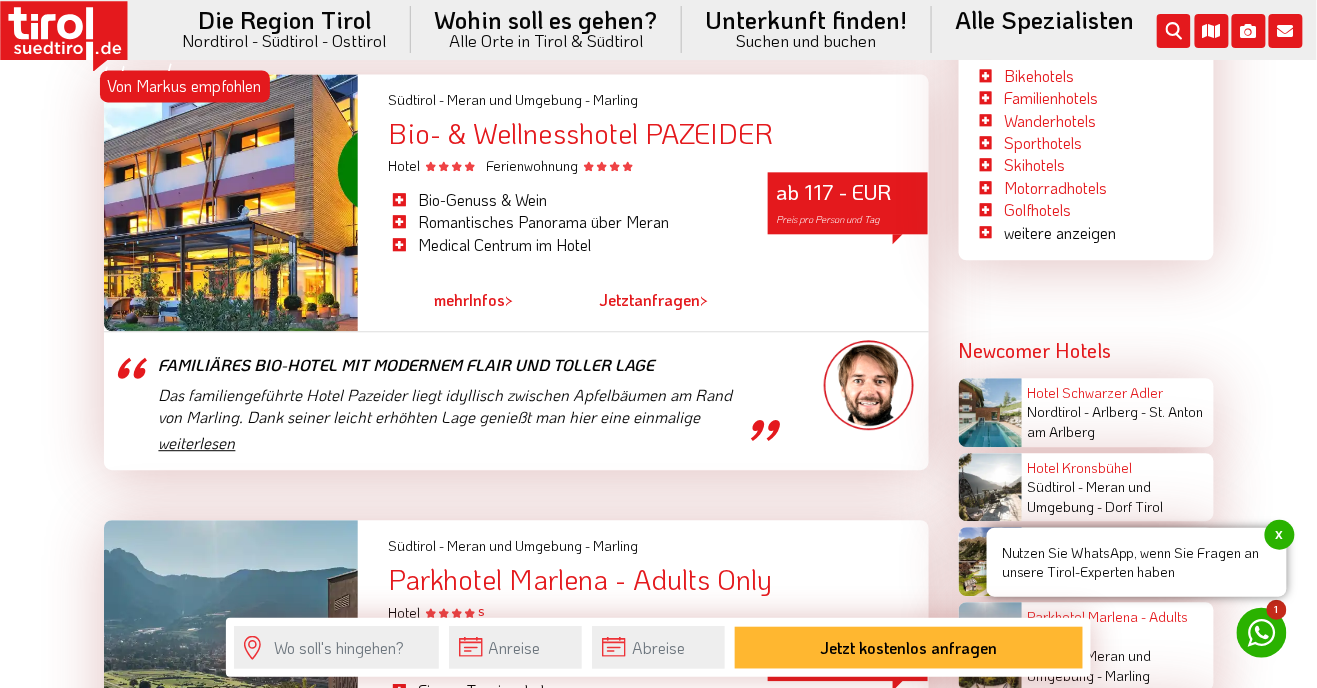 click on "weiterlesen" at bounding box center [451, 443] 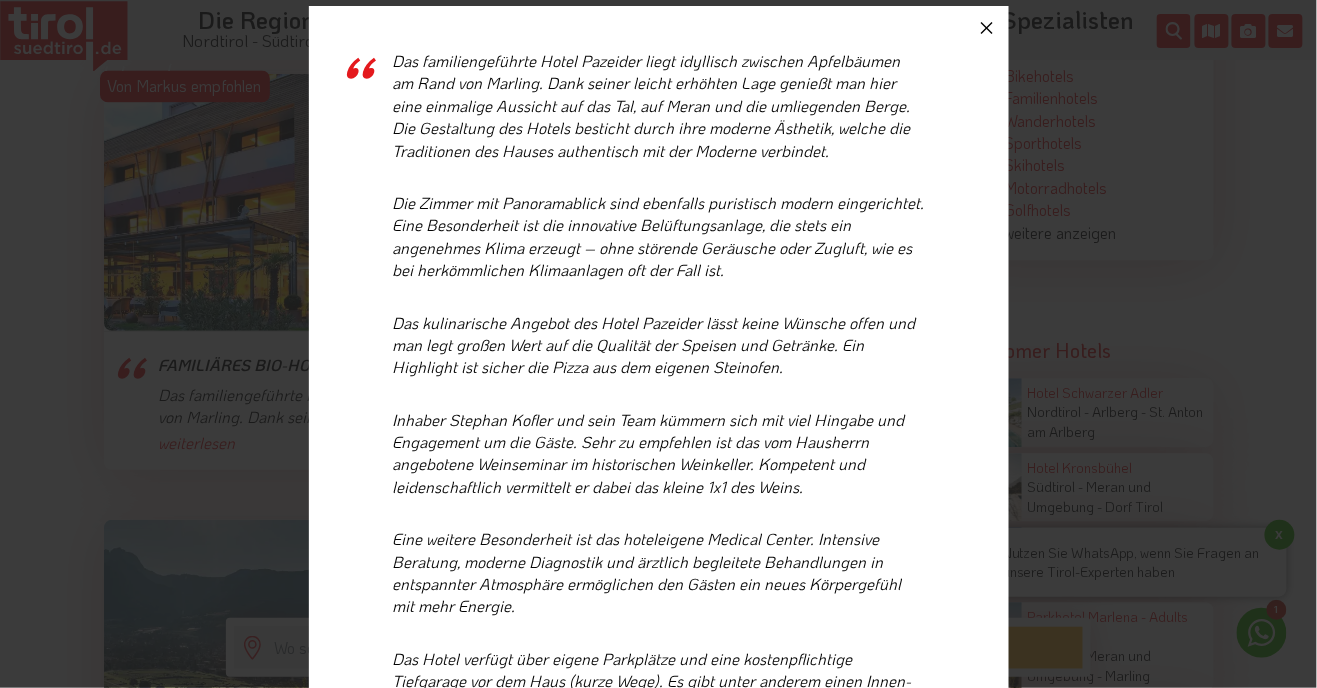 click 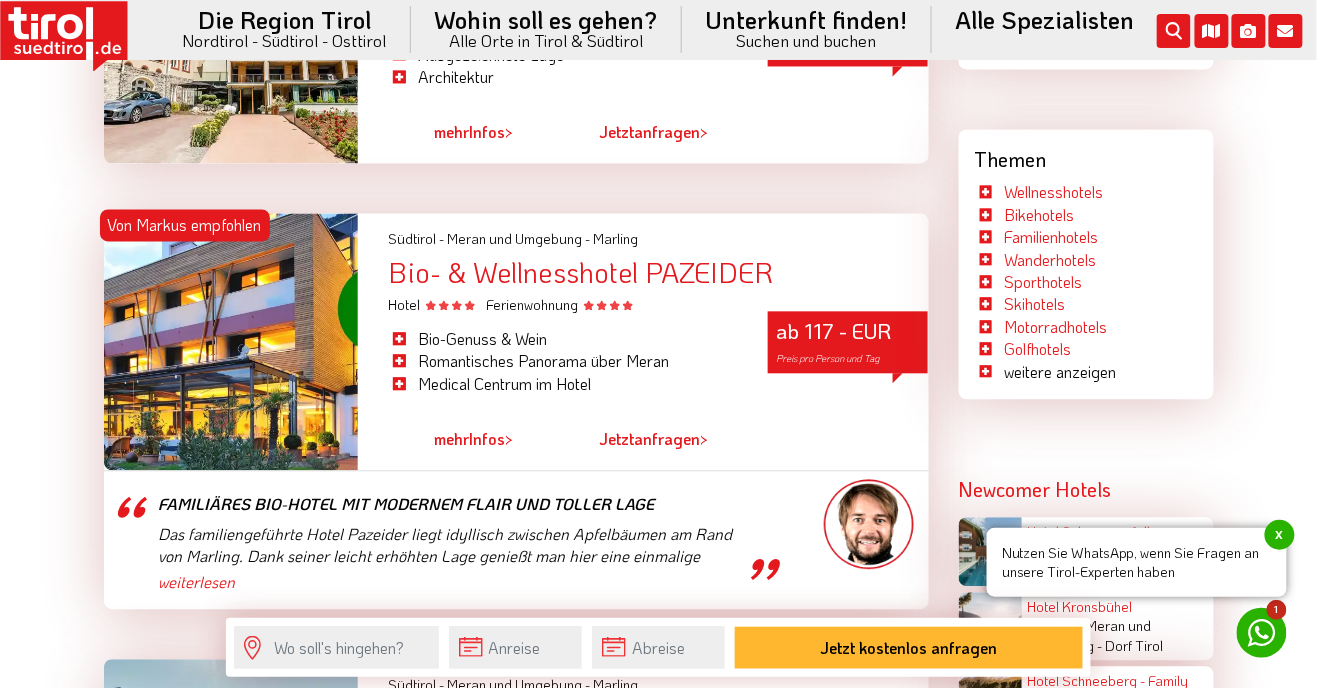 click at bounding box center [231, 341] 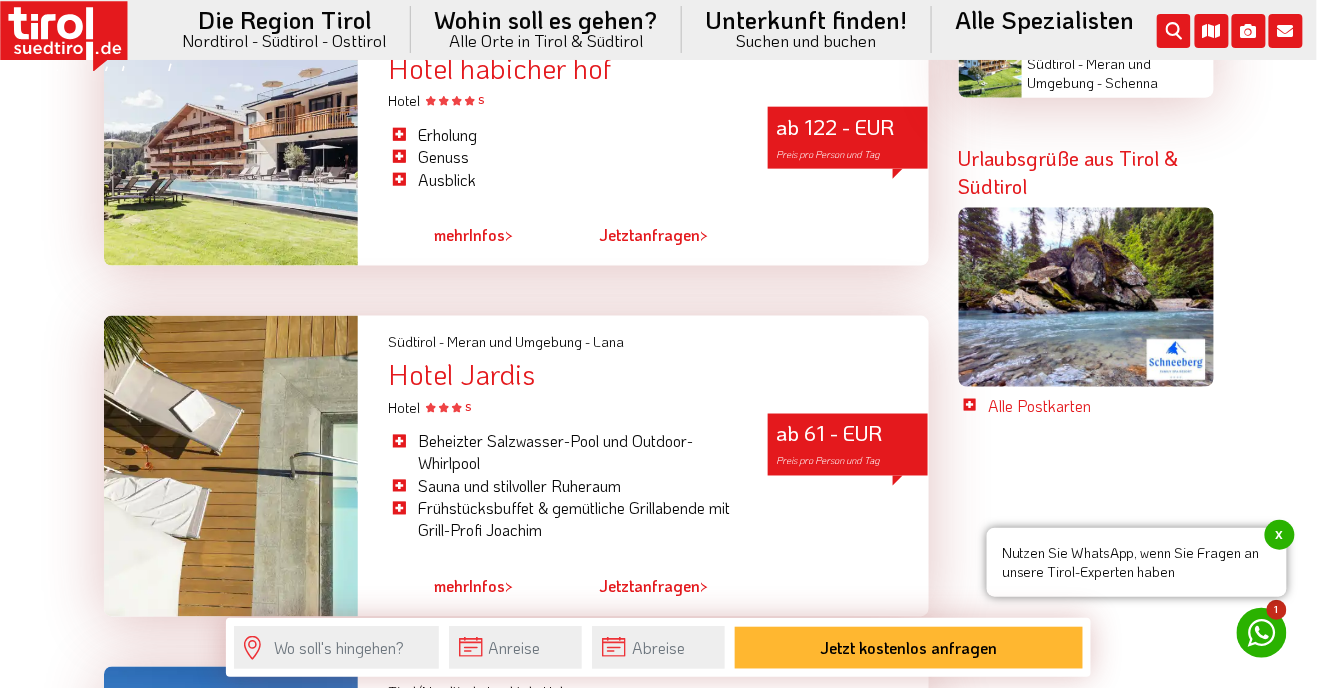 scroll, scrollTop: 4665, scrollLeft: 0, axis: vertical 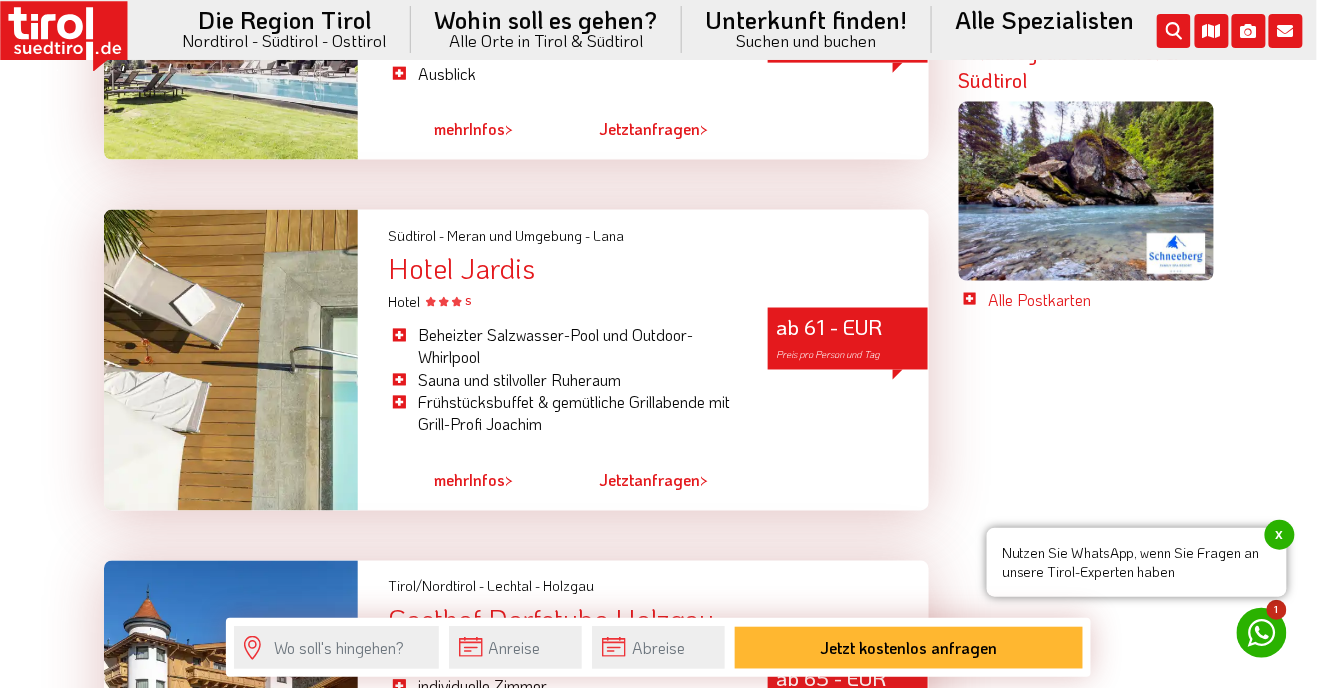 click at bounding box center [231, 361] 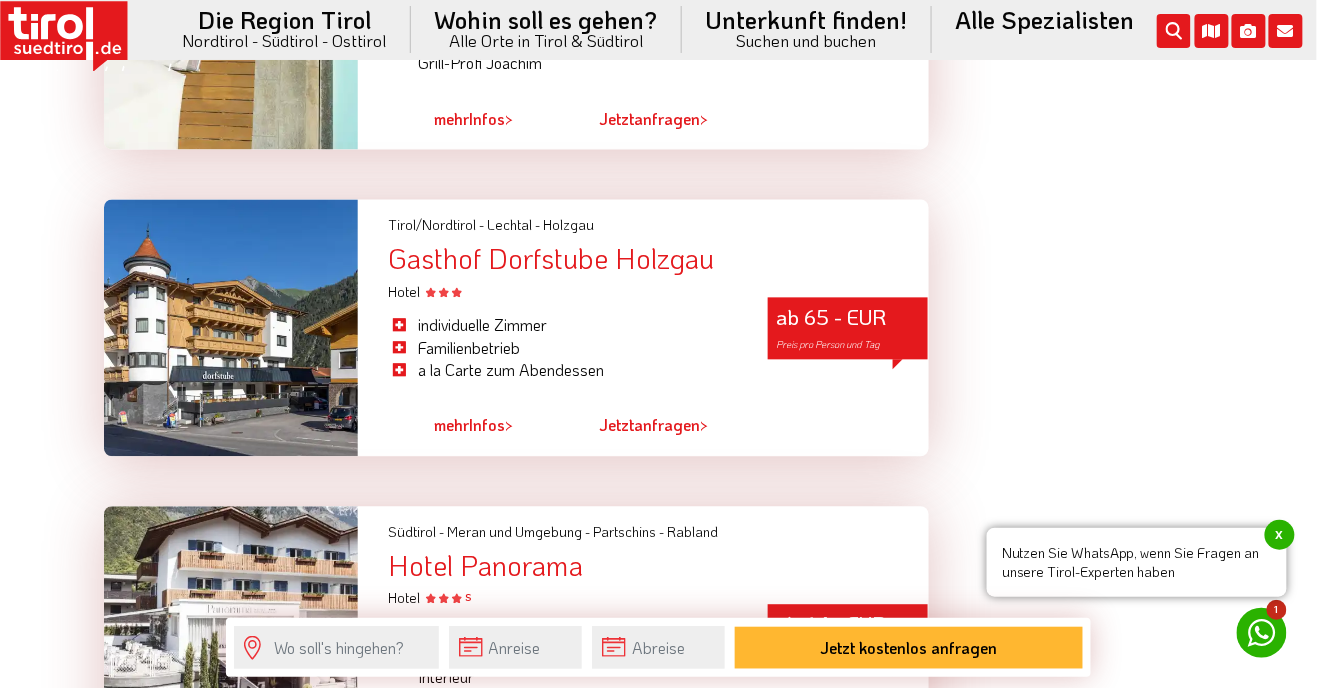 scroll, scrollTop: 5066, scrollLeft: 0, axis: vertical 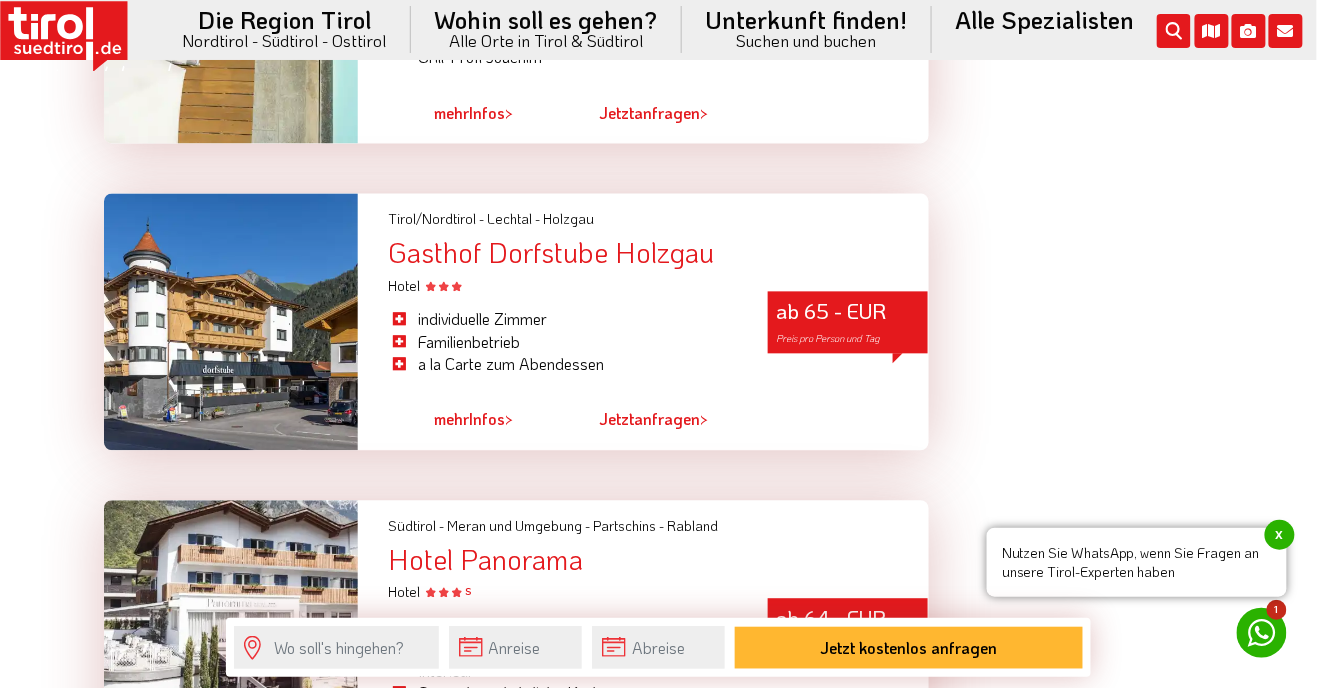 click at bounding box center (231, 322) 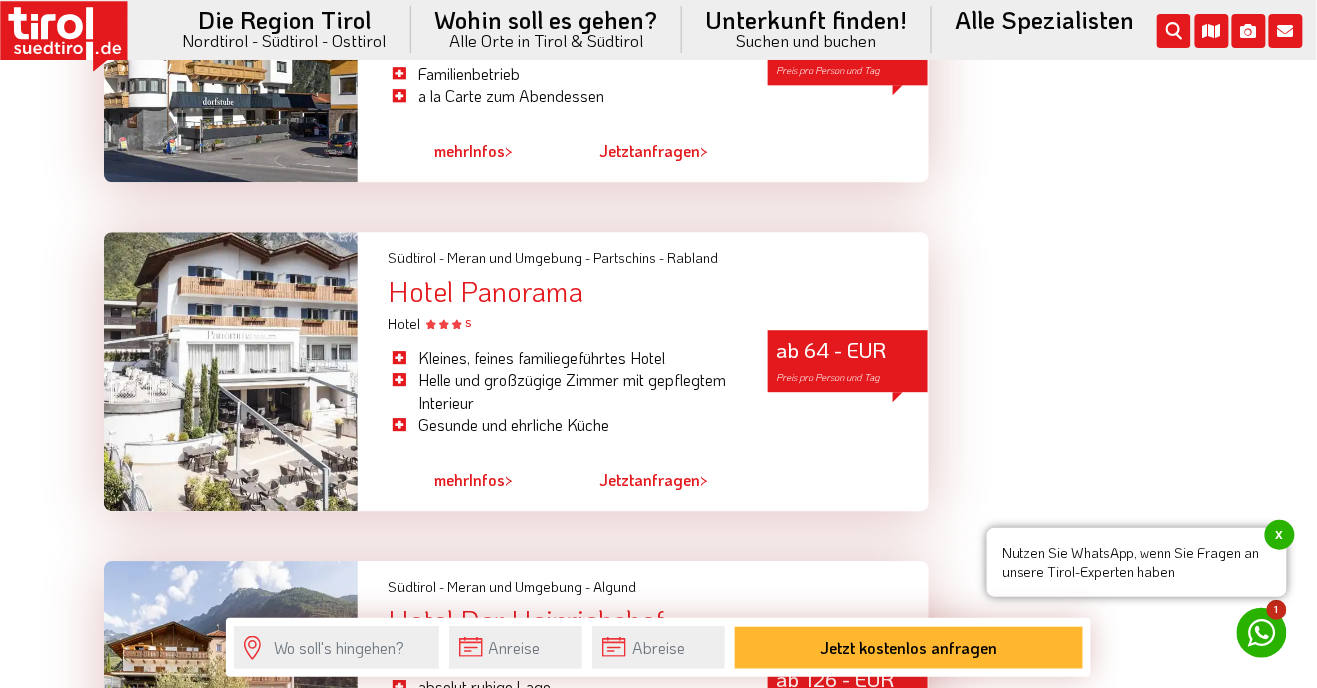 scroll, scrollTop: 5408, scrollLeft: 0, axis: vertical 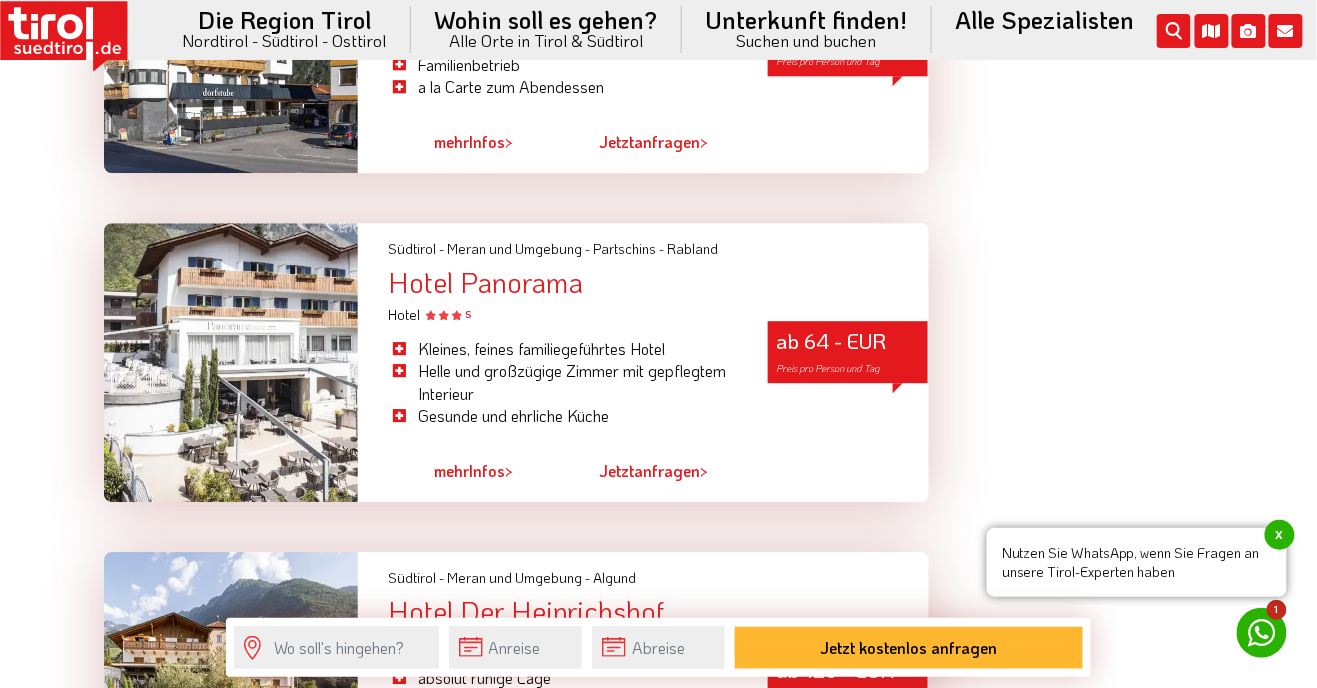 click at bounding box center (231, 362) 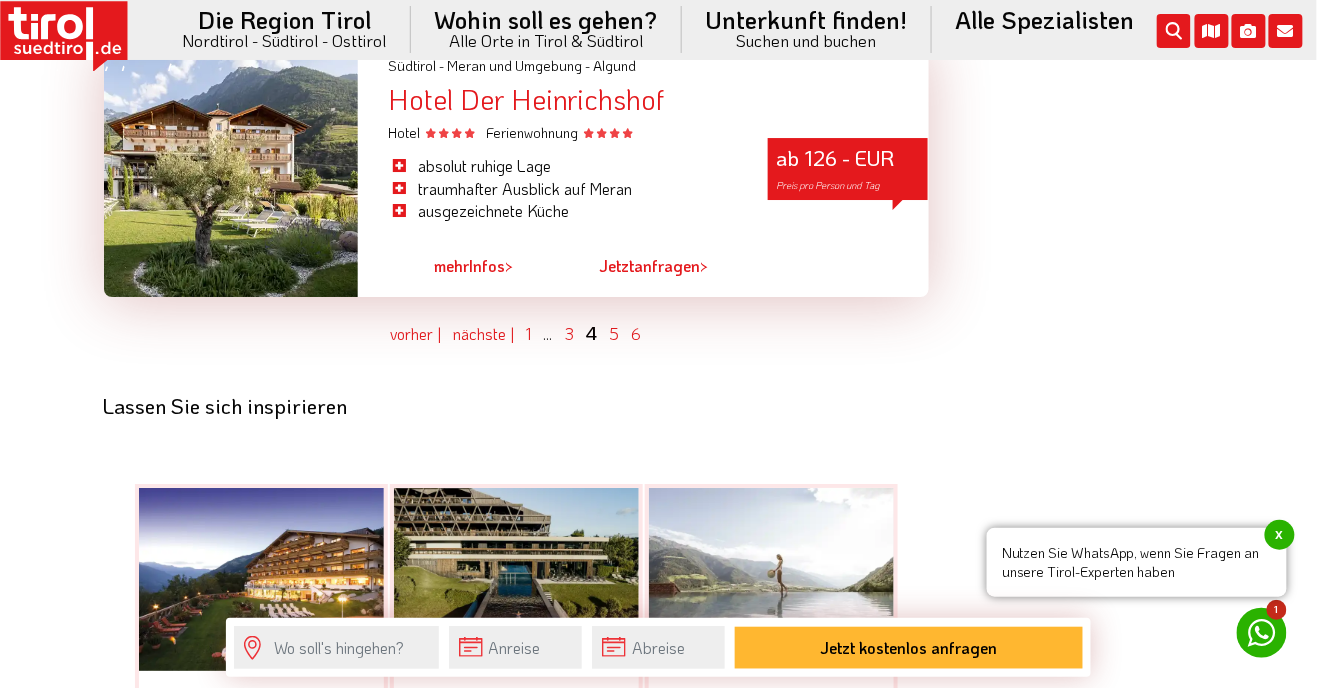 scroll, scrollTop: 5857, scrollLeft: 0, axis: vertical 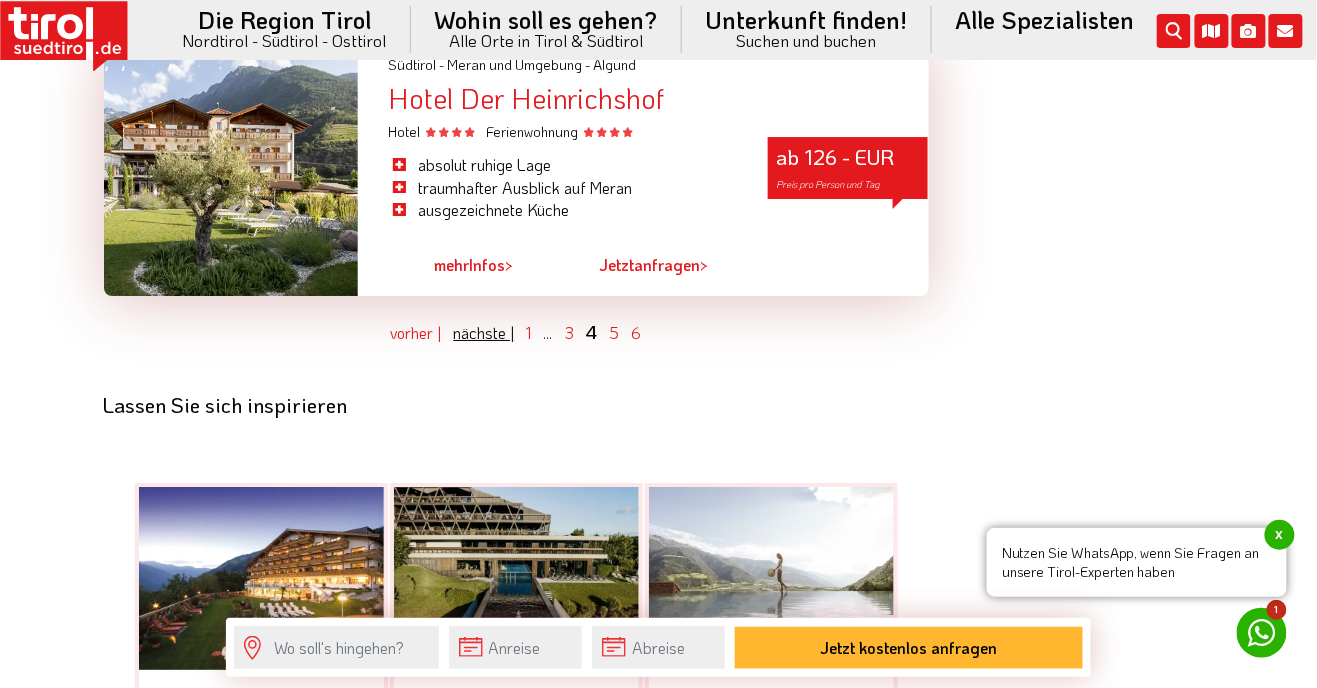 click on "nächste |" at bounding box center [484, 332] 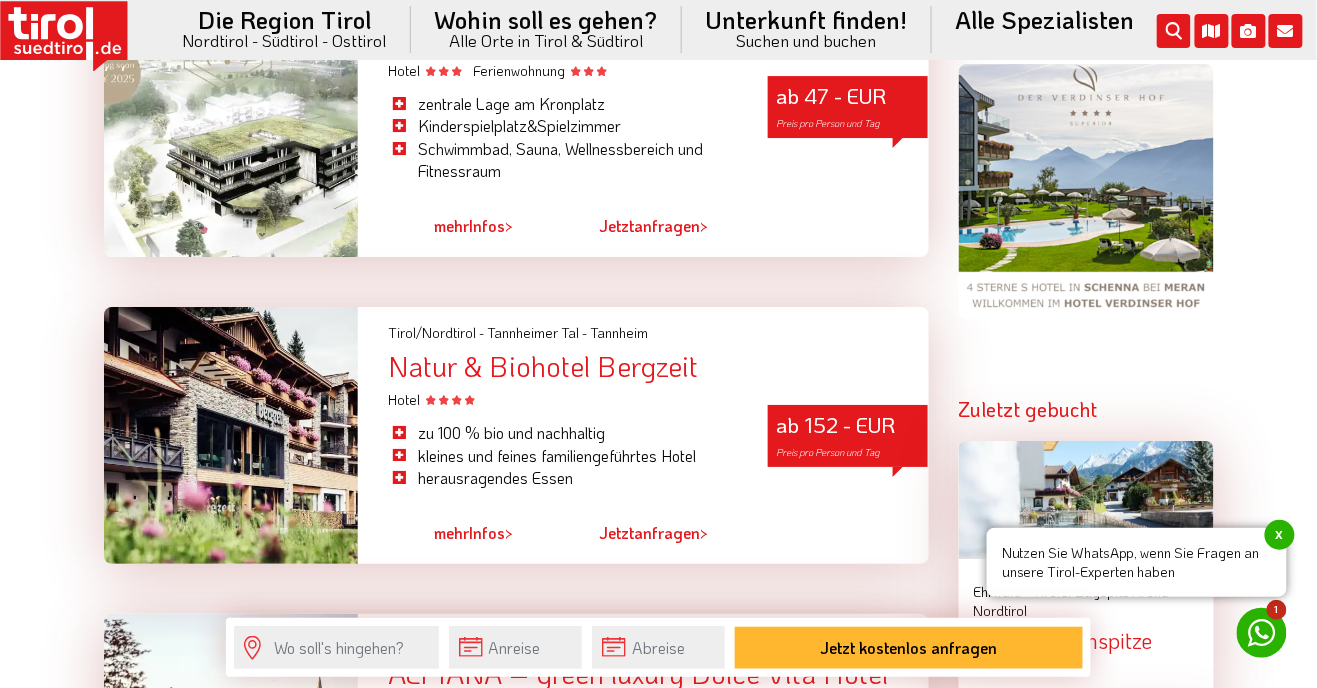 scroll, scrollTop: 1689, scrollLeft: 0, axis: vertical 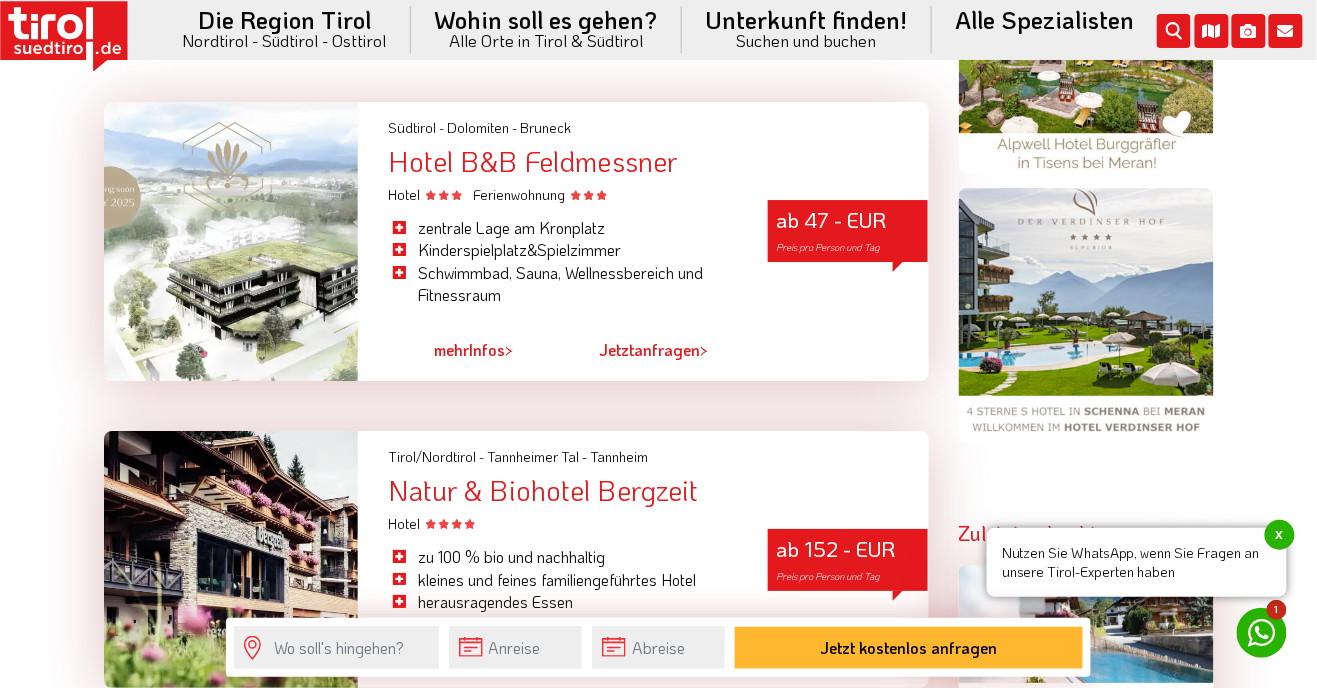 click at bounding box center [231, 241] 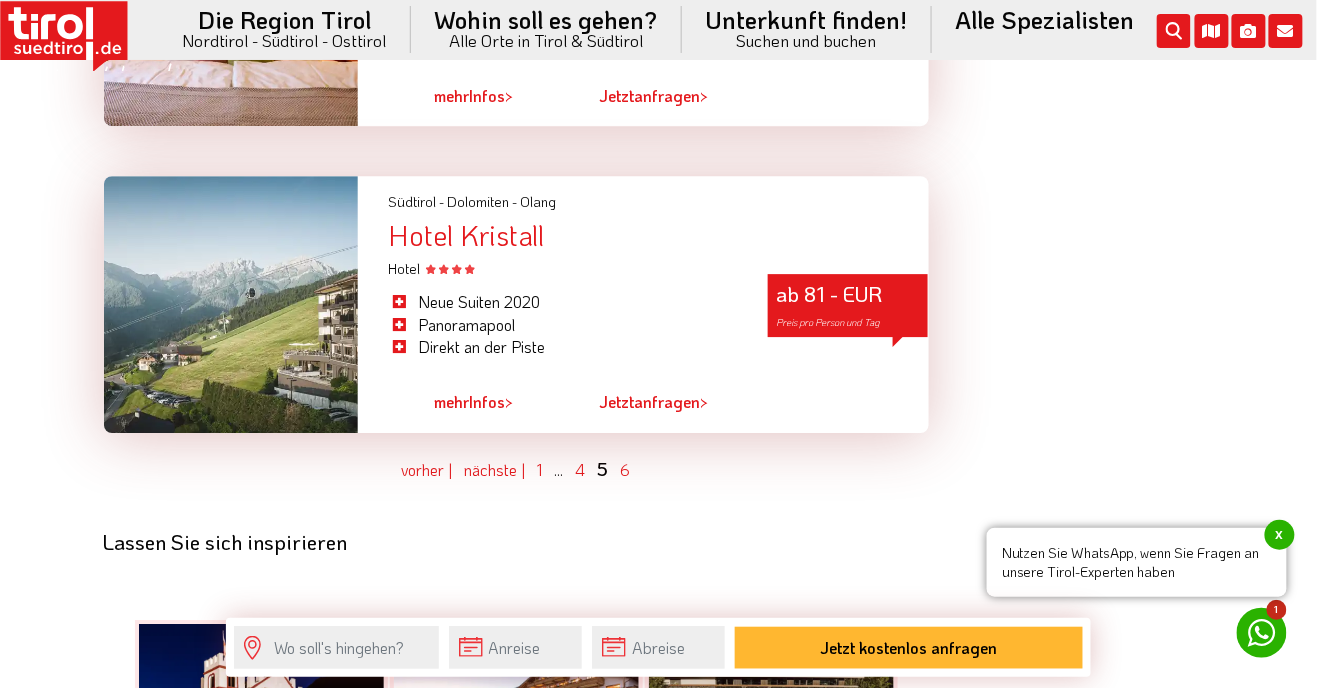 scroll, scrollTop: 5584, scrollLeft: 0, axis: vertical 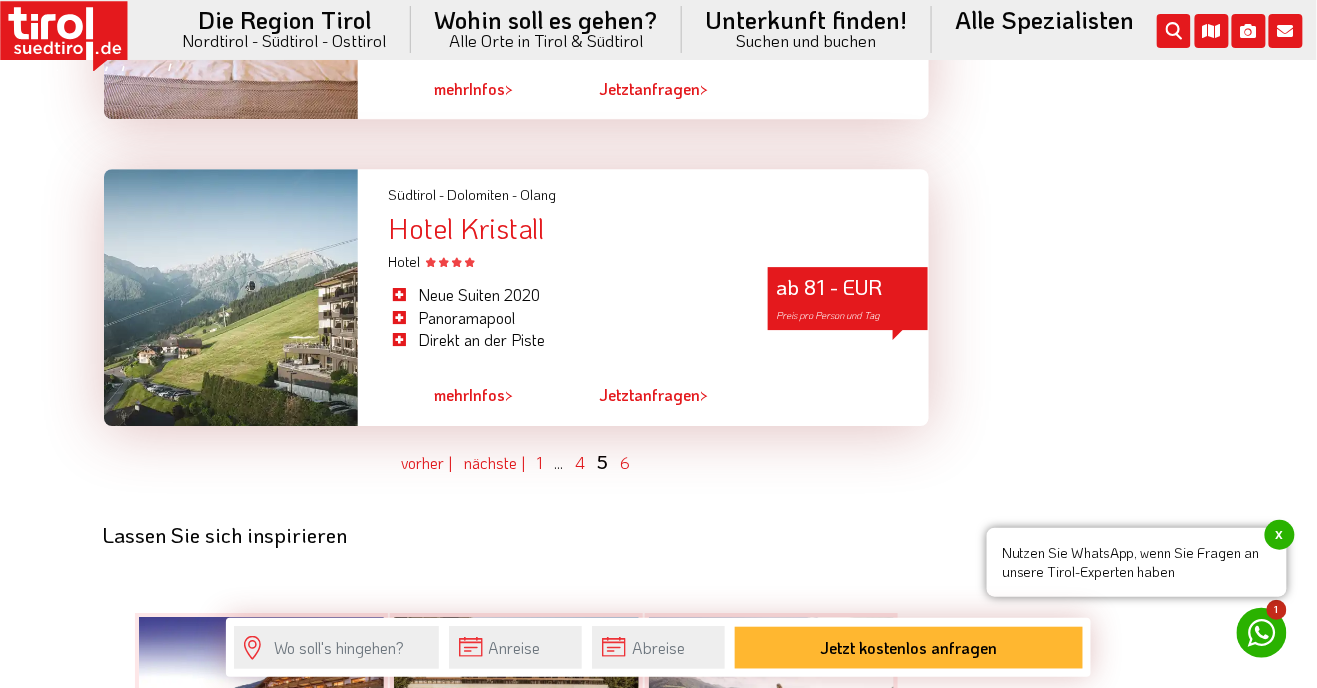 click at bounding box center [231, 297] 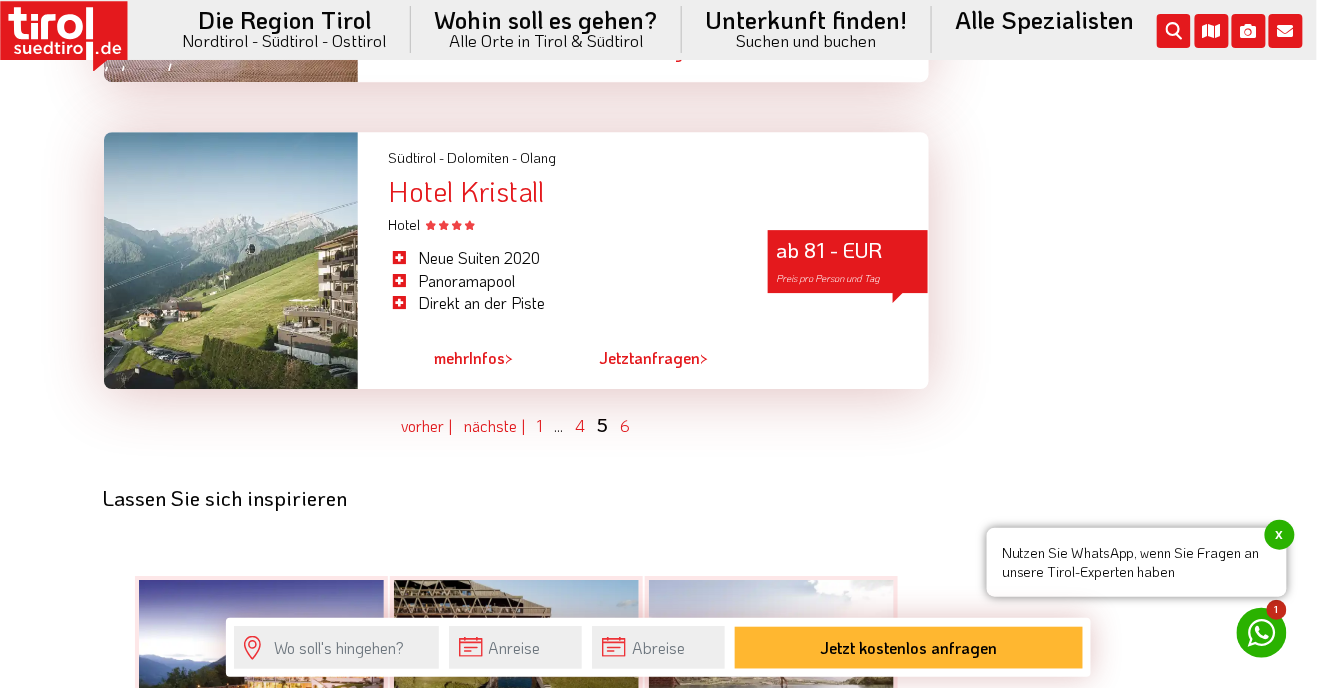 scroll, scrollTop: 5584, scrollLeft: 0, axis: vertical 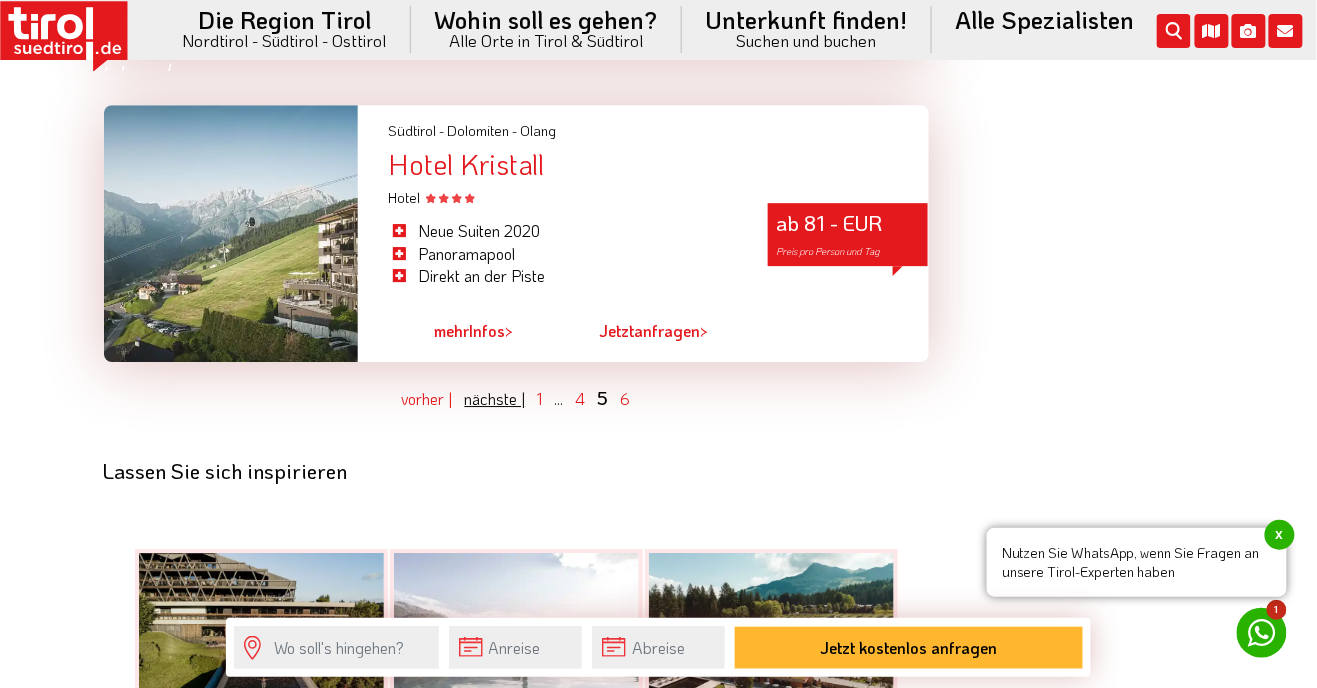 click on "nächste |" at bounding box center (495, 398) 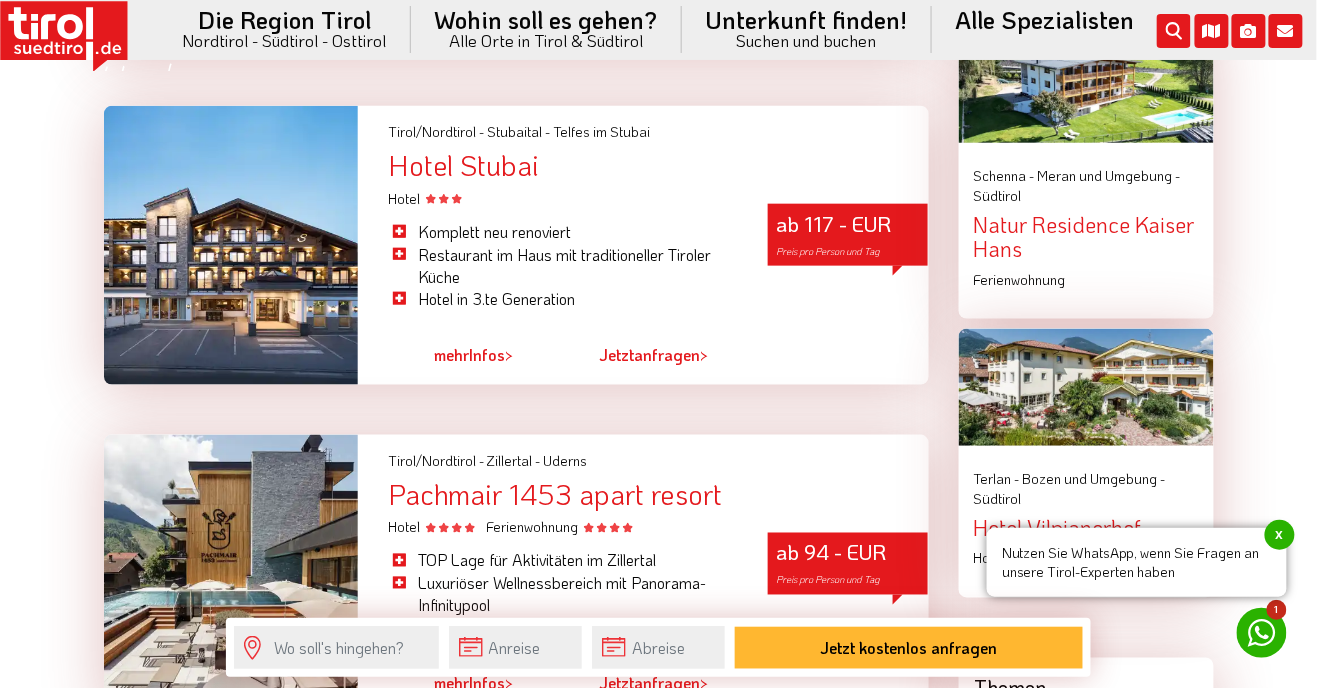 scroll, scrollTop: 2658, scrollLeft: 0, axis: vertical 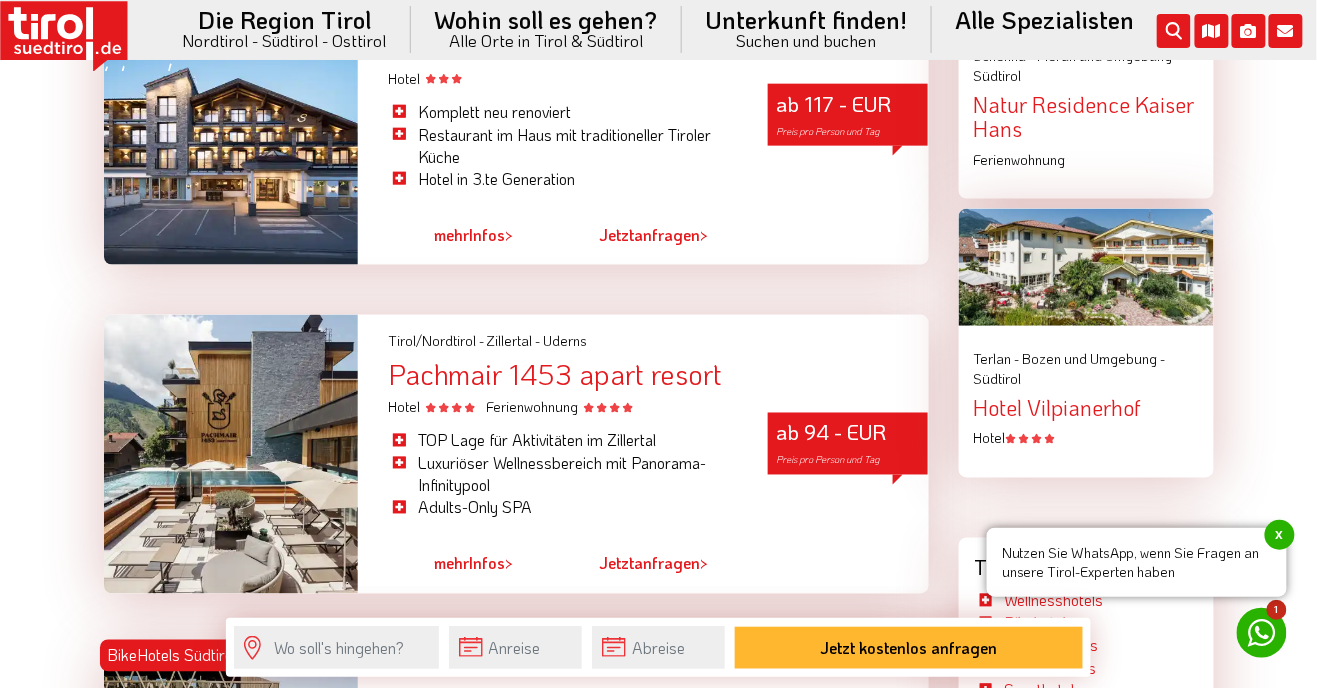 click at bounding box center (231, 454) 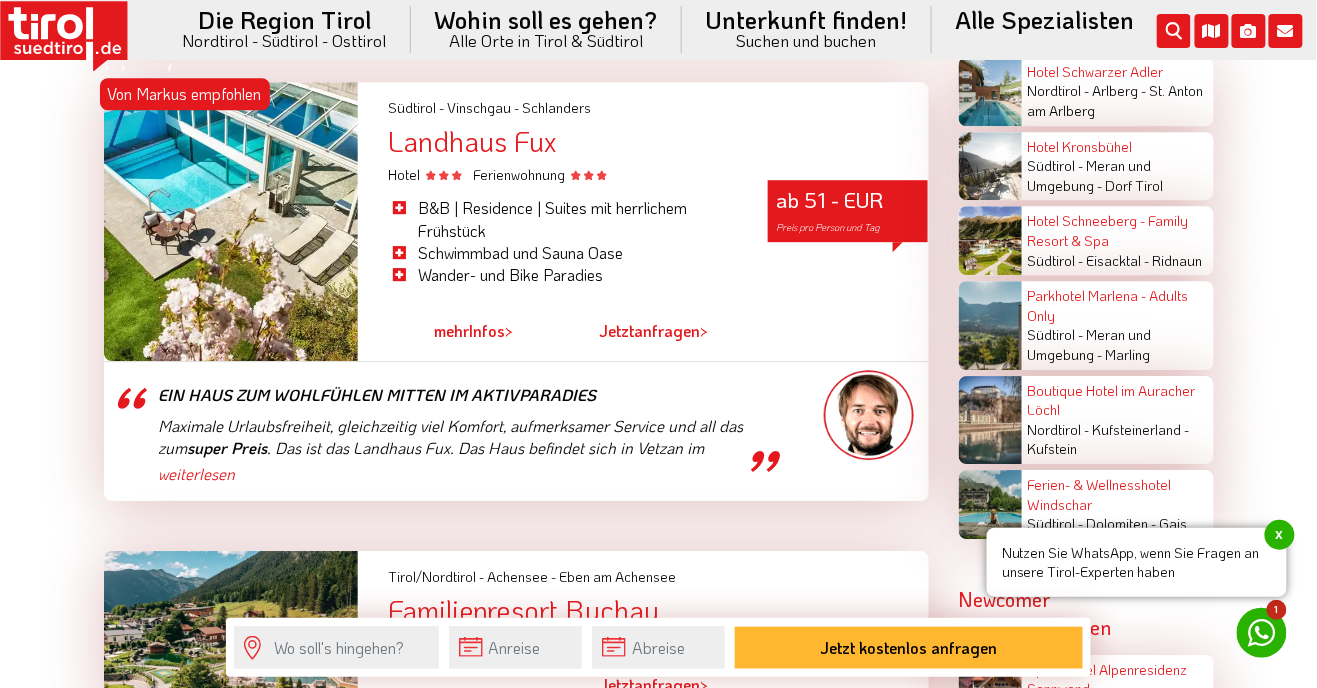 scroll, scrollTop: 3461, scrollLeft: 0, axis: vertical 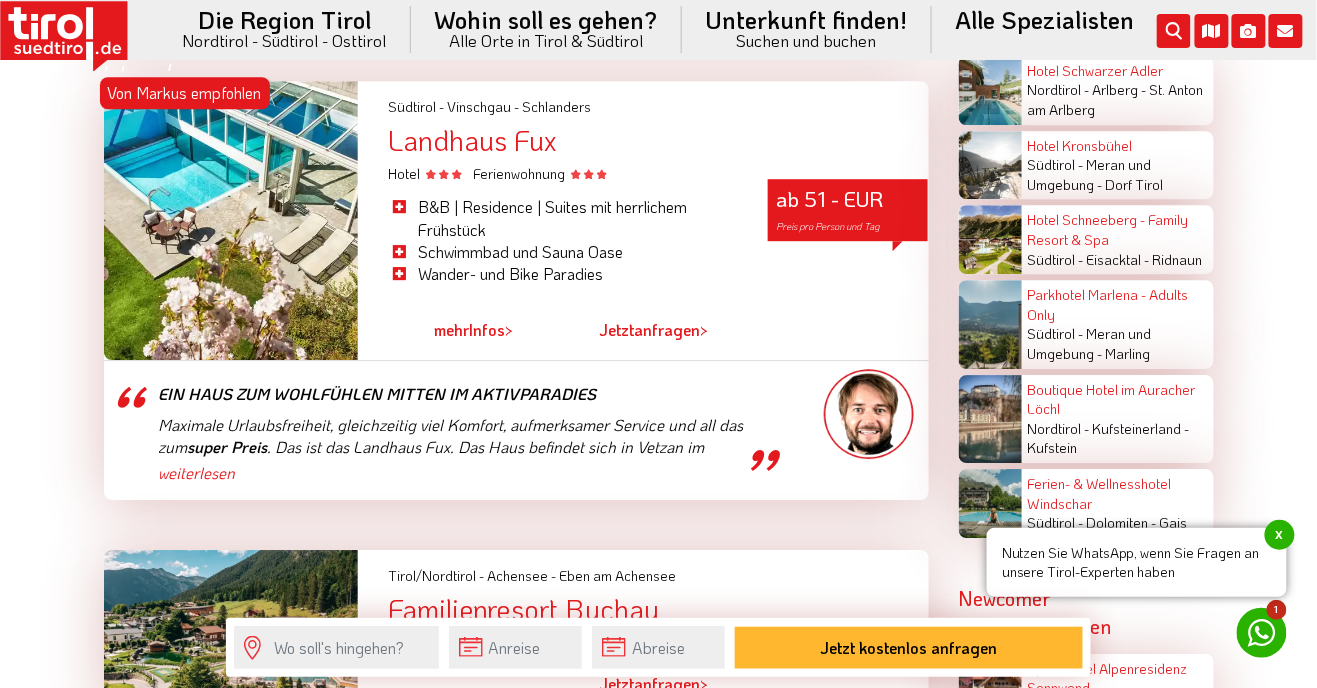 click at bounding box center [231, 220] 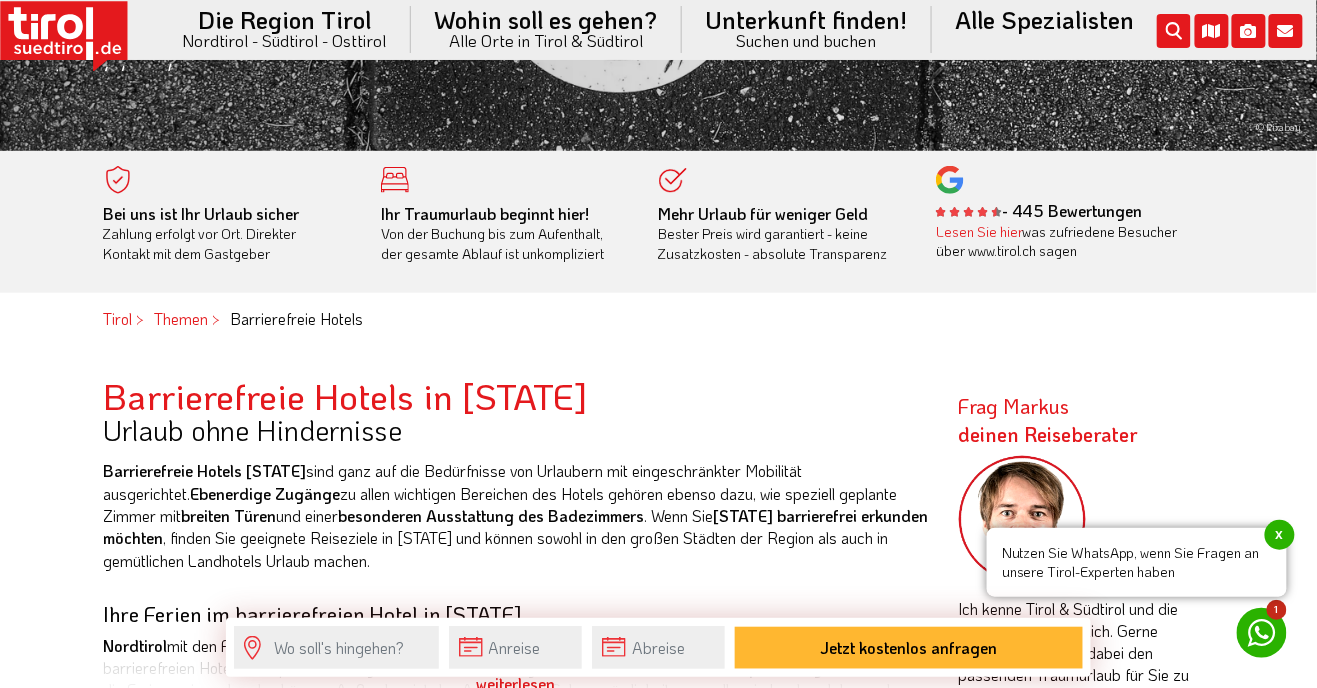 scroll, scrollTop: 0, scrollLeft: 0, axis: both 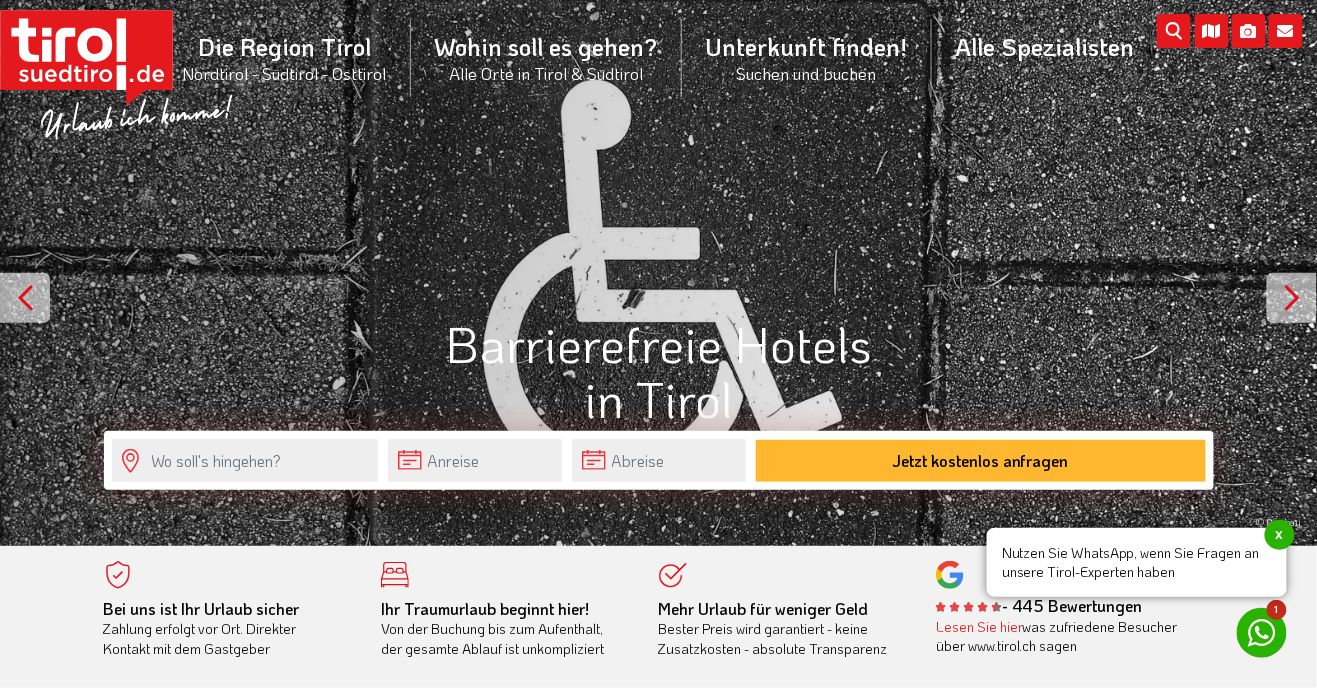click at bounding box center (25, 298) 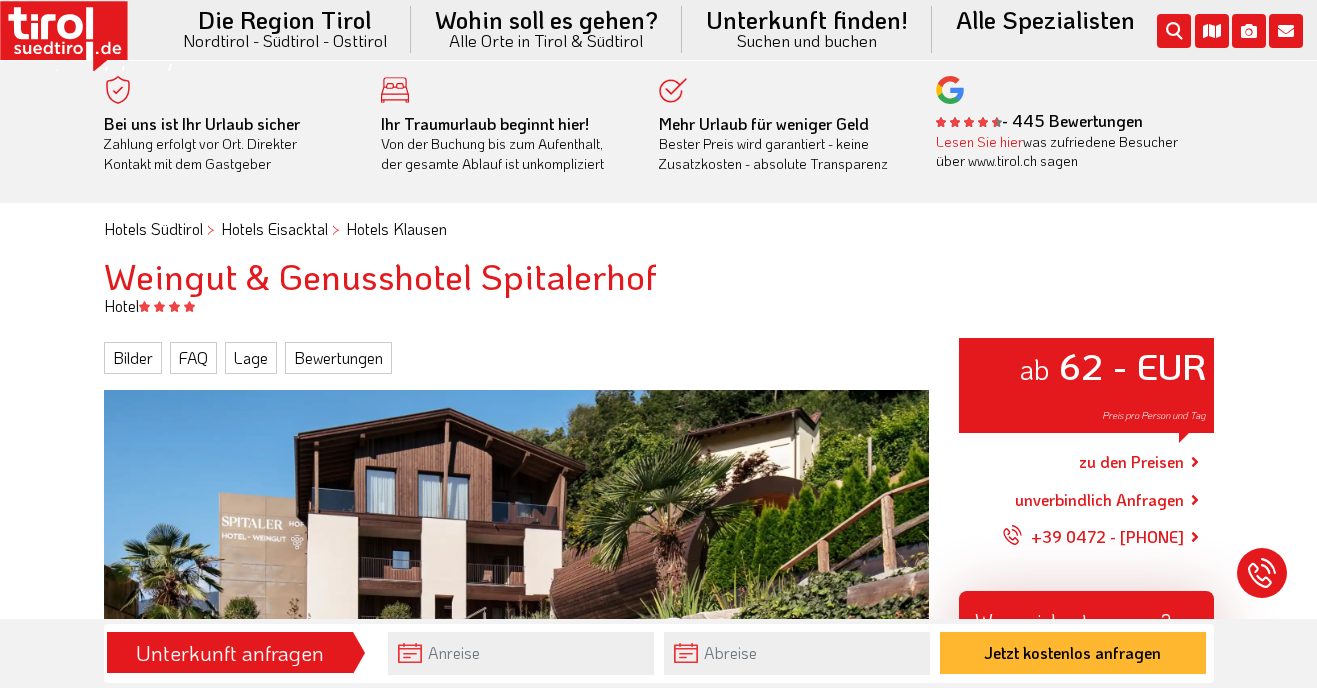 scroll, scrollTop: 0, scrollLeft: 0, axis: both 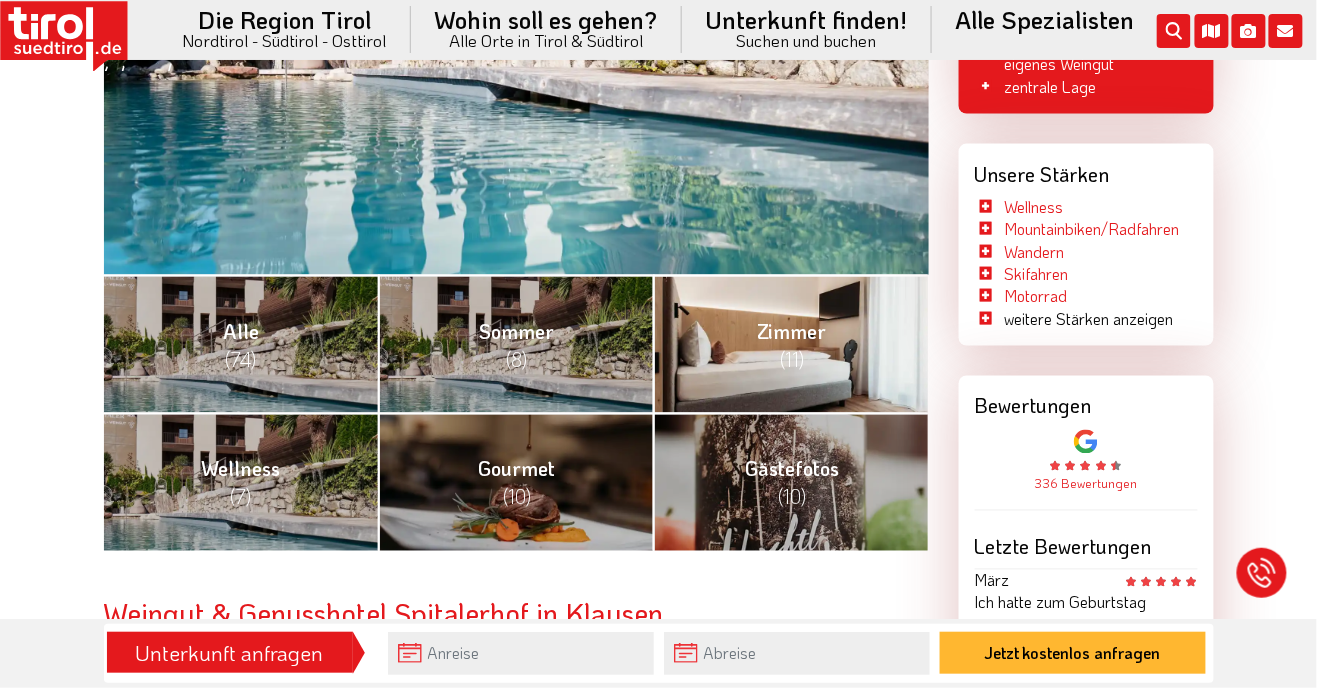click on "Zimmer   (11)" at bounding box center (791, 345) 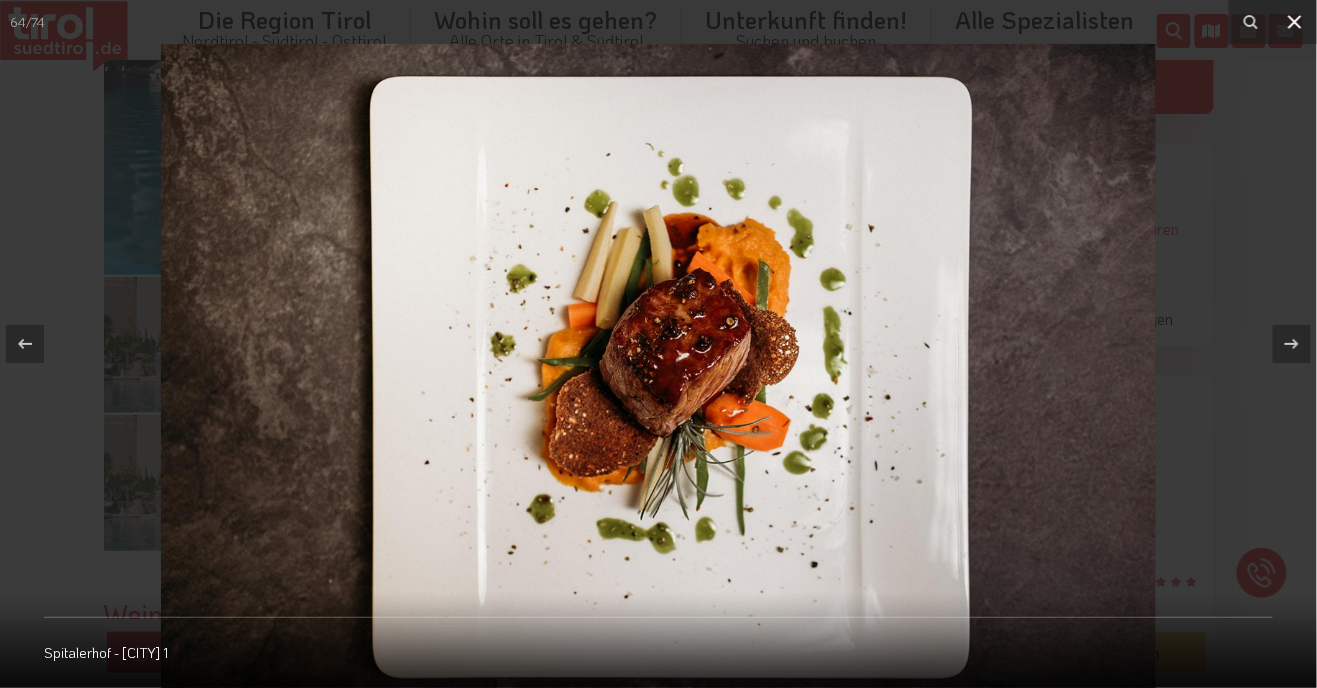 click 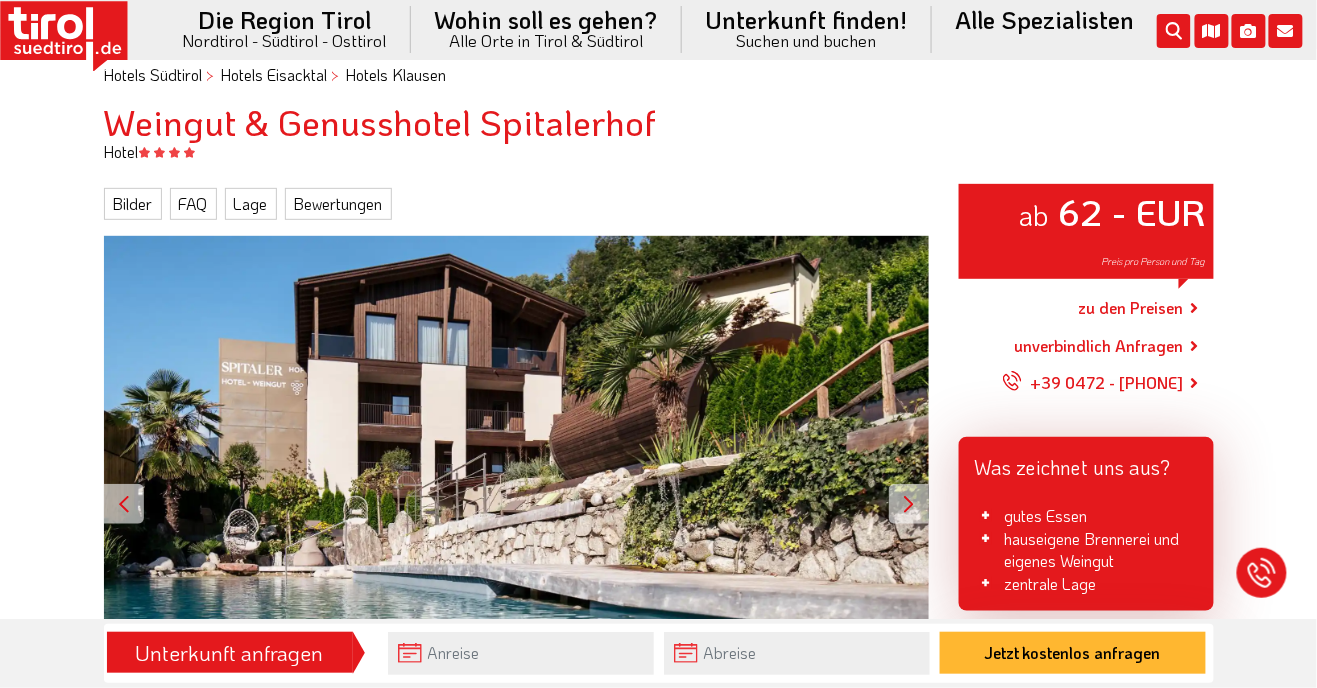 scroll, scrollTop: 160, scrollLeft: 0, axis: vertical 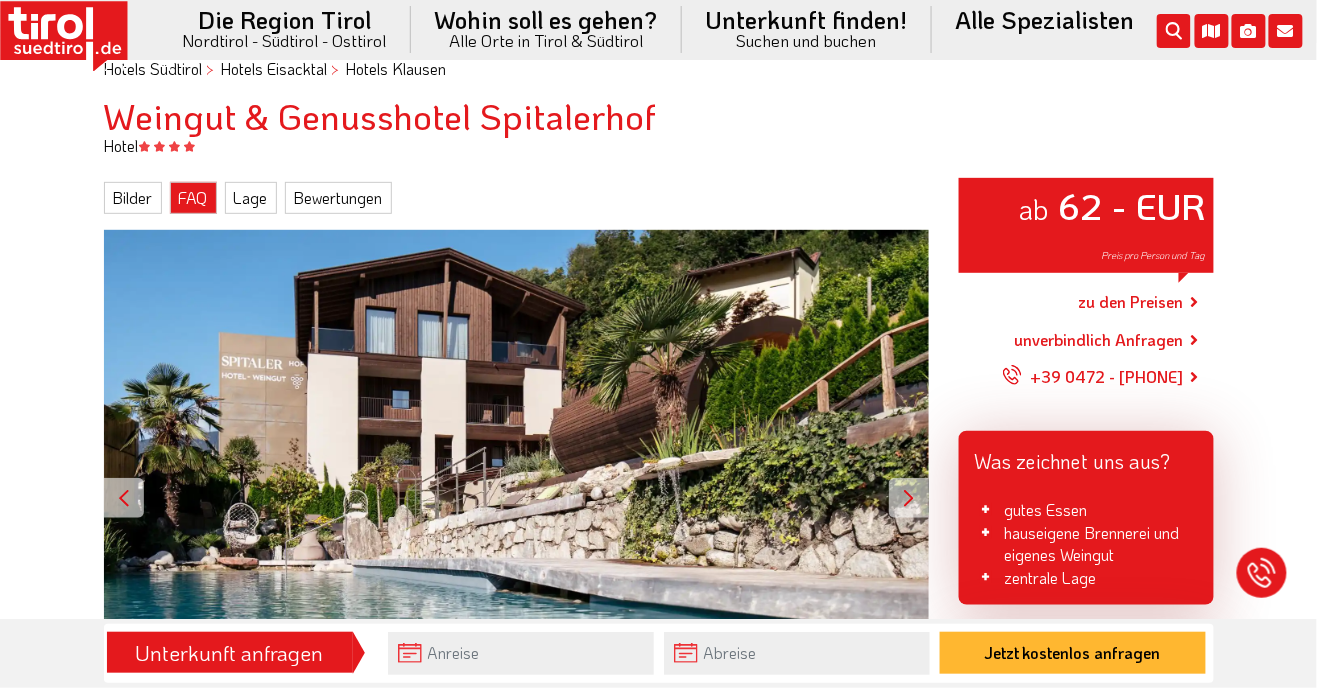 click on "FAQ" at bounding box center [193, 198] 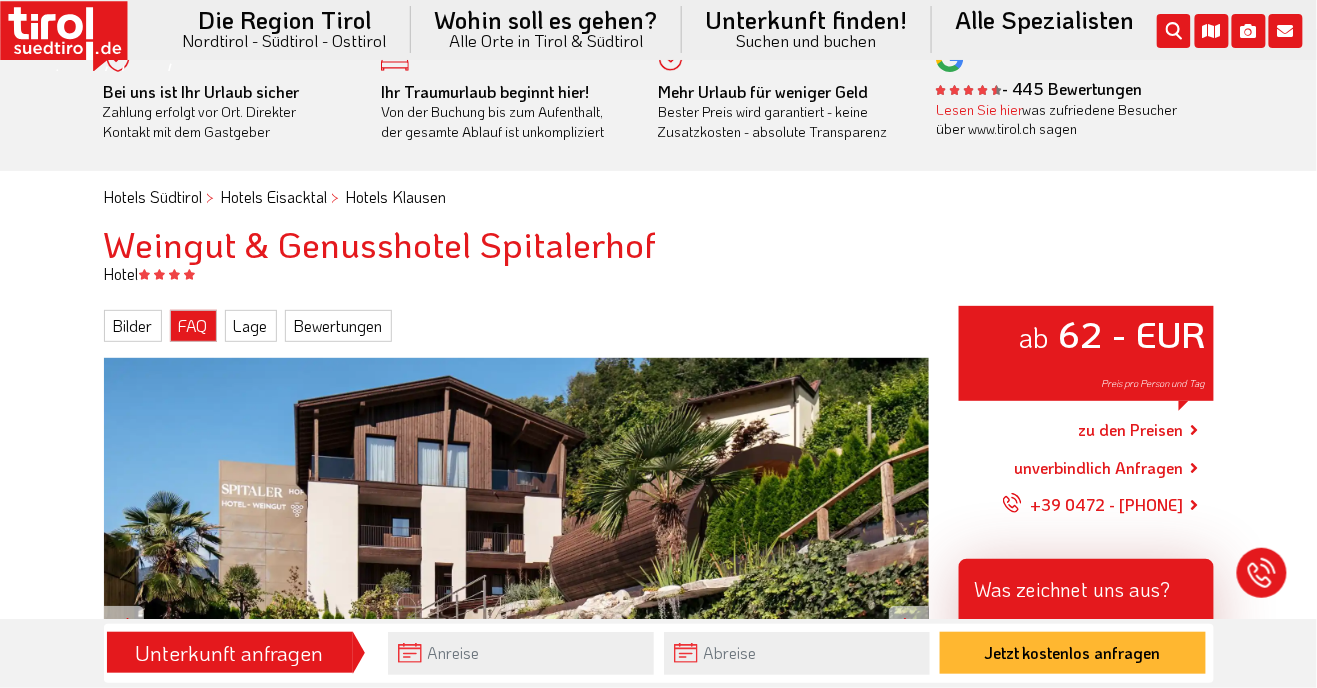 scroll, scrollTop: 0, scrollLeft: 0, axis: both 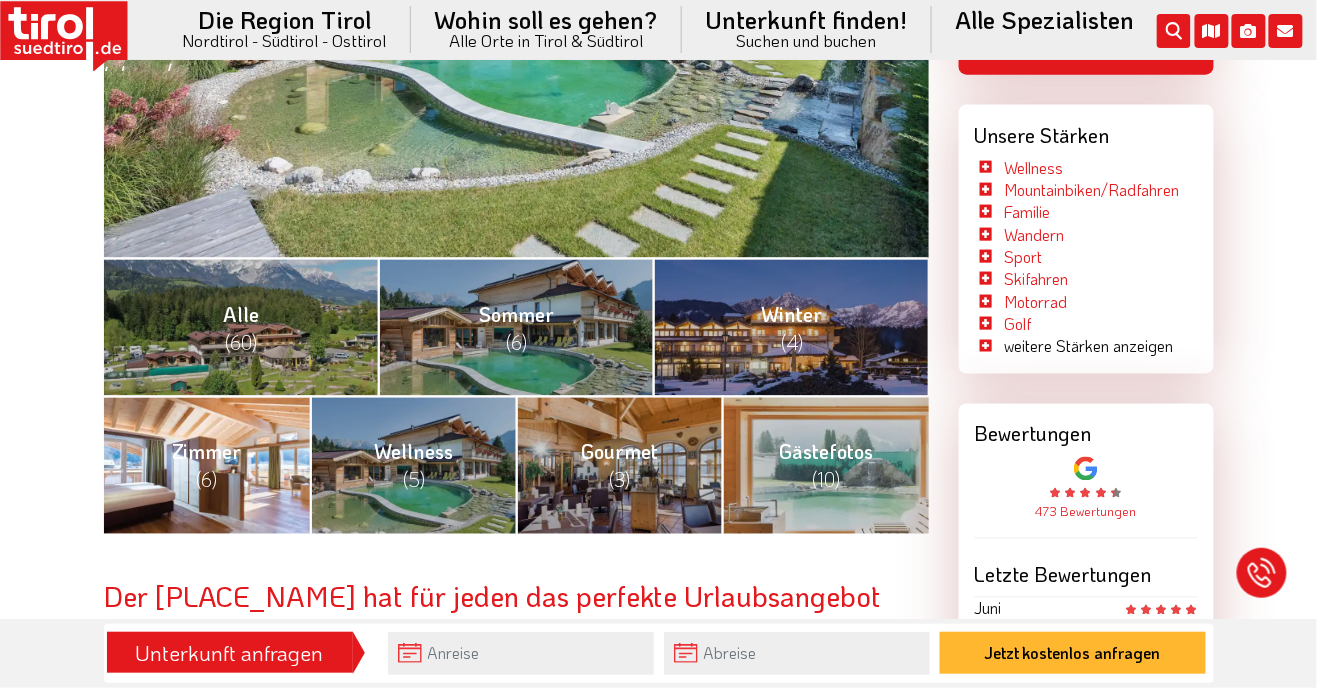 click on "(6)" at bounding box center [206, 480] 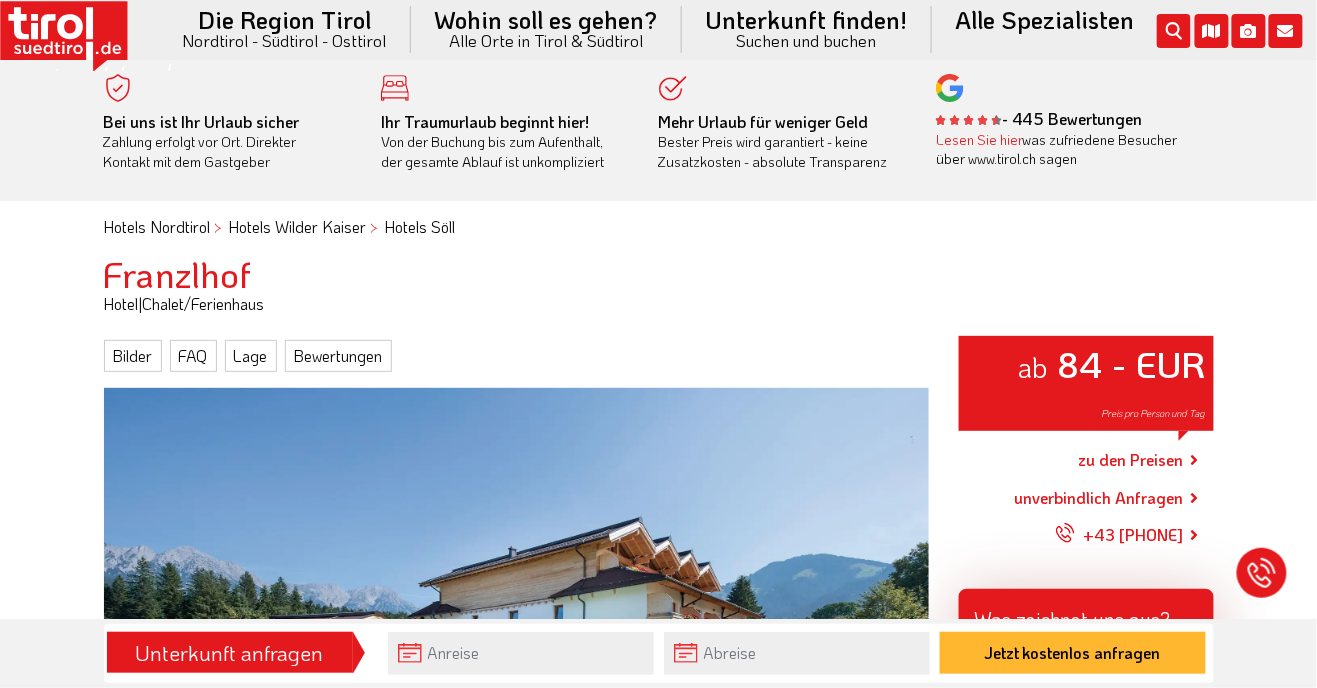 scroll, scrollTop: 0, scrollLeft: 0, axis: both 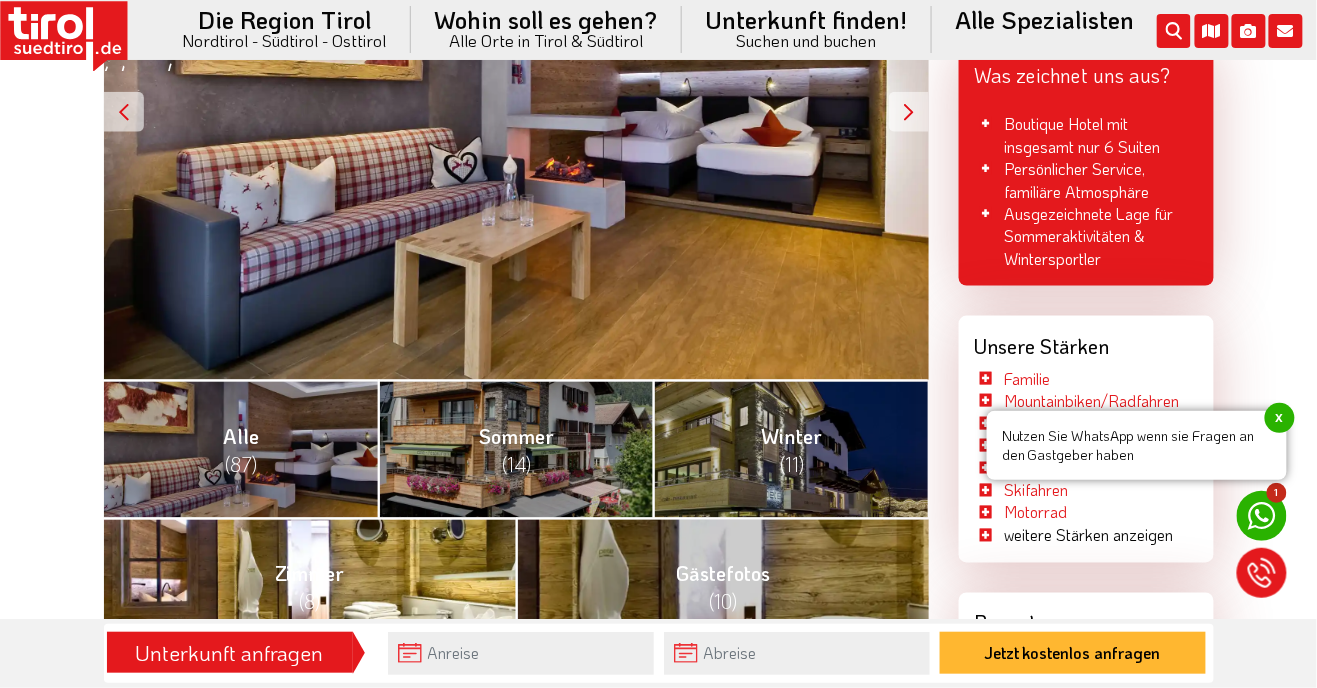 click on "(8)" at bounding box center [309, 602] 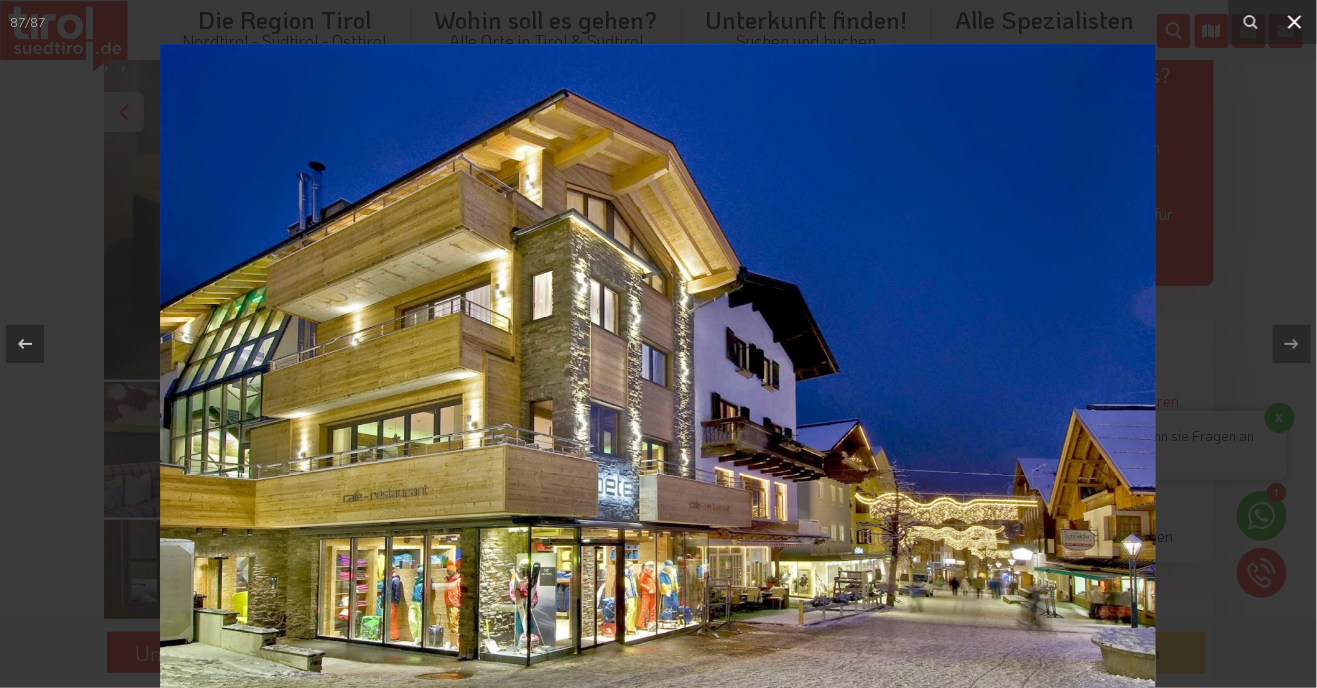 click 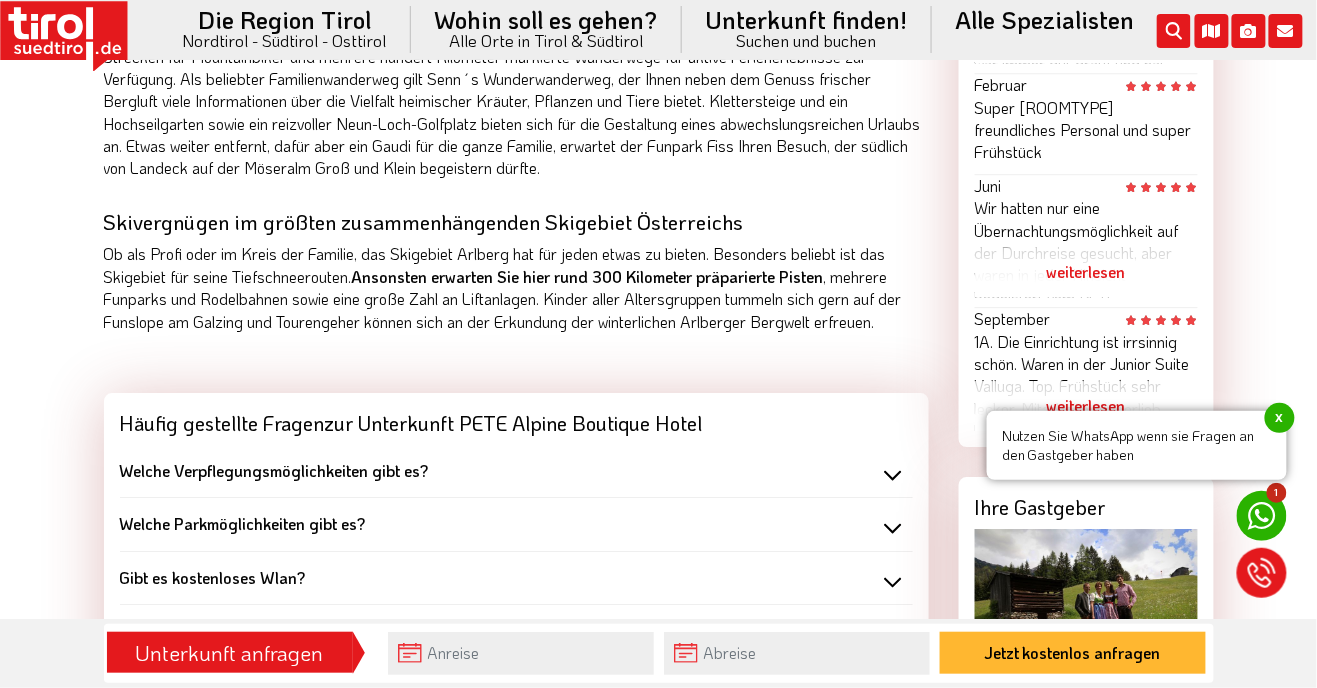 scroll, scrollTop: 1471, scrollLeft: 0, axis: vertical 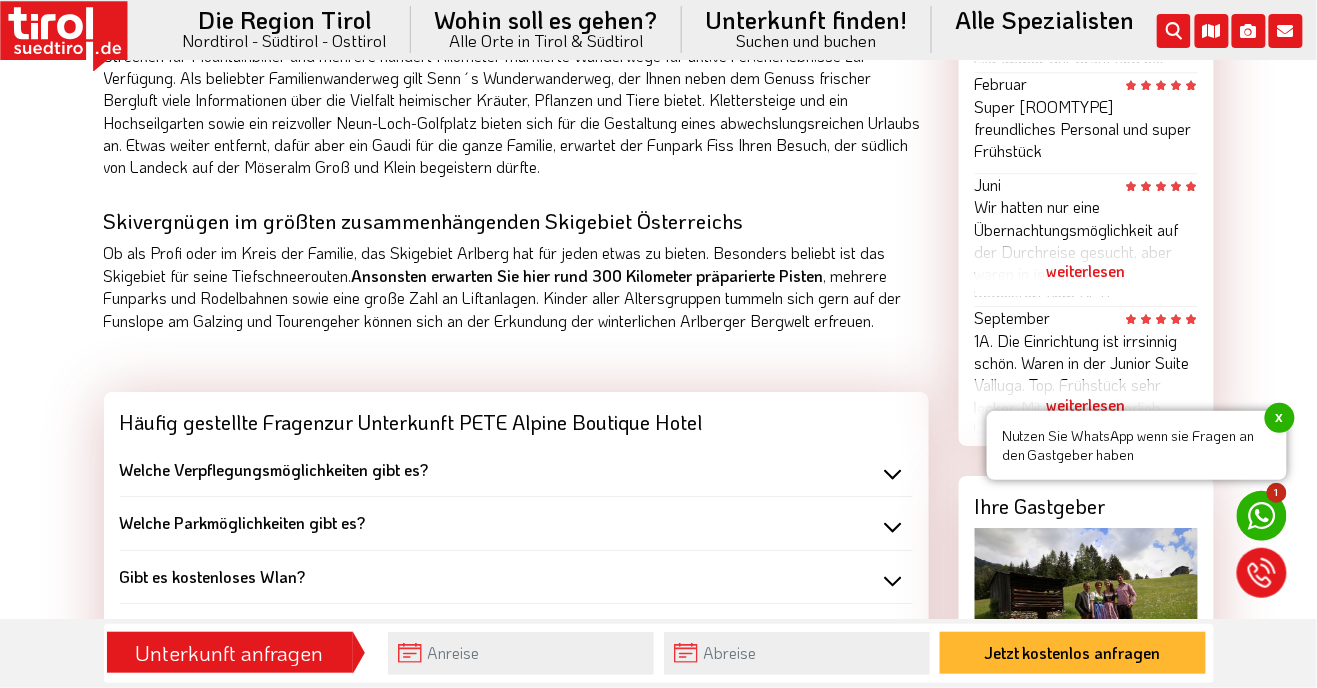 click on "Welche Parkmöglichkeiten gibt es?" at bounding box center [243, 522] 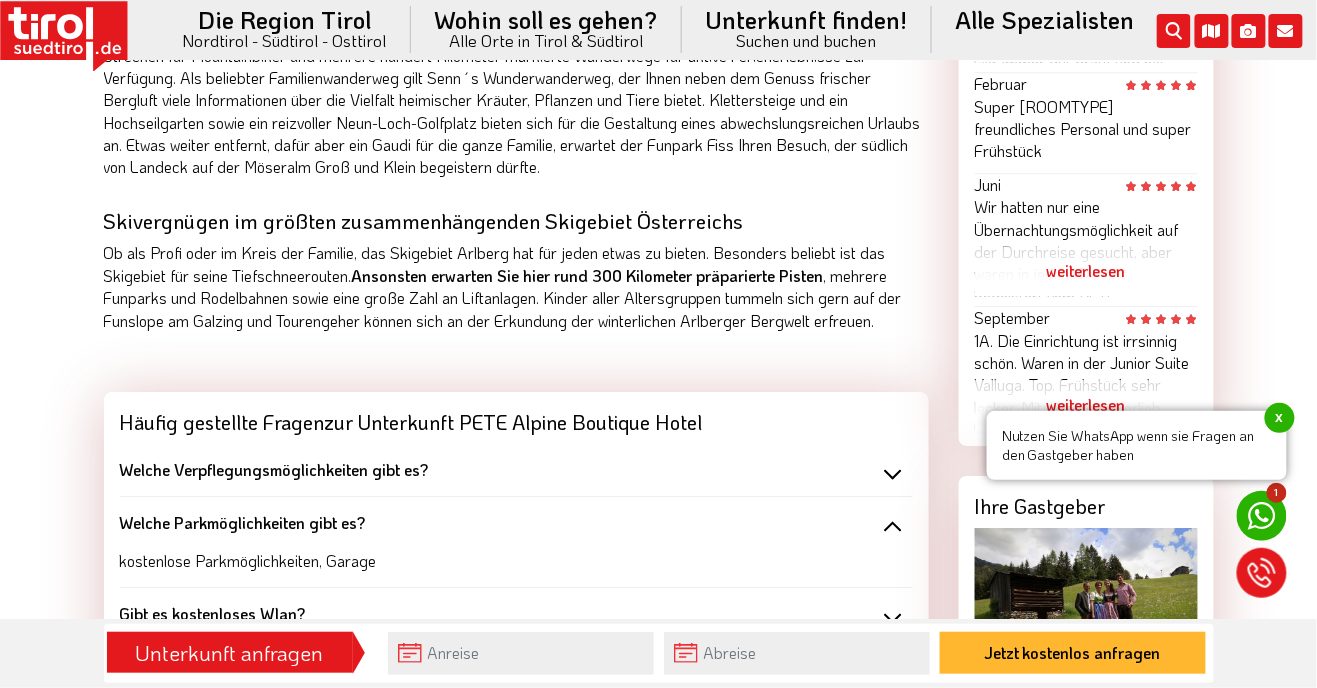 click on "Welche Verpflegungsmöglichkeiten gibt es?" at bounding box center [274, 469] 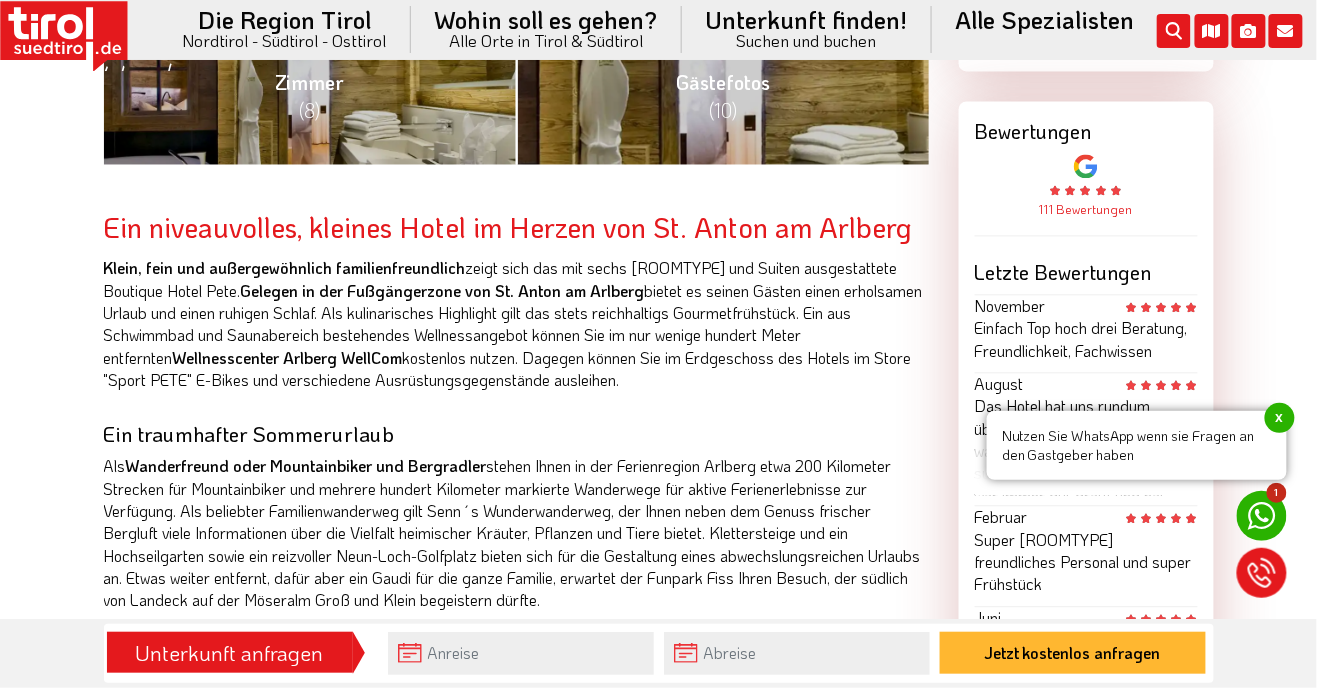 scroll, scrollTop: 1040, scrollLeft: 0, axis: vertical 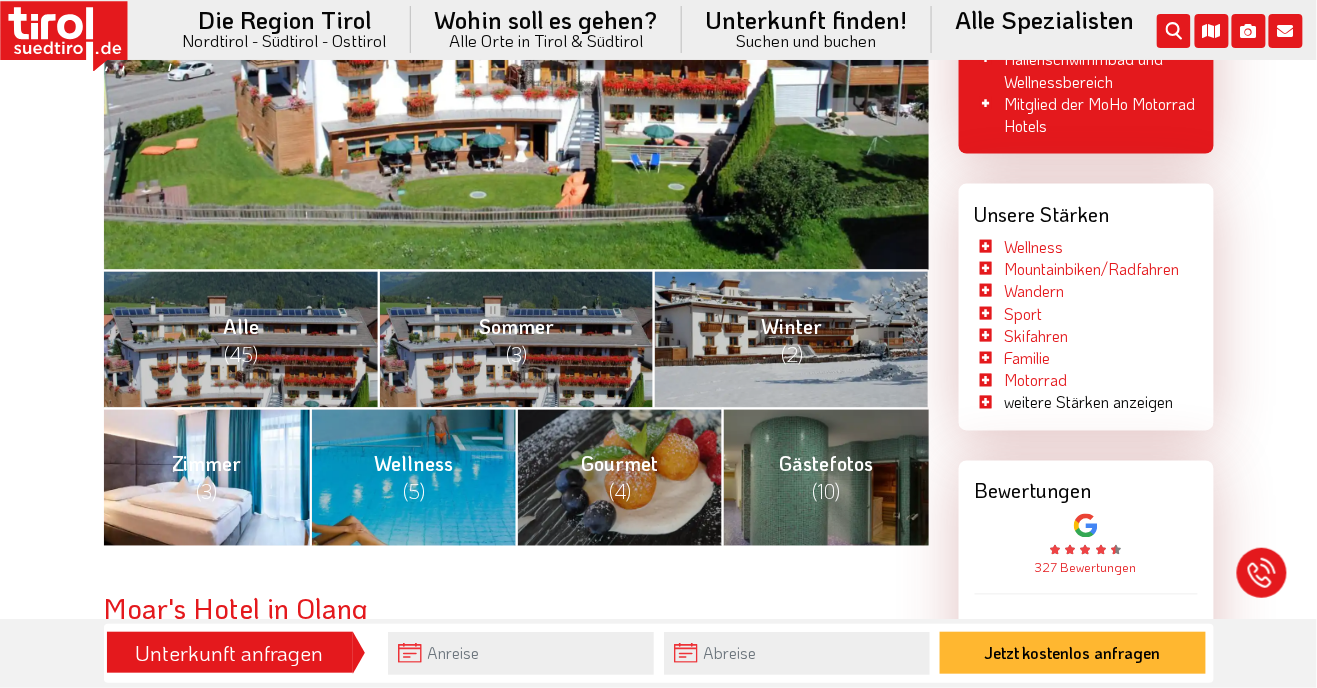 click on "Zimmer   (3)" at bounding box center [207, 477] 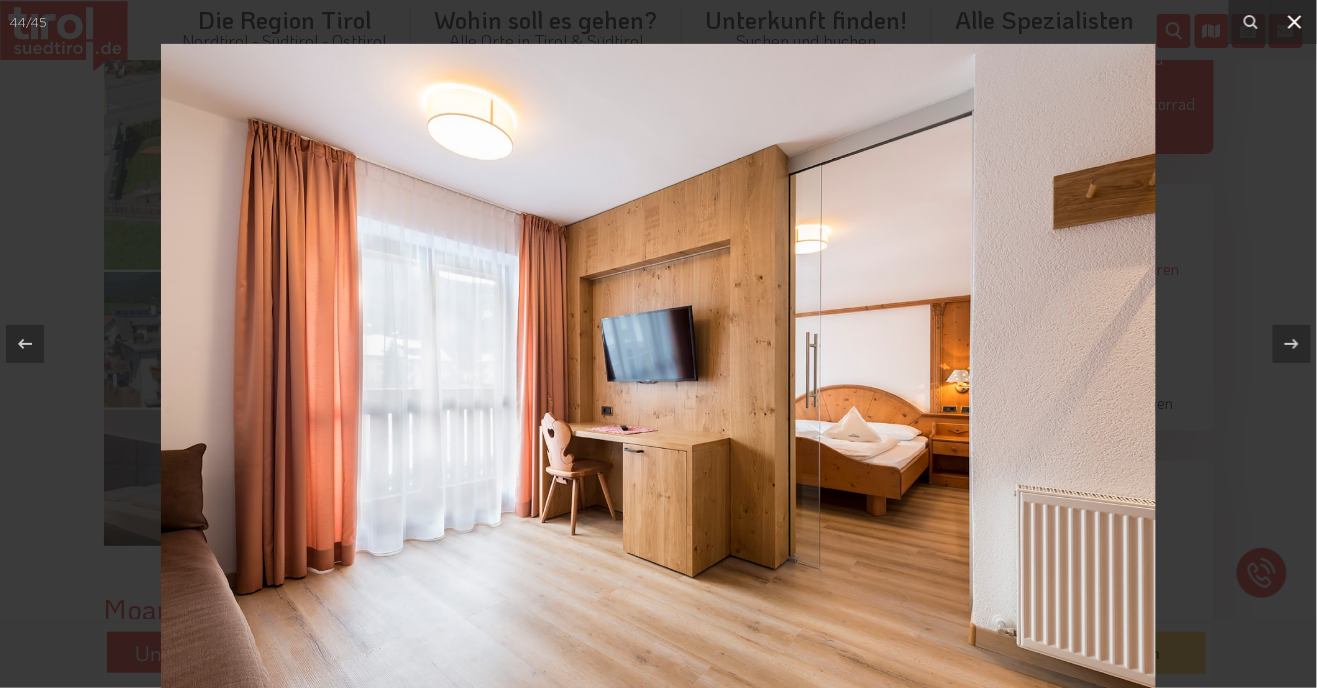 click 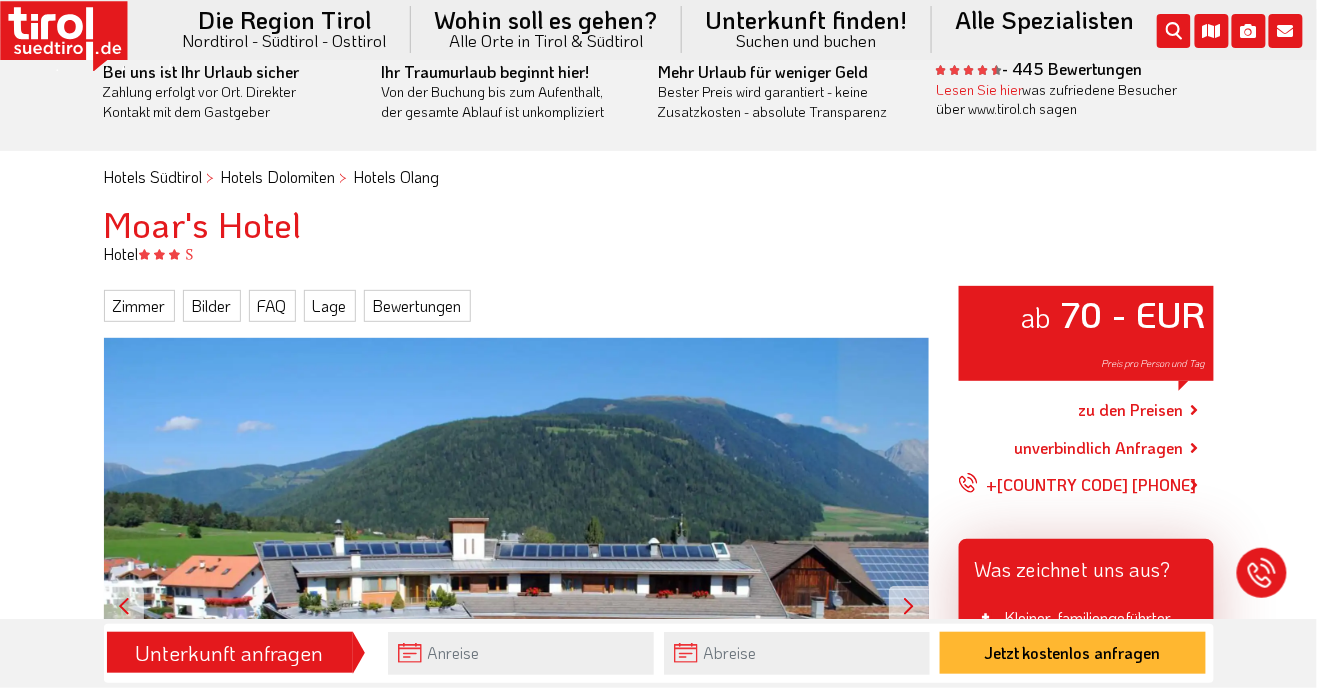 scroll, scrollTop: 0, scrollLeft: 0, axis: both 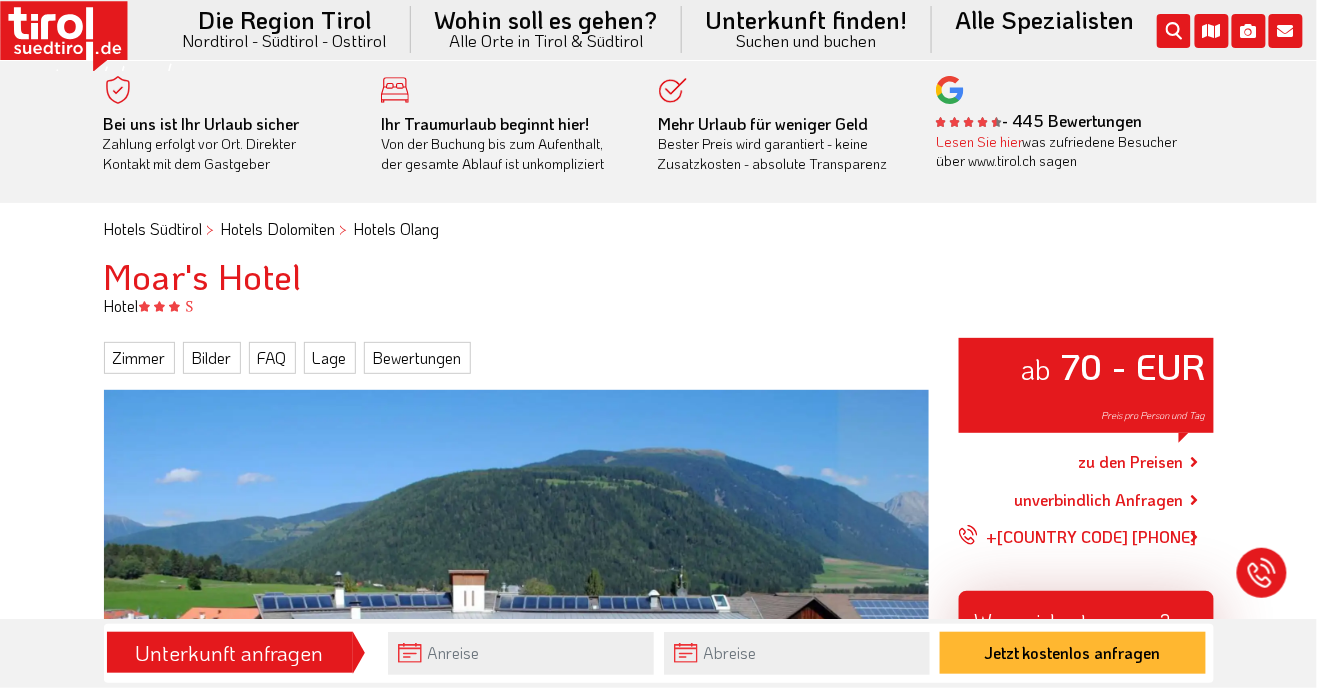 click on "Hotels Südtirol   Hotels Dolomiten   Hotels Olang                 Moar's Hotel      Hotel                  Zimmer   Bilder   FAQ   Lage   Bewertungen                 ab   70 - EUR   Preis pro Person und Tag                Alle   (45)                                                                                  Sommer   (3)                      Winter   (2)                  Zimmer   (3)                      Wellness   (5)                              Gourmet   (4)                          Gästefotos   (10)                                                                             Jetzt kostenlos anfragen                     Moar's Hotel in Olang   Der Moar's Hotel befindet sich in zentraler Lage in  Olang  und somit inmitten der einzigartigen Landschaft der Dolomiten. Bei der Einrichtung der Einzel-, Doppel- und Familienzimmer haben die Gastgeber großen Wert auf  Komfort und Gemütlichkeit Teil der MoHo Motorradhotels Gourmet und Wellness im Moar's Hotel   Das  Restaurant im Moar's Hotel" at bounding box center [658, 2724] 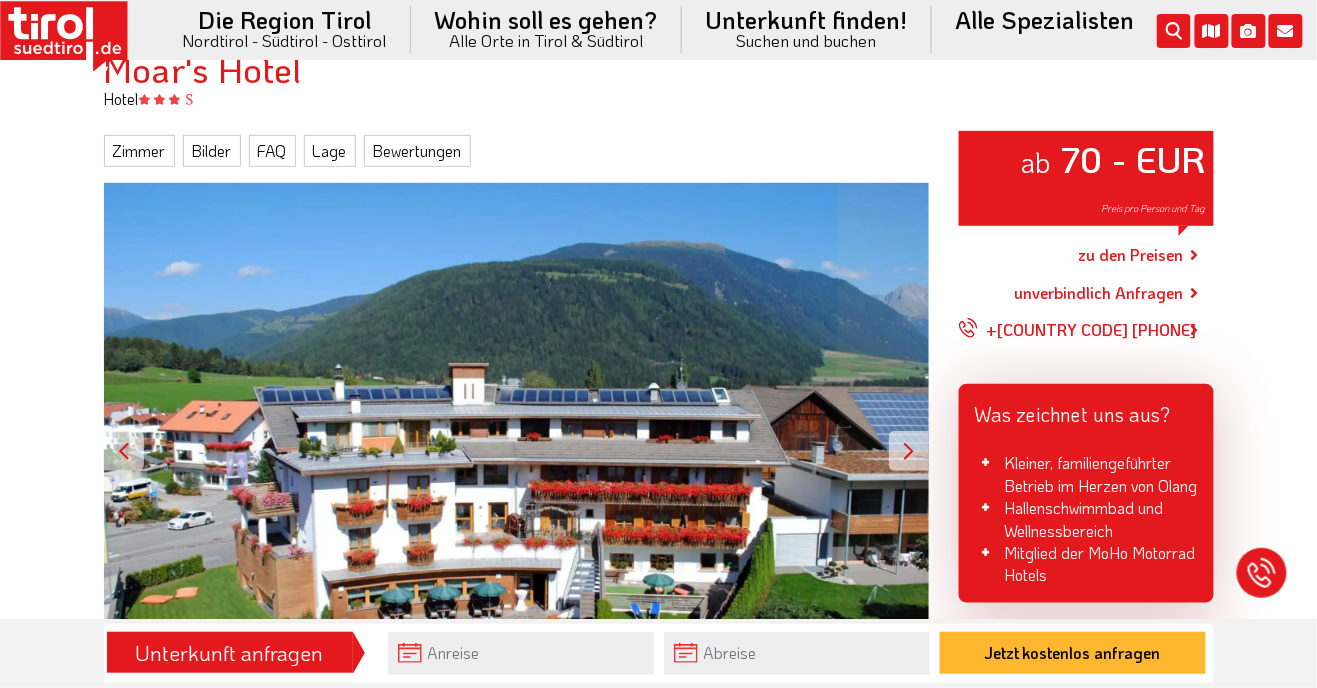scroll, scrollTop: 202, scrollLeft: 0, axis: vertical 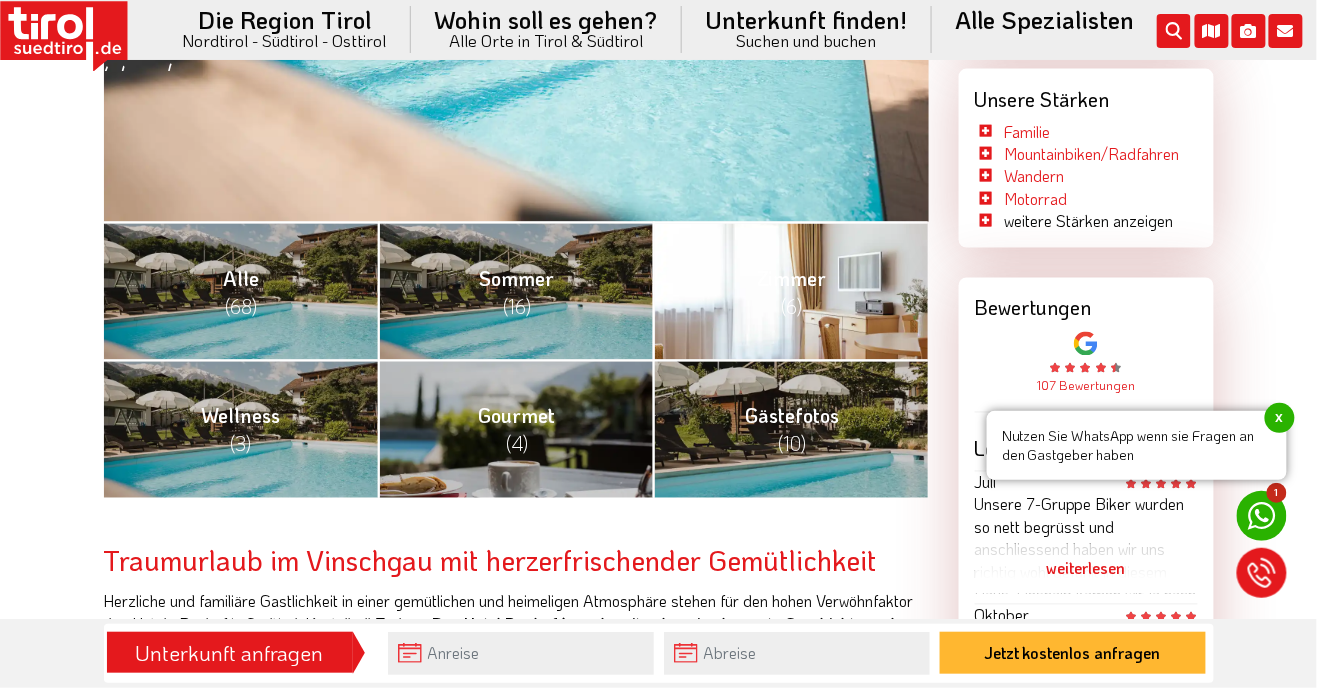 click on "Zimmer   (6)" at bounding box center (790, 291) 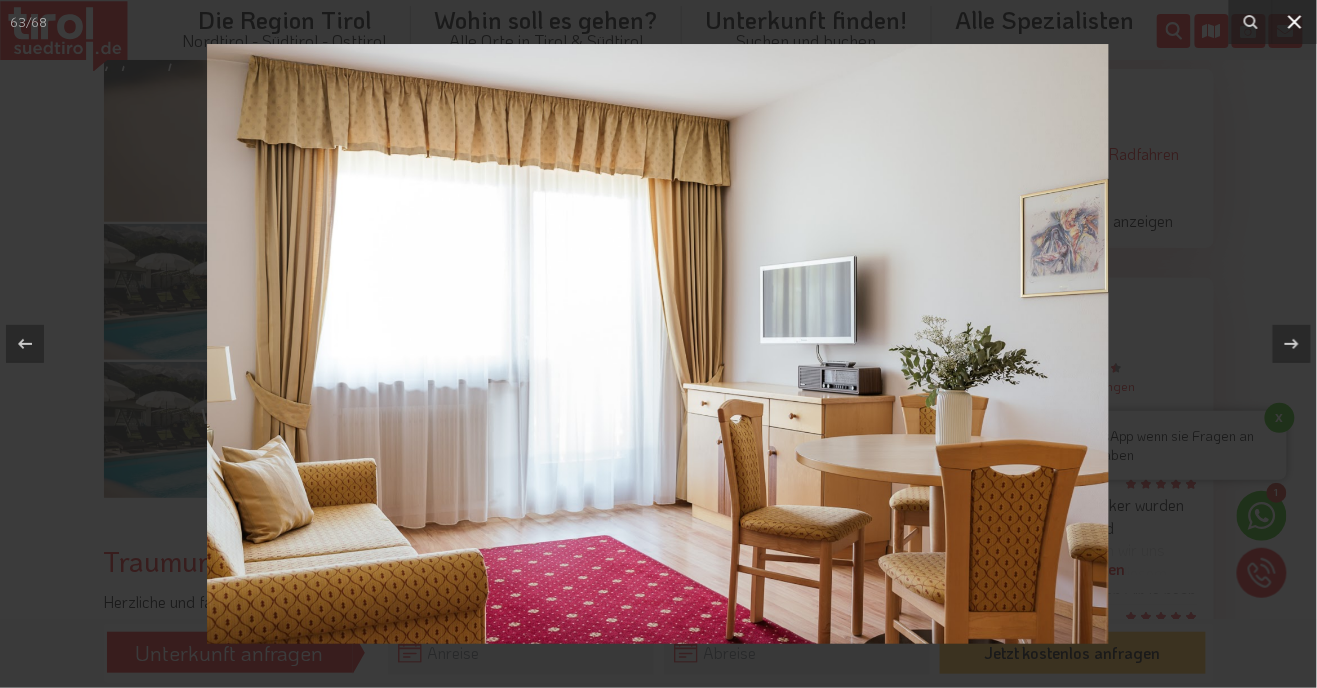 click 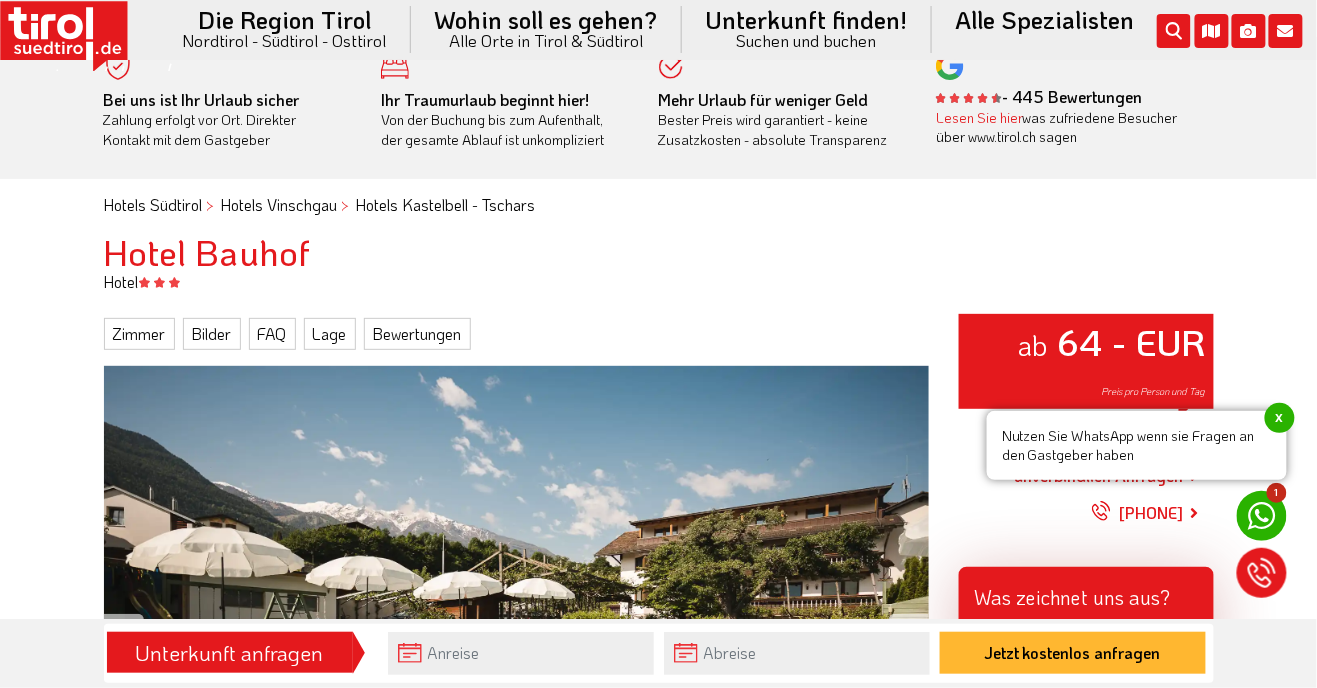 scroll, scrollTop: 22, scrollLeft: 0, axis: vertical 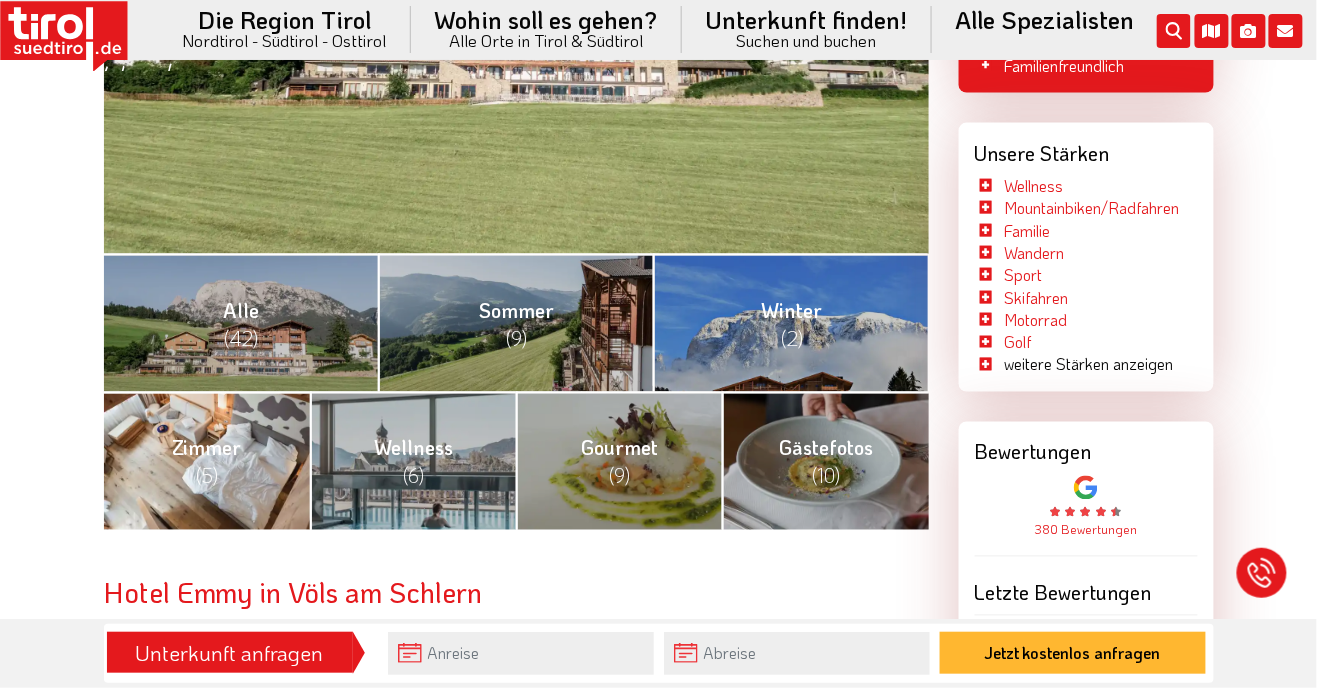 click on "(5)" at bounding box center (207, 476) 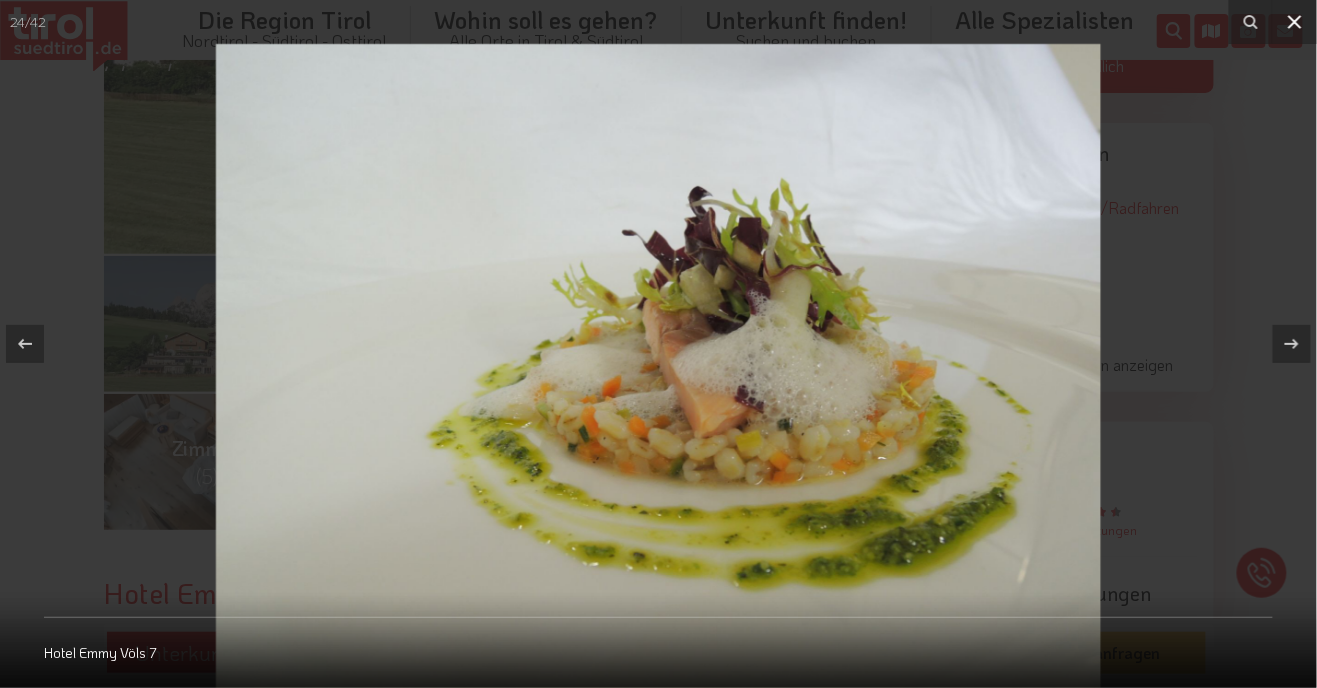 click 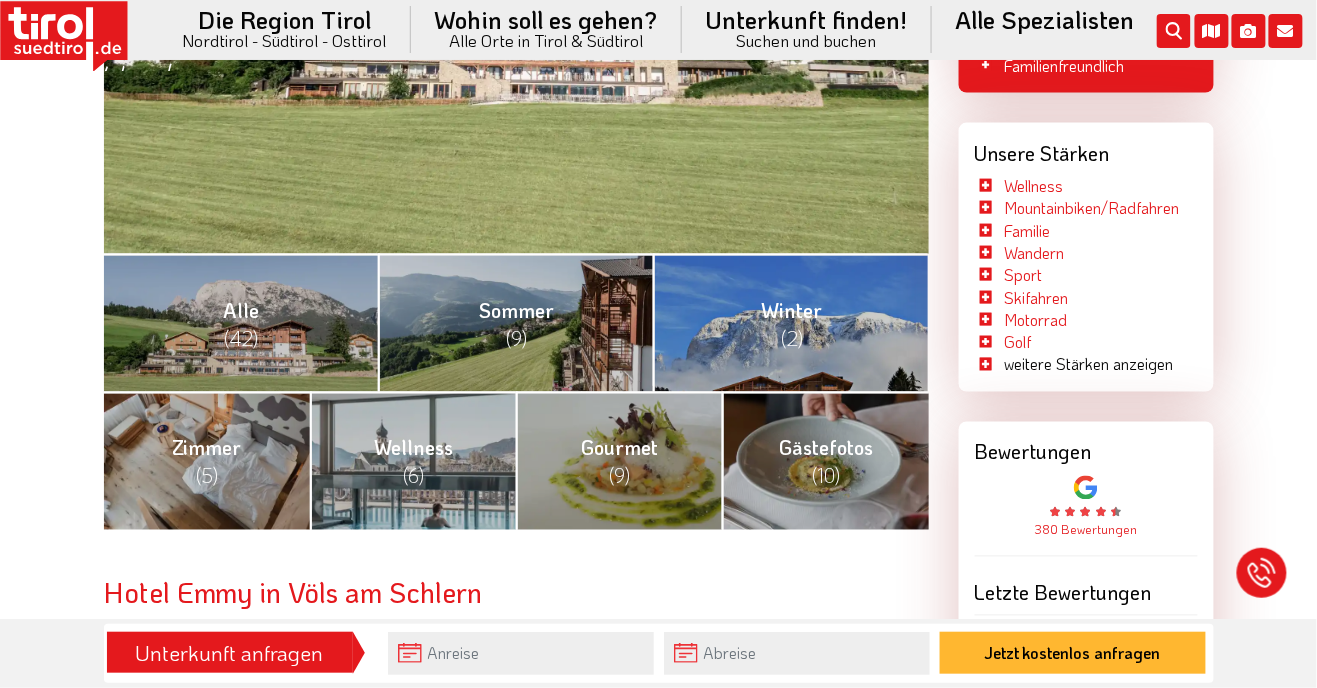 click on "Hotels Südtirol   Hotels Dolomiten   Hotels Völs am Schlern                 Hotel Emmy      Hotel                  Zimmer   Bilder   FAQ   Lage   Bewertungen                 ab   95 - EUR   Preis pro Person und Tag                Alle   (42)              Sommer   (9)                                              Winter   (2)                  Zimmer   (5)                              Wellness   (6)                                  Gourmet   (9)                                              Gästefotos   (10)                                                                             Jetzt kostenlos anfragen                     Hotel Emmy in Völs am Schlern   Das  Hotel Emmy  befindet sich in  Völs am Schlern Zimmer und Suiten , für die einheimisches Holz als wichtiges Element genutzt wurde. Dank der zentralen Lage im Ortskern befinden Sie sich hier unweit verschiedener Freizeiteinrichtungen und genießen gleichzeitig Ruhe und einen Weitblick auf die  Dolomiten  und die  Seiser Alm .    Bar" at bounding box center [658, 2795] 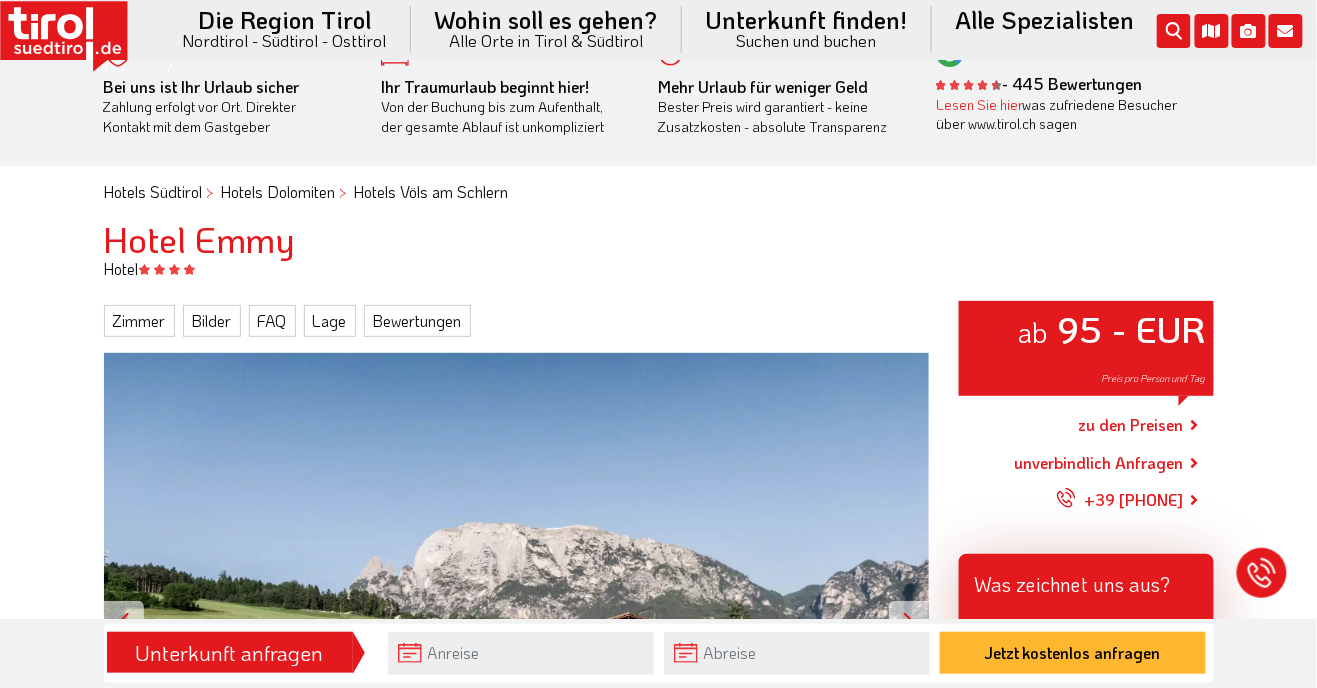 scroll, scrollTop: 35, scrollLeft: 0, axis: vertical 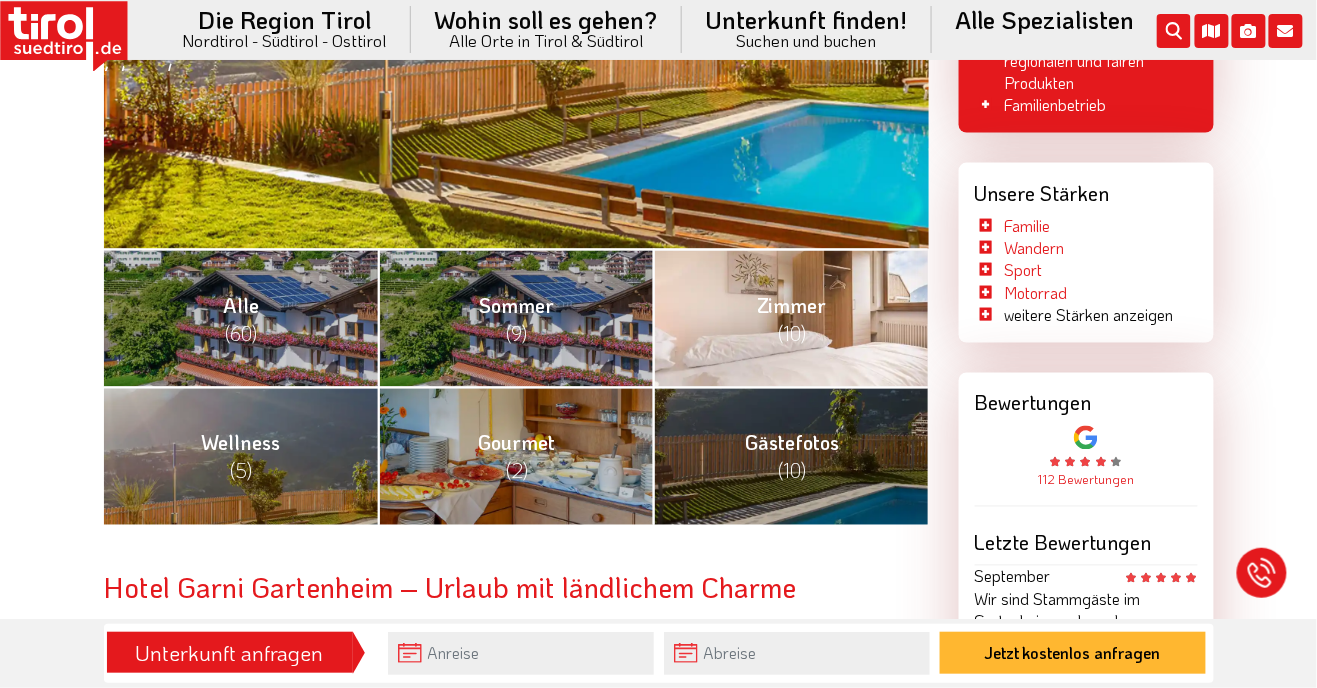 click on "Zimmer   (10)" at bounding box center (790, 318) 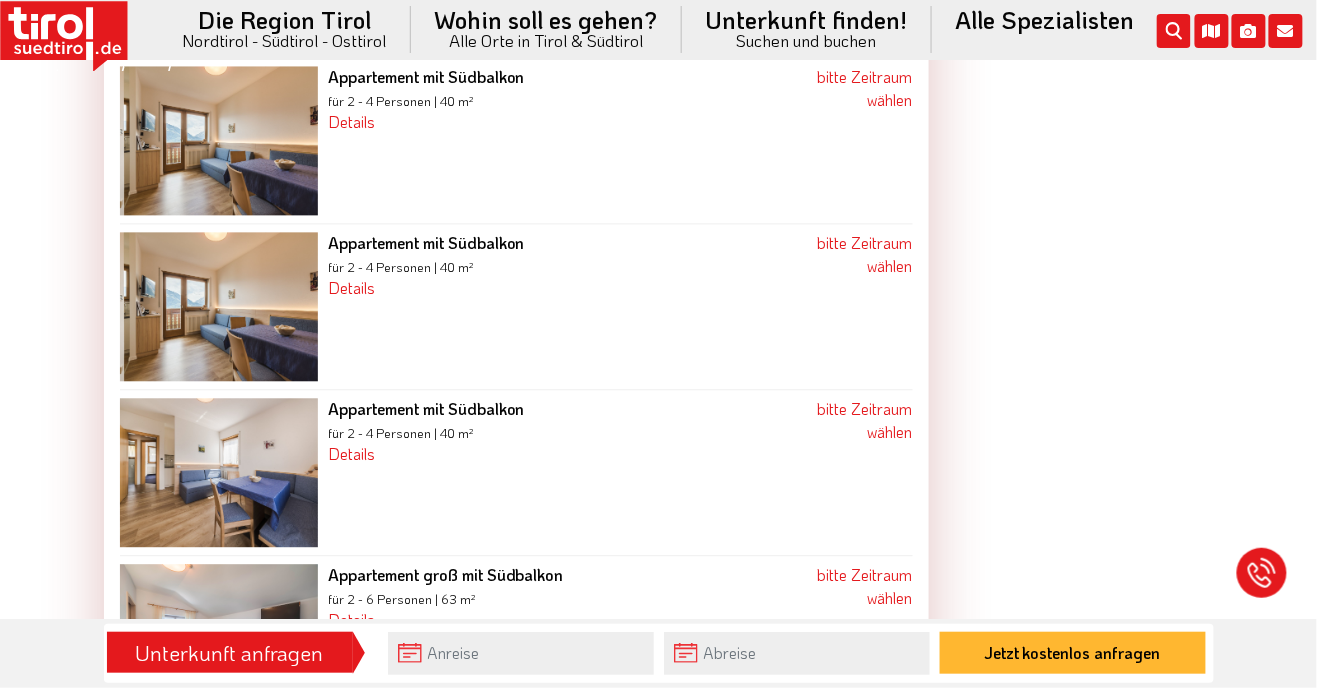 scroll, scrollTop: 3108, scrollLeft: 0, axis: vertical 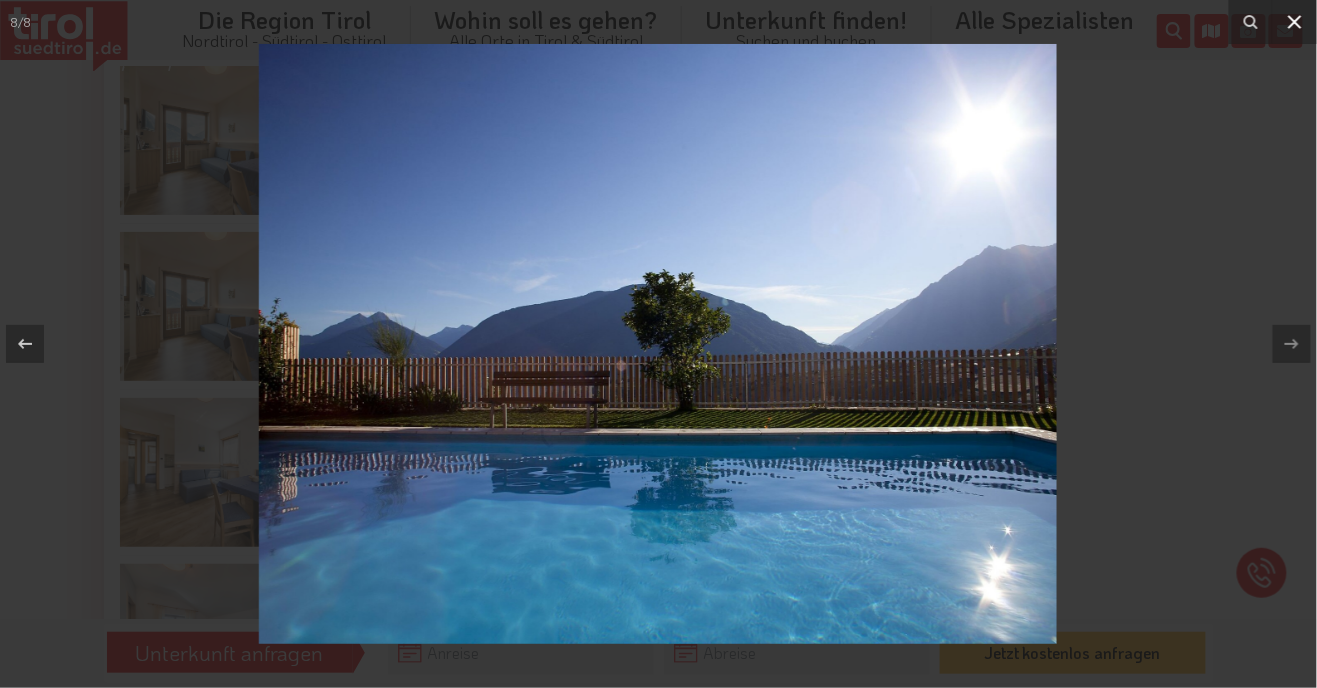 click at bounding box center (1295, 22) 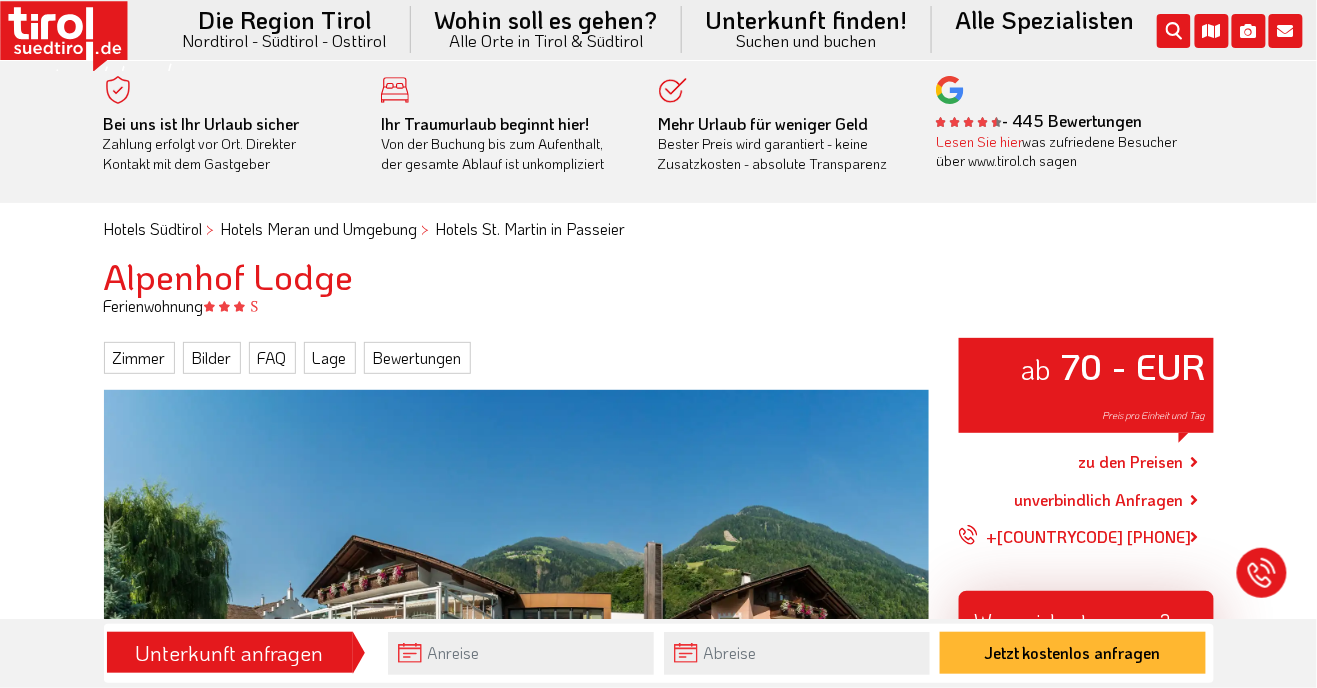 scroll, scrollTop: 255, scrollLeft: 0, axis: vertical 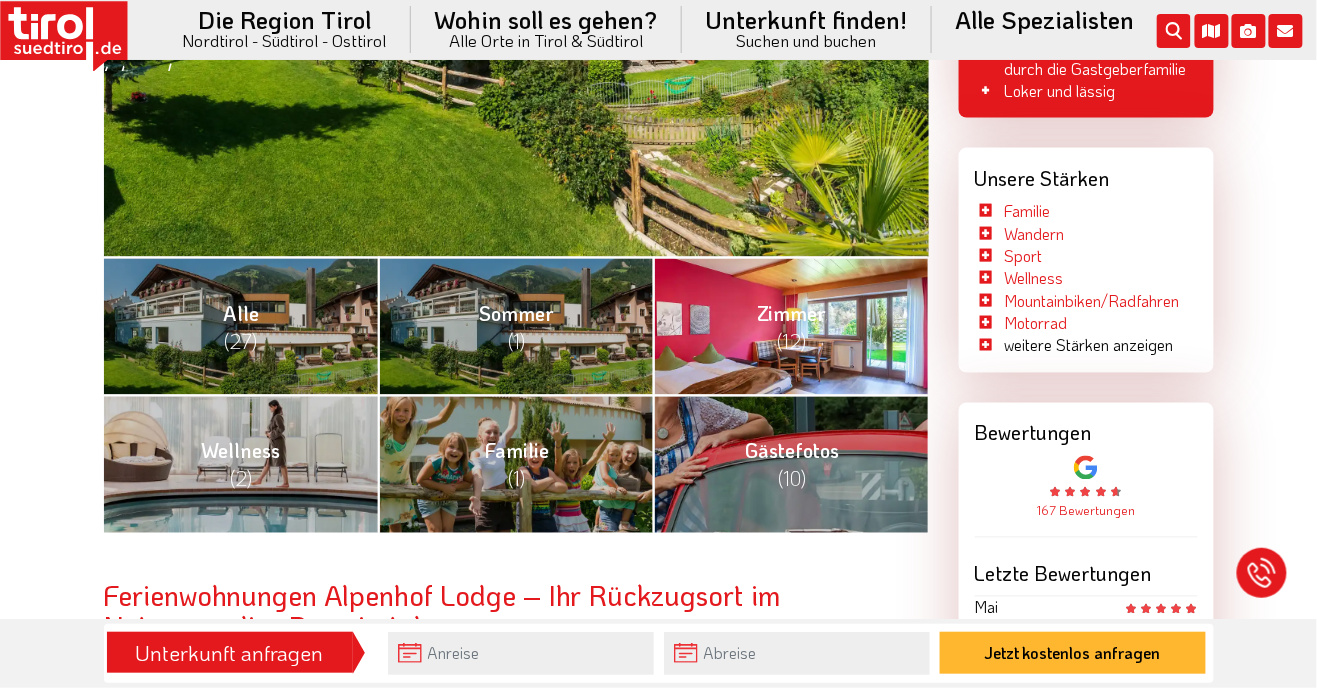 click on "Zimmer   (12)" at bounding box center [790, 326] 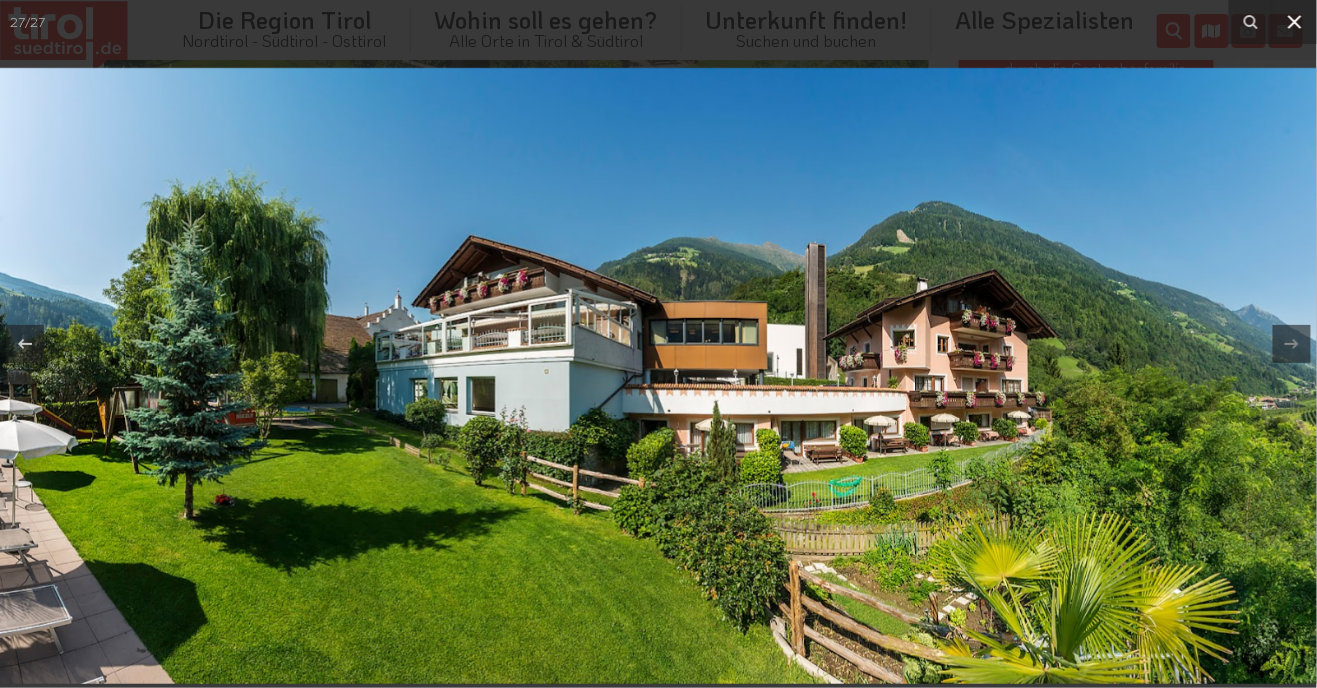 click 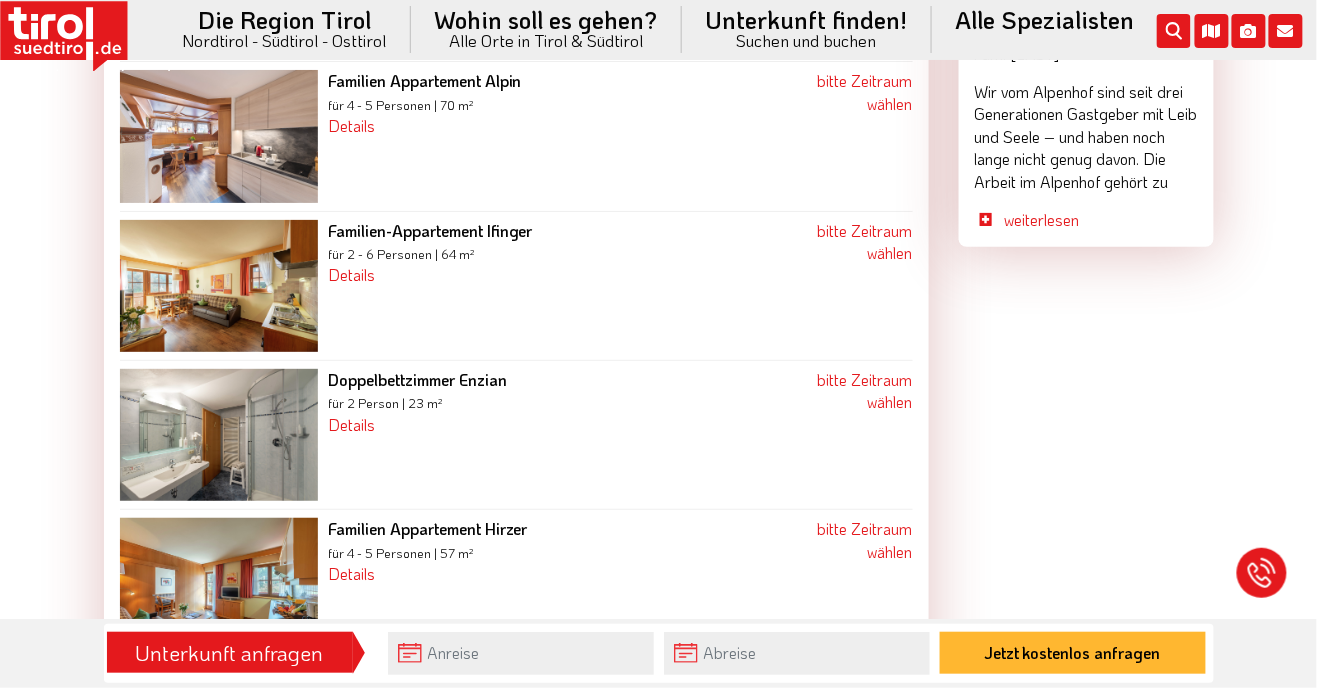scroll, scrollTop: 2051, scrollLeft: 0, axis: vertical 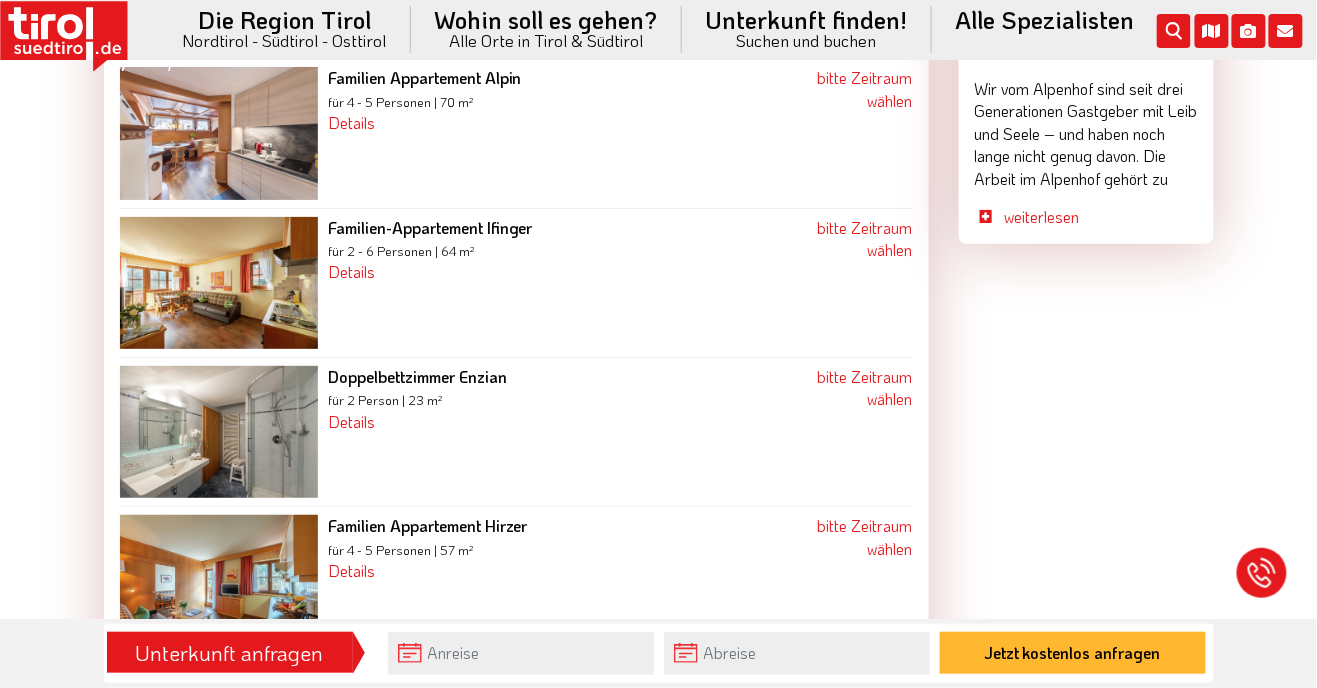 click at bounding box center (219, 432) 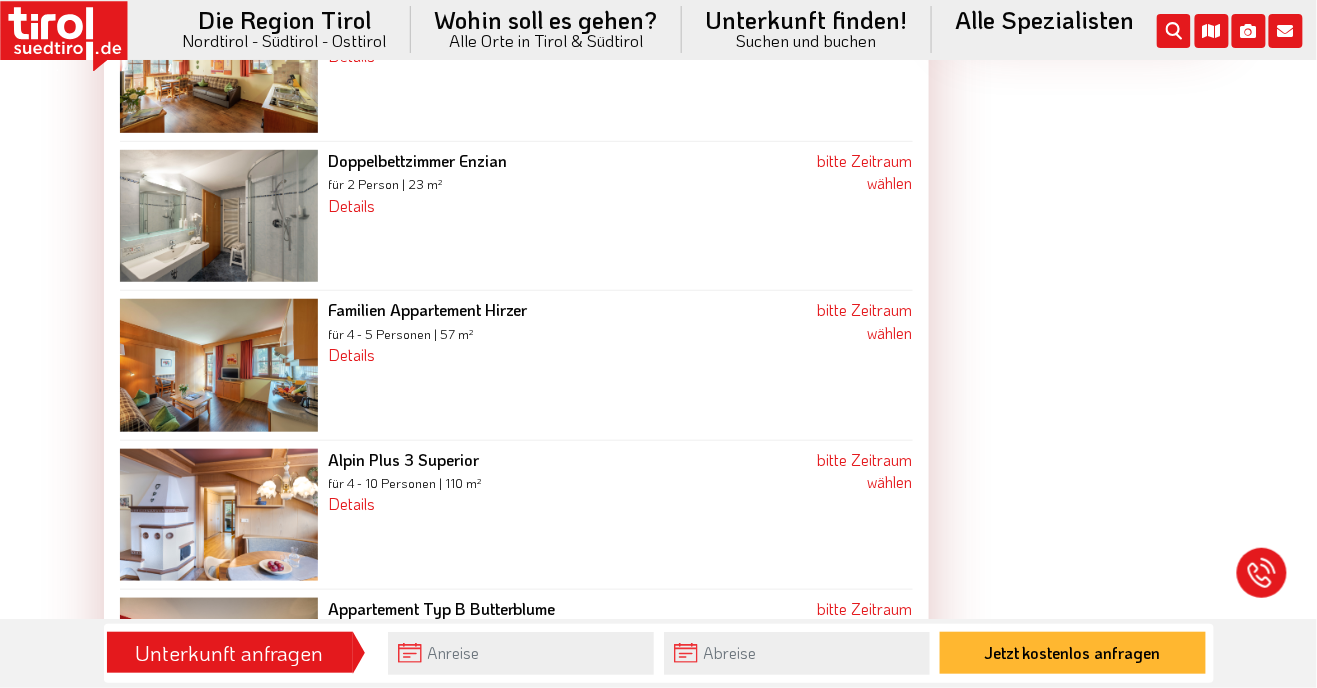 click on "Hotels Südtirol   Hotels Meran und Umgebung   Hotels St. Martin in Passeier                 Alpenhof Lodge      Ferienwohnung                  Zimmer   Bilder   FAQ   Lage   Bewertungen                 ab   70 - EUR   Preis pro Einheit und Tag                Alle   (27)              Sommer   (1)              Zimmer   (12)                                                          Wellness   (2)                  Familie   (1)              Gästefotos   (10)                                                                             Jetzt kostenlos anfragen                     Ferienwohnungen Alpenhof Lodge – Ihr Rückzugsort im Naturparadies Passeiertal.   Unsere gemütlichen Ferienwohnungen in Saltaus bieten Ihnen die perfekte Basis, um die südliche Lage, das Flair von Meran und die beeindruckende Bergwelt des Passeiertales zu genießen. Selbstverständlich ist auch Ihr Hund herzlich willkommen.  Wellness - Indoor Pool - Jacuzzi   Alpenhof Lodge: großes Freizeitangebot in der Umgebung" at bounding box center (658, 803) 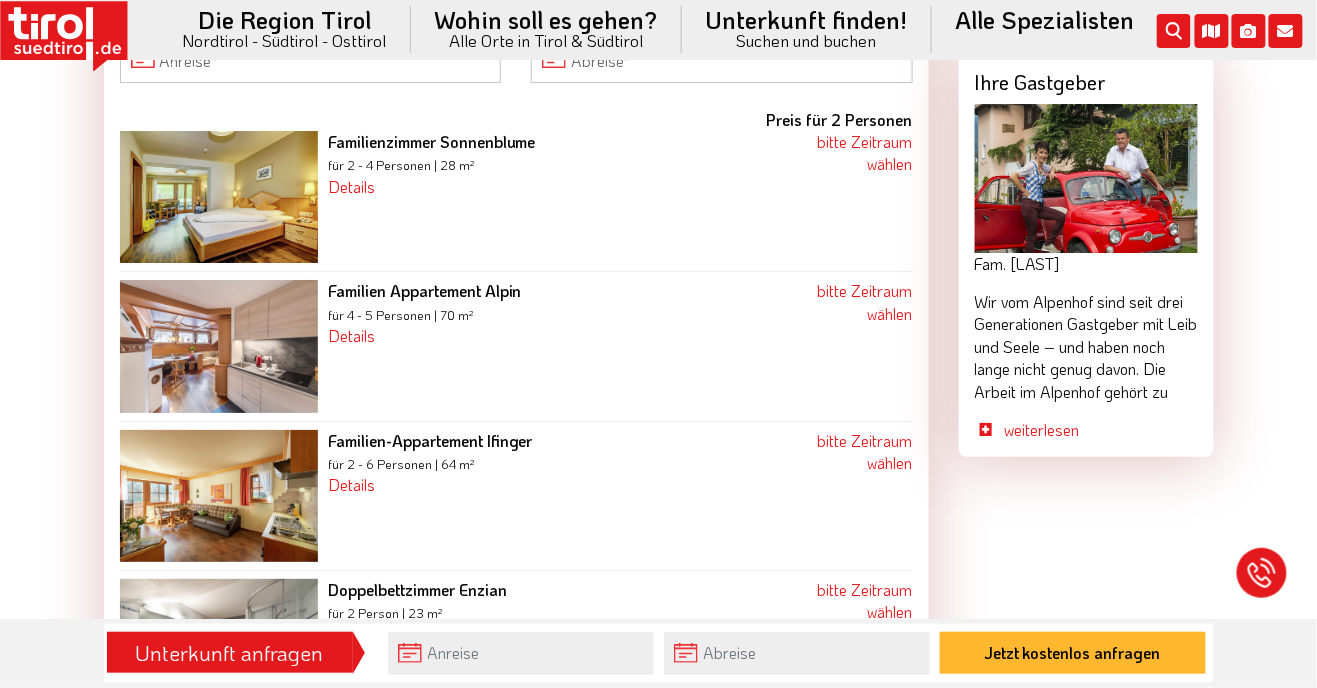 click on "Hotels Südtirol   Hotels Meran und Umgebung   Hotels St. Martin in Passeier                 Alpenhof Lodge      Ferienwohnung                  Zimmer   Bilder   FAQ   Lage   Bewertungen                 ab   70 - EUR   Preis pro Einheit und Tag                Alle   (27)              Sommer   (1)              Zimmer   (12)                                                          Wellness   (2)                  Familie   (1)              Gästefotos   (10)                                                                             Jetzt kostenlos anfragen                     Ferienwohnungen Alpenhof Lodge – Ihr Rückzugsort im Naturparadies Passeiertal.   Unsere gemütlichen Ferienwohnungen in Saltaus bieten Ihnen die perfekte Basis, um die südliche Lage, das Flair von Meran und die beeindruckende Bergwelt des Passeiertales zu genießen. Selbstverständlich ist auch Ihr Hund herzlich willkommen.  Wellness - Indoor Pool - Jacuzzi   Alpenhof Lodge: großes Freizeitangebot in der Umgebung" at bounding box center (658, 1232) 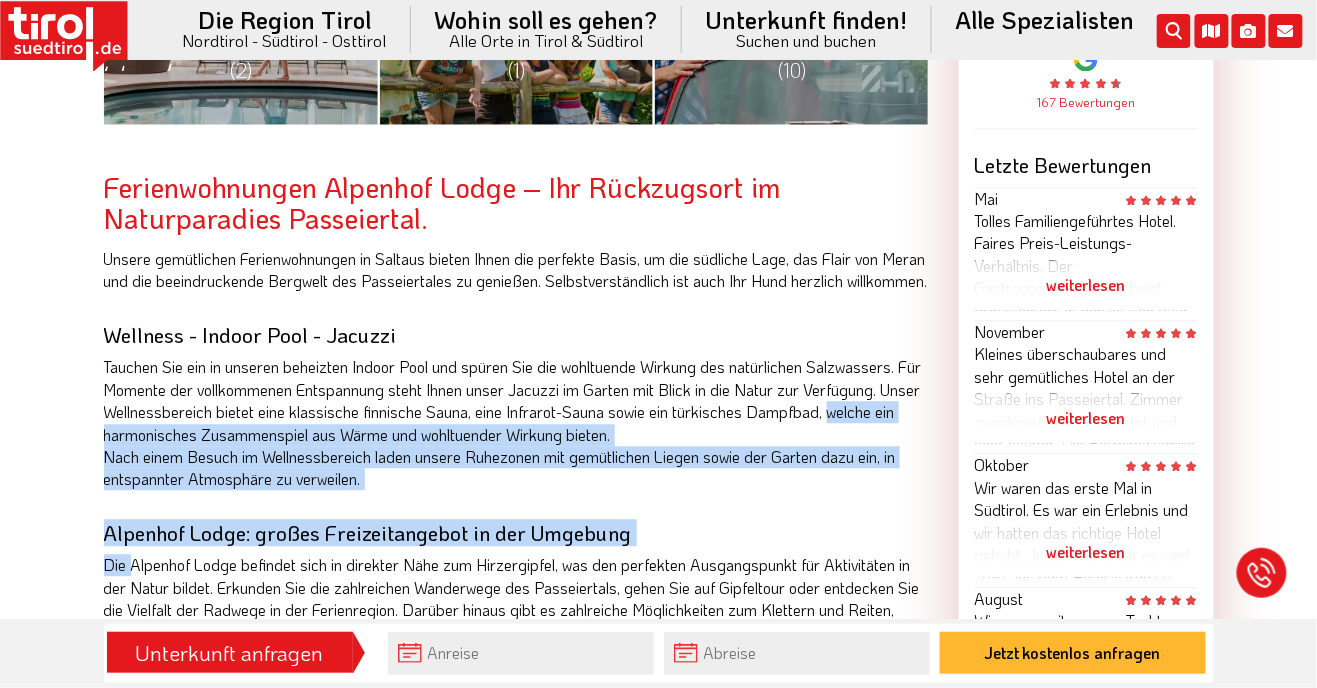 scroll, scrollTop: 1104, scrollLeft: 0, axis: vertical 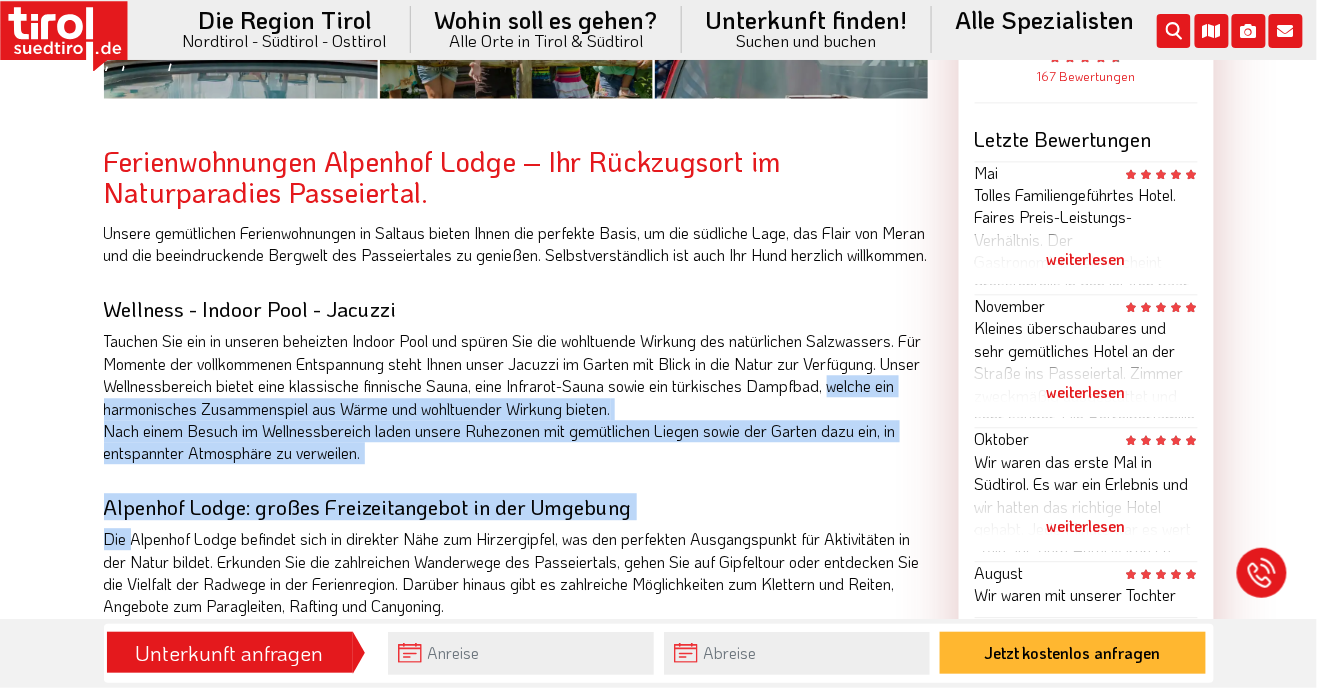 click on "Hotels Südtirol   Hotels Meran und Umgebung   Hotels St. Martin in Passeier                 Alpenhof Lodge      Ferienwohnung                  Zimmer   Bilder   FAQ   Lage   Bewertungen                 ab   70 - EUR   Preis pro Einheit und Tag                Alle   (27)              Sommer   (1)              Zimmer   (12)                                                          Wellness   (2)                  Familie   (1)              Gästefotos   (10)                                                                             Jetzt kostenlos anfragen                     Ferienwohnungen Alpenhof Lodge – Ihr Rückzugsort im Naturparadies Passeiertal.   Unsere gemütlichen Ferienwohnungen in Saltaus bieten Ihnen die perfekte Basis, um die südliche Lage, das Flair von Meran und die beeindruckende Bergwelt des Passeiertales zu genießen. Selbstverständlich ist auch Ihr Hund herzlich willkommen.  Wellness - Indoor Pool - Jacuzzi   Alpenhof Lodge: großes Freizeitangebot in der Umgebung" at bounding box center (658, 1966) 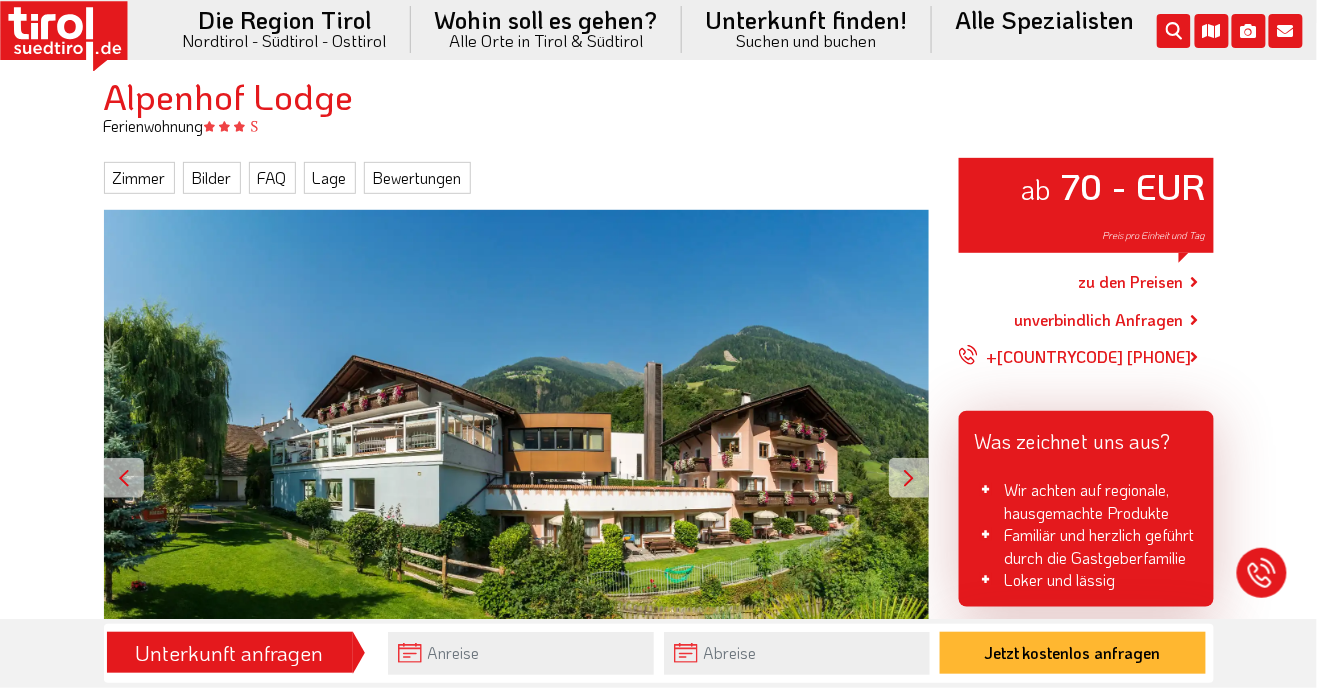 scroll, scrollTop: 0, scrollLeft: 0, axis: both 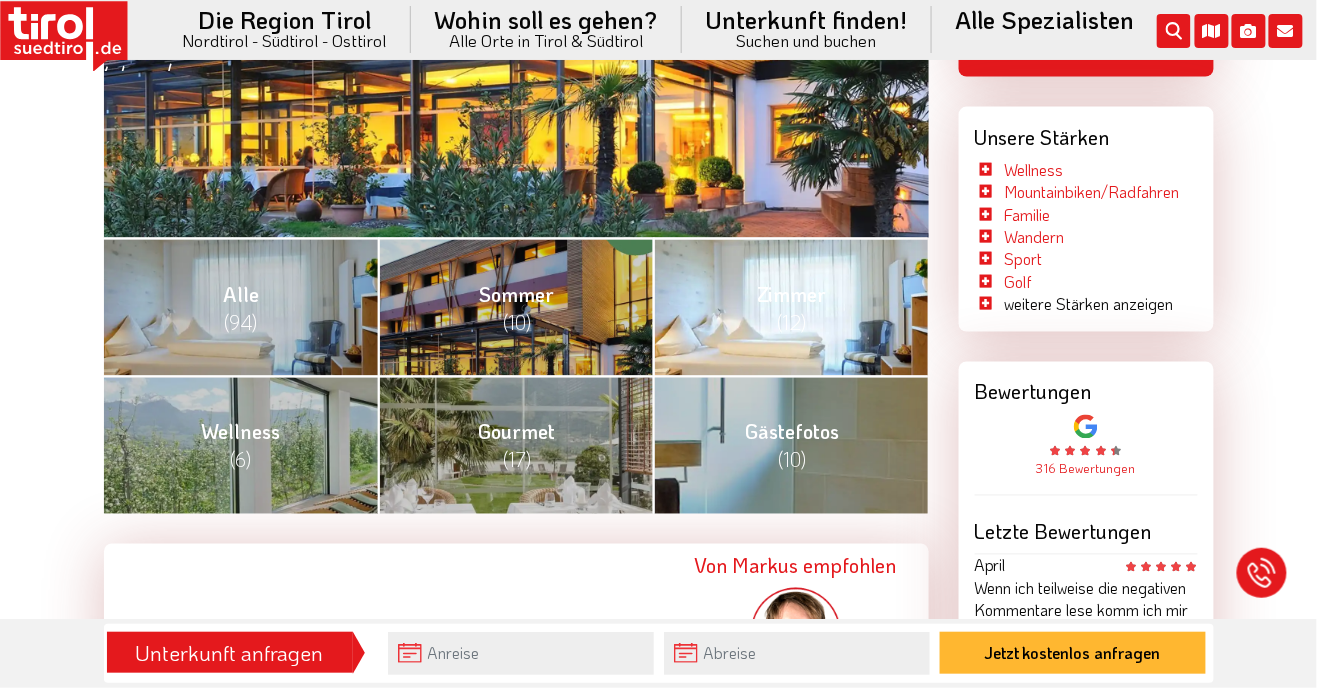 click on "Zimmer   (12)" at bounding box center [790, 307] 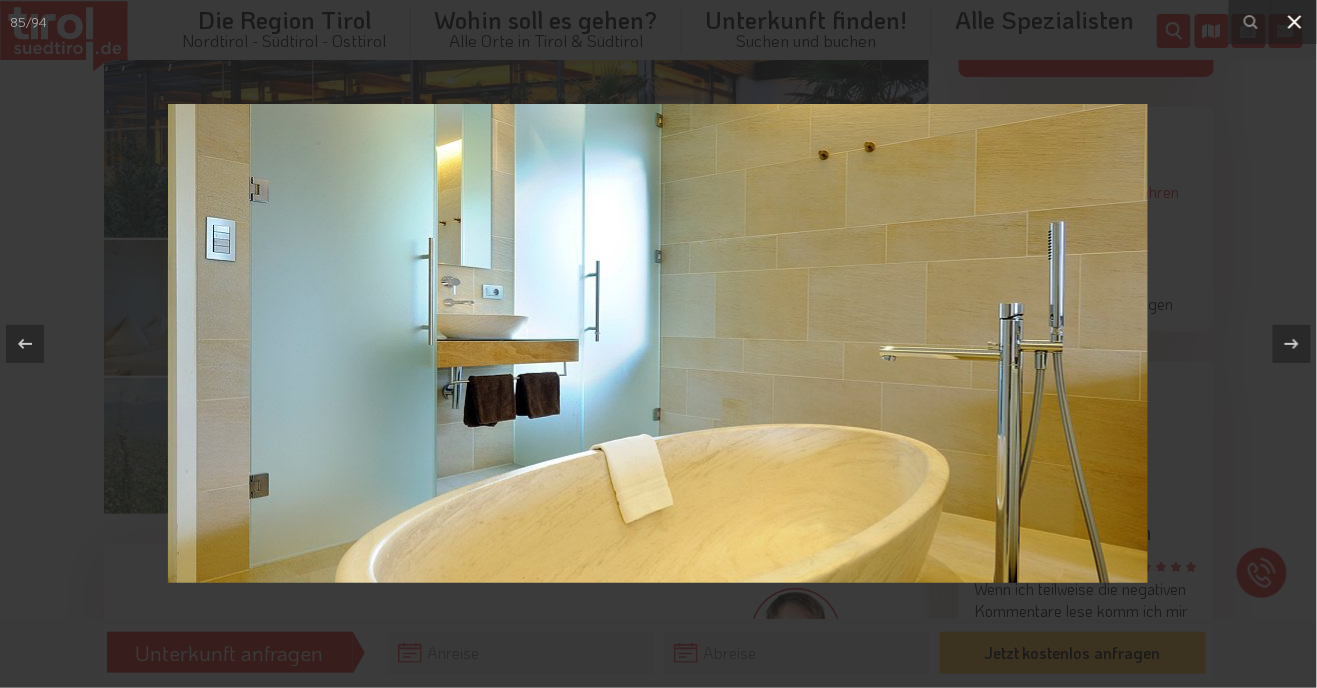 click 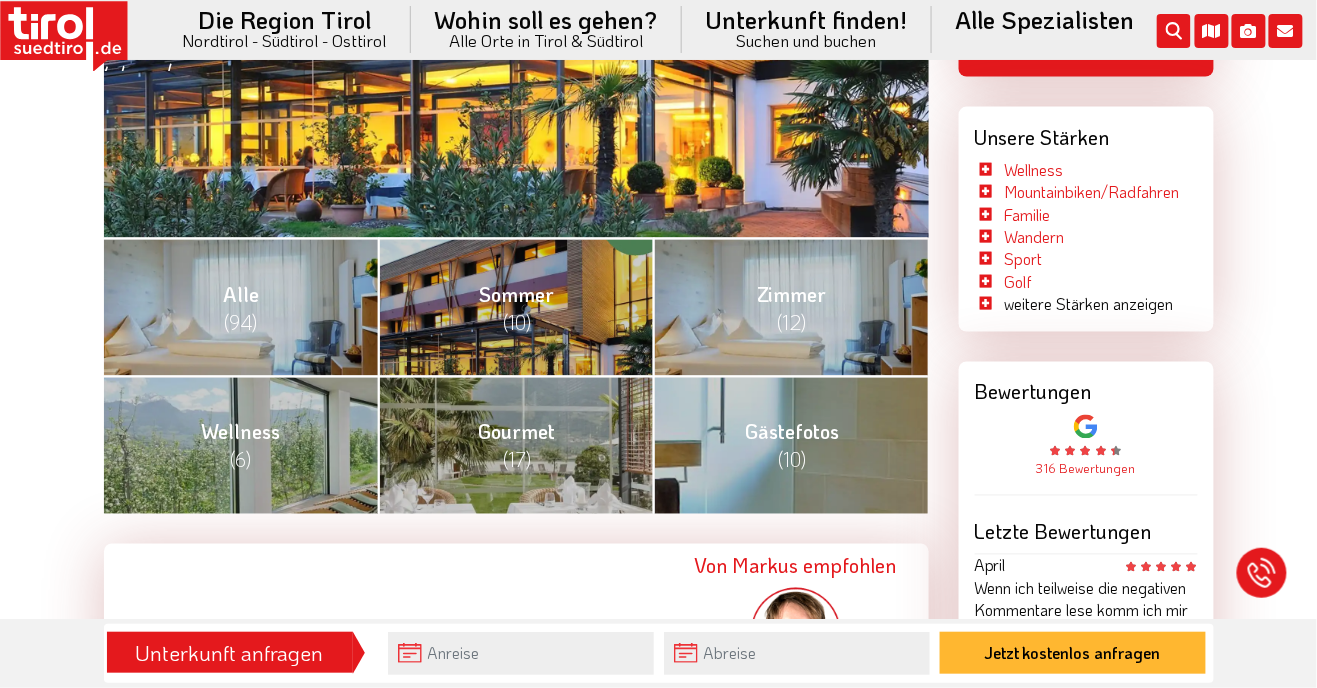 click on "Hotels Südtirol Hotels [CITY] und Umgebung Hotels [CITY] Bio- & Wellnesshotel PAZEIDER Hotel | Ferienwohnung Zimmer Bilder FAQ Lage Bewertungen Von [FIRST] empfohlen ab 117 - EUR Preis pro Person und Tag Alle (94) Sommer (10) Zimmer (12) Wellness (6) Gourmet (17) Gästefotos (10) Jetzt kostenlos anfragen Von [FIRST] empfohlen Familiäres Bio-Hotel mit modernem Flair und toller Lage weiterlesen" at bounding box center (658, 3575) 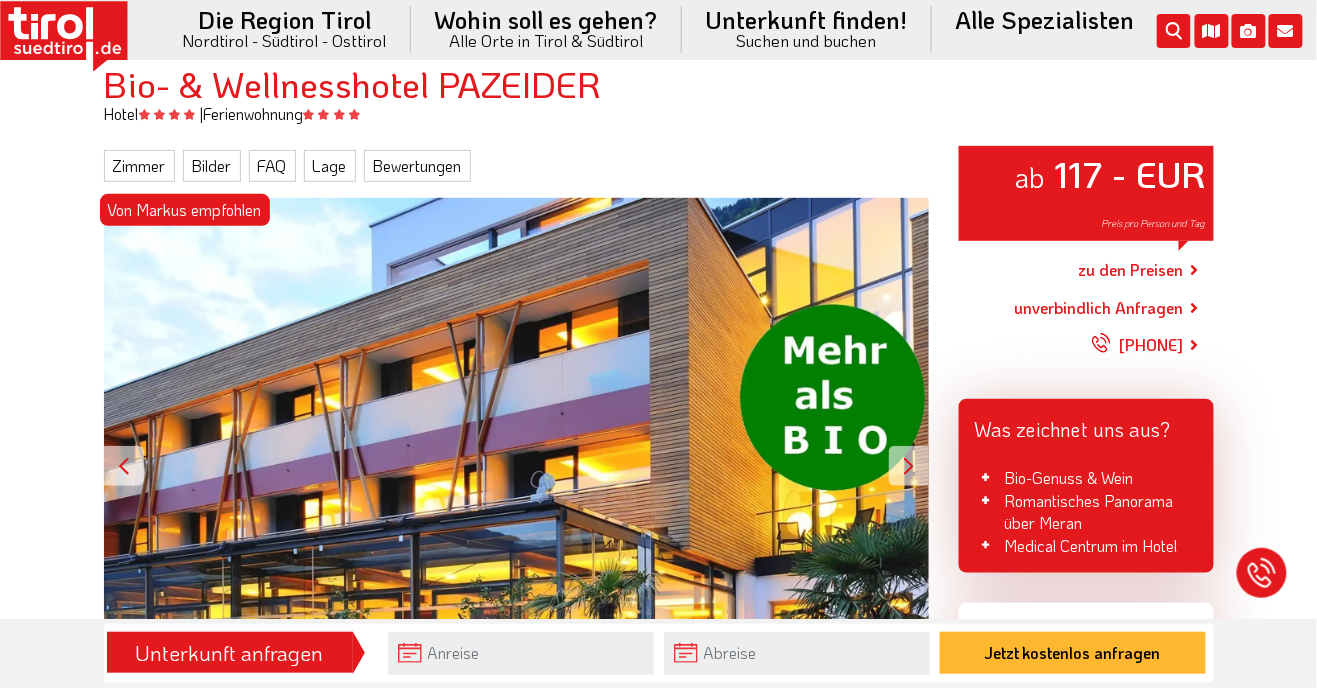 scroll, scrollTop: 189, scrollLeft: 0, axis: vertical 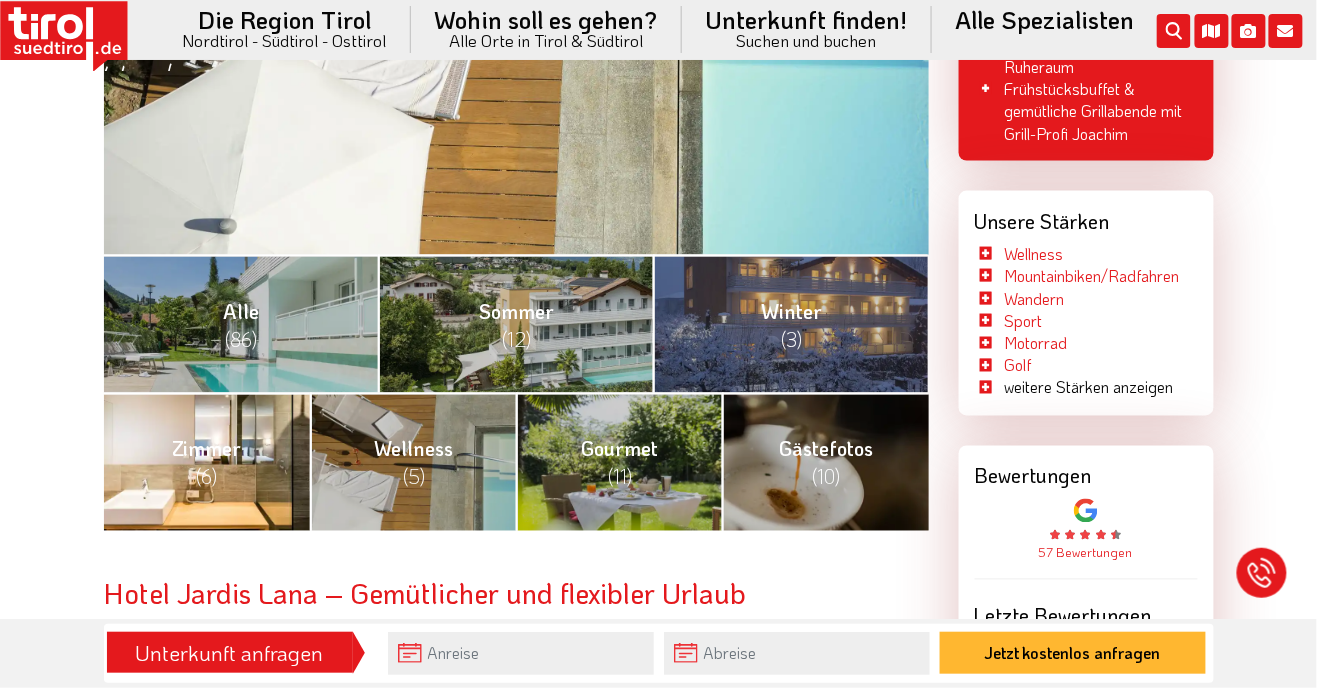 click on "Zimmer   (6)" at bounding box center [207, 462] 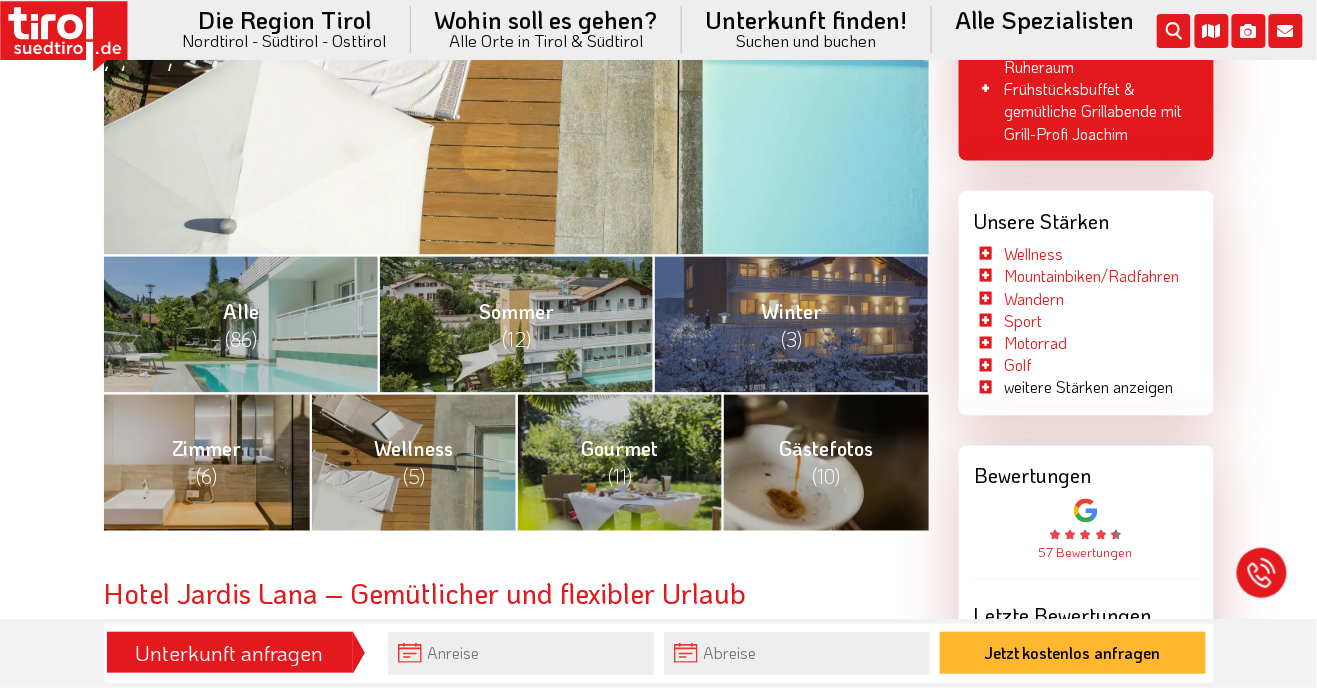 click on "Hotels Südtirol Hotels [CITY] und Umgebung Hotels [CITY] Hotel Jardis Hotel Zimmer Bilder FAQ Lage Bewertungen ab 61 - EUR Preis pro Person und Tag Alle (86) Sommer (12) Winter (3) Zimmer (6) Wellness (5) Gourmet (11) Gästefotos (10) Jetzt kostenlos anfragen Hotel Jardis [CITY] – Gemütlicher und flexibler Urlaub hellen, freundlichen sowie komfortablen Zimmer mit Balkon laden zum Entspannen und Verweilen ein. Kulinarik Im idyllischen , auf der" at bounding box center (658, 1869) 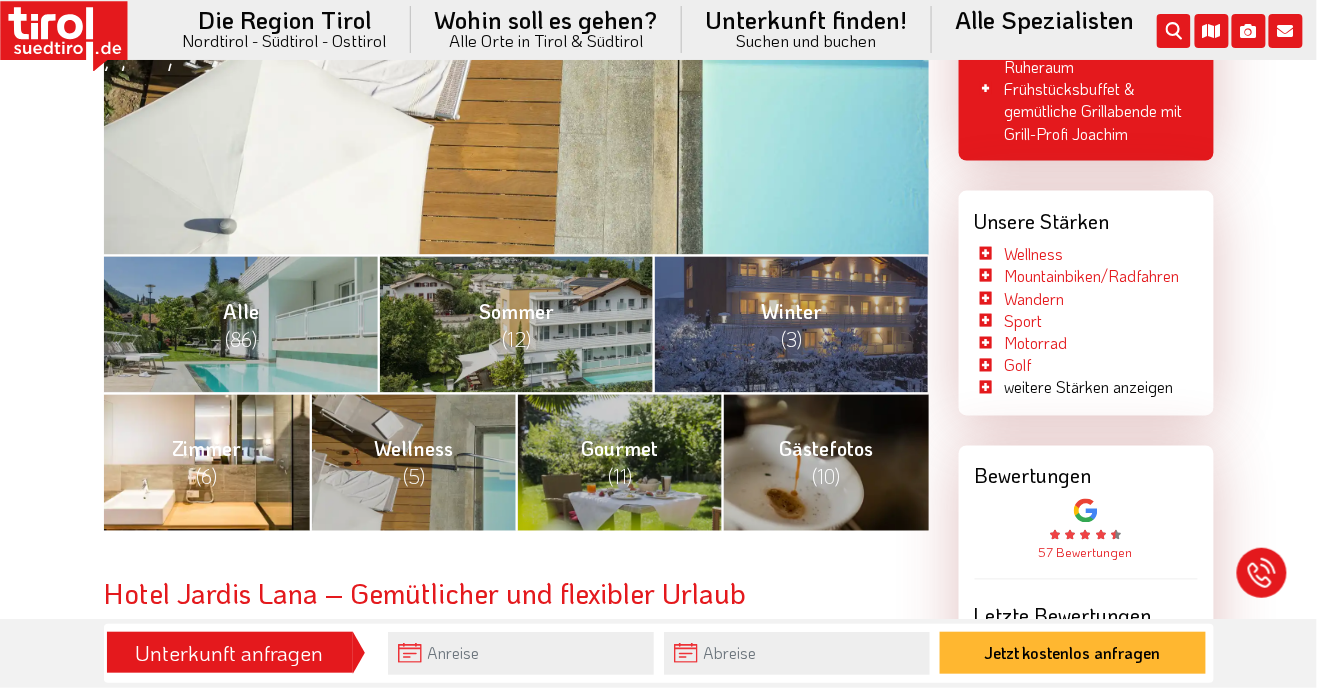 click on "Zimmer   (6)" at bounding box center [207, 462] 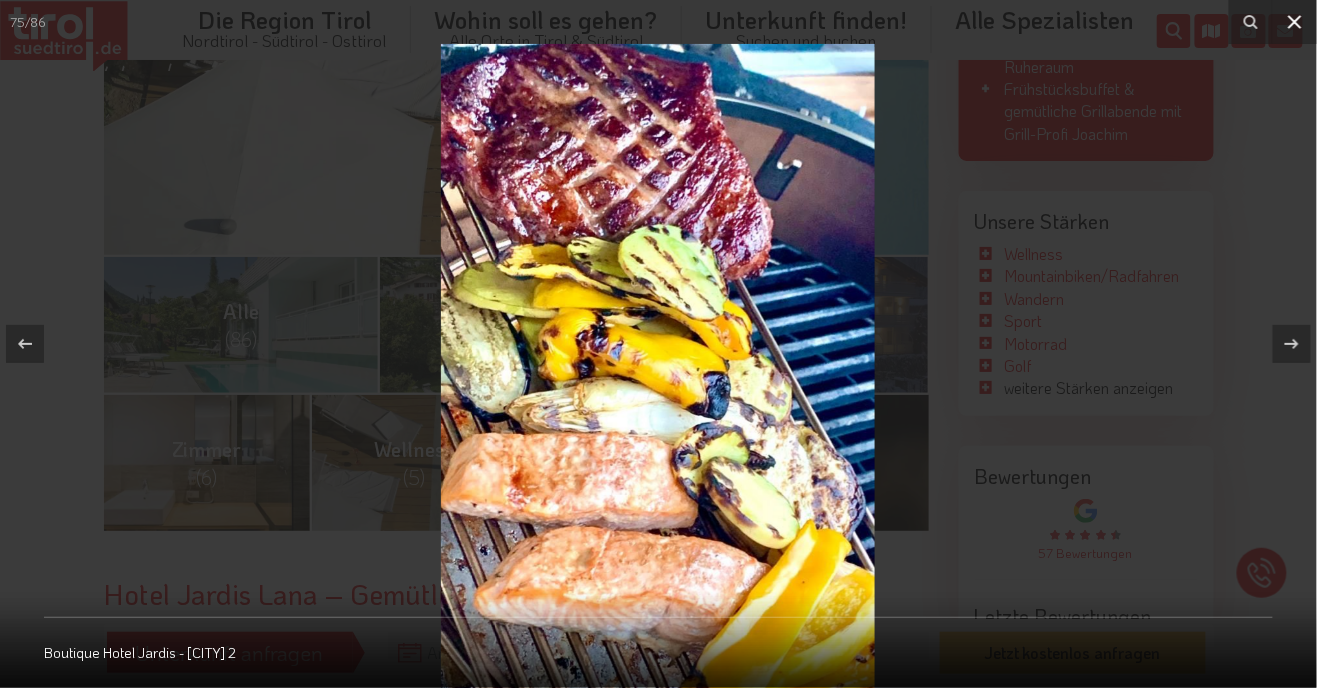 click 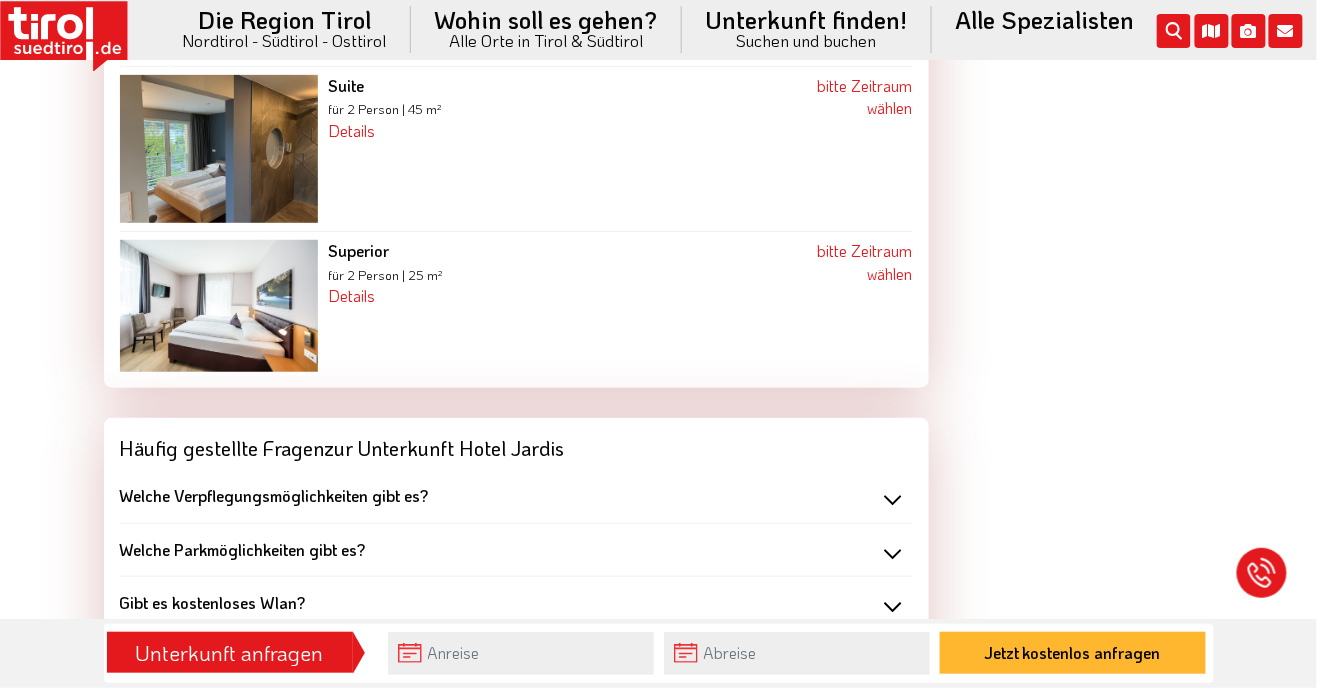 scroll, scrollTop: 2230, scrollLeft: 0, axis: vertical 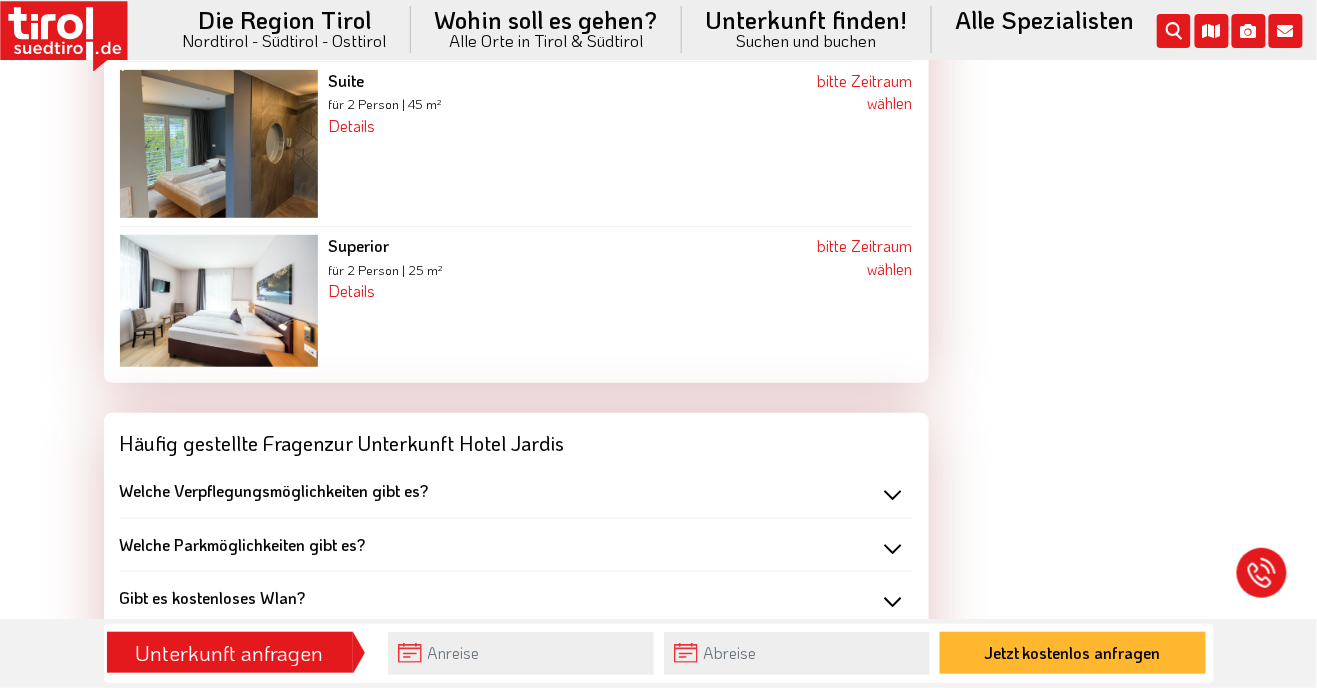 click on "Welche Verpflegungsmöglichkeiten gibt es?" at bounding box center (274, 490) 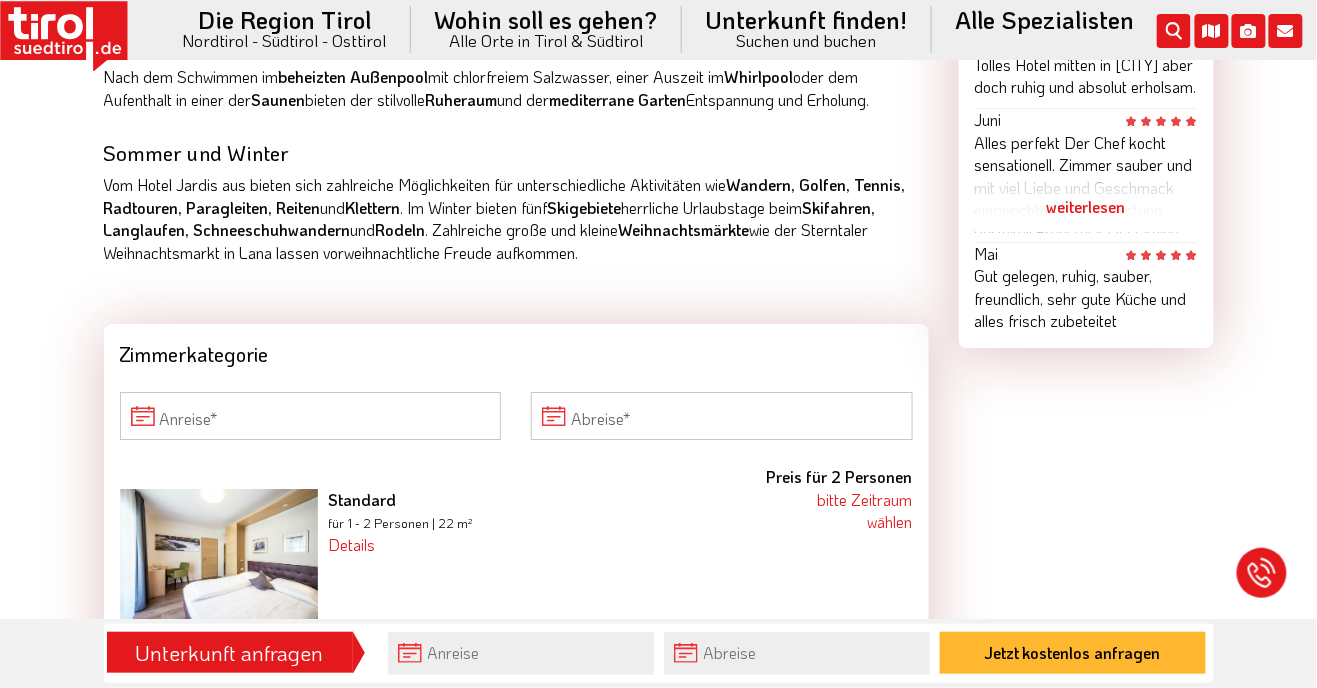 click on "Hotels Südtirol   Hotels Meran und Umgebung   Hotels Lana                 Hotel Jardis      Hotel                  Zimmer   Bilder   FAQ   Lage   Bewertungen                 ab   61 - EUR   Preis pro Person und Tag                Alle   (86)                                                                                                                                                                      Sommer   (12)                                                          Winter   (3)                      Zimmer   (6)                                  Wellness   (5)                              Gourmet   (11)                                                      Gästefotos   (10)                                                                             Jetzt kostenlos anfragen                     Hotel Jardis Lana – Gemütlicher und flexibler Urlaub   hellen, freundlichen  sowie  komfortablen Zimmer  mit  Balkon  laden zum Entspannen und Verweilen ein.  Kulinarik   Im idyllischen  , auf der" at bounding box center [658, 1046] 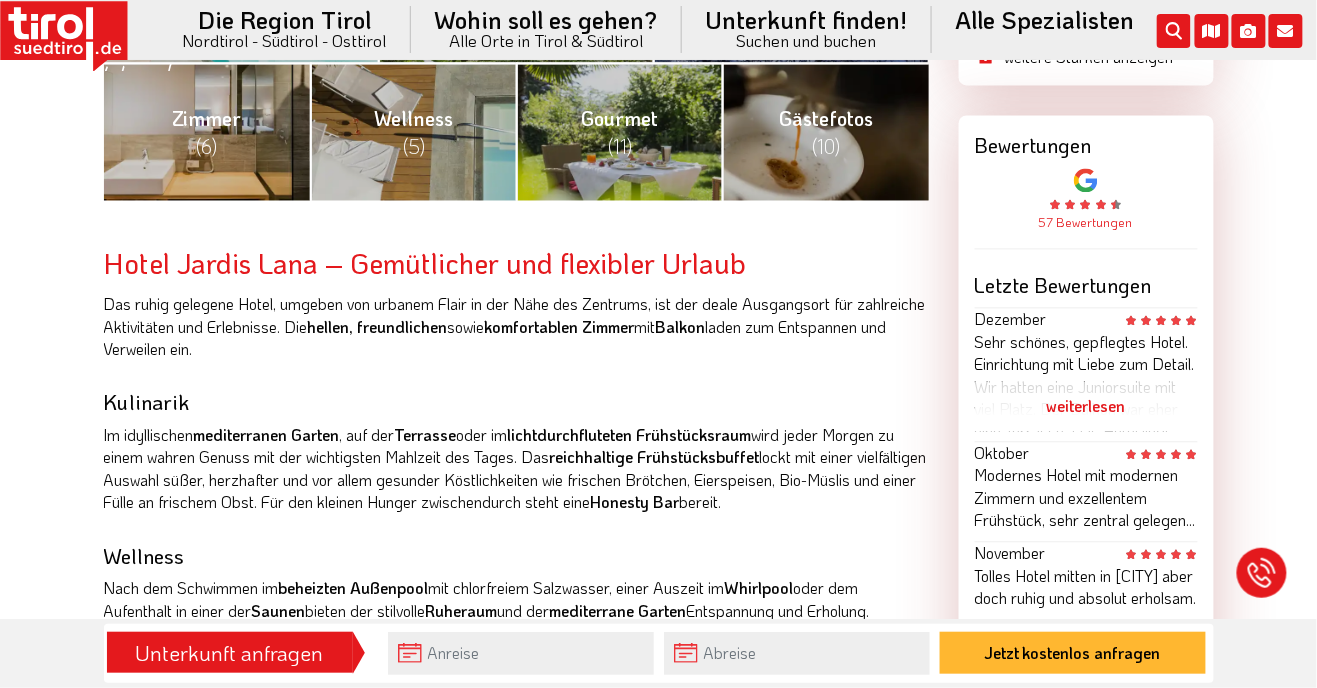 scroll, scrollTop: 996, scrollLeft: 0, axis: vertical 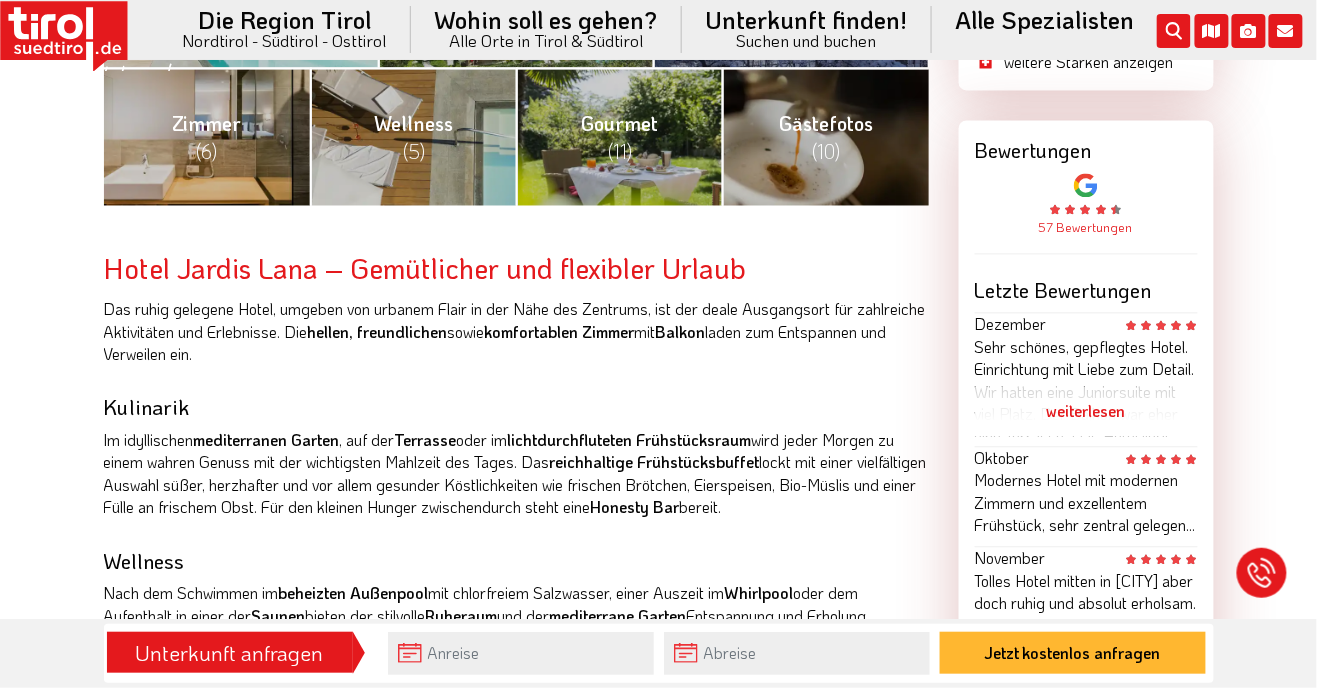 click on "Hotels Südtirol   Hotels Meran und Umgebung   Hotels Lana                 Hotel Jardis      Hotel                  Zimmer   Bilder   FAQ   Lage   Bewertungen                 ab   61 - EUR   Preis pro Person und Tag                Alle   (86)                                                                                                                                                                      Sommer   (12)                                                          Winter   (3)                      Zimmer   (6)                                  Wellness   (5)                              Gourmet   (11)                                                      Gästefotos   (10)                                                                             Jetzt kostenlos anfragen                     Hotel Jardis Lana – Gemütlicher und flexibler Urlaub   hellen, freundlichen  sowie  komfortablen Zimmer  mit  Balkon  laden zum Entspannen und Verweilen ein.  Kulinarik   Im idyllischen  , auf der" at bounding box center [658, 1563] 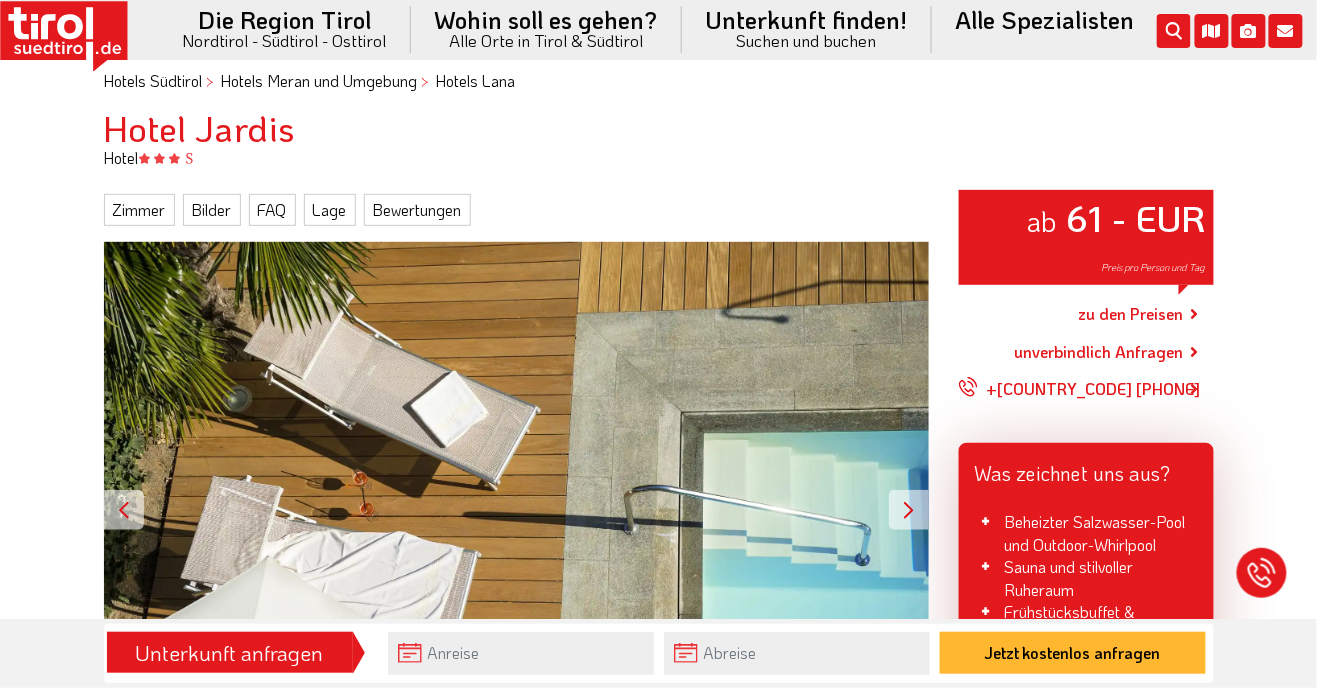 scroll, scrollTop: 144, scrollLeft: 0, axis: vertical 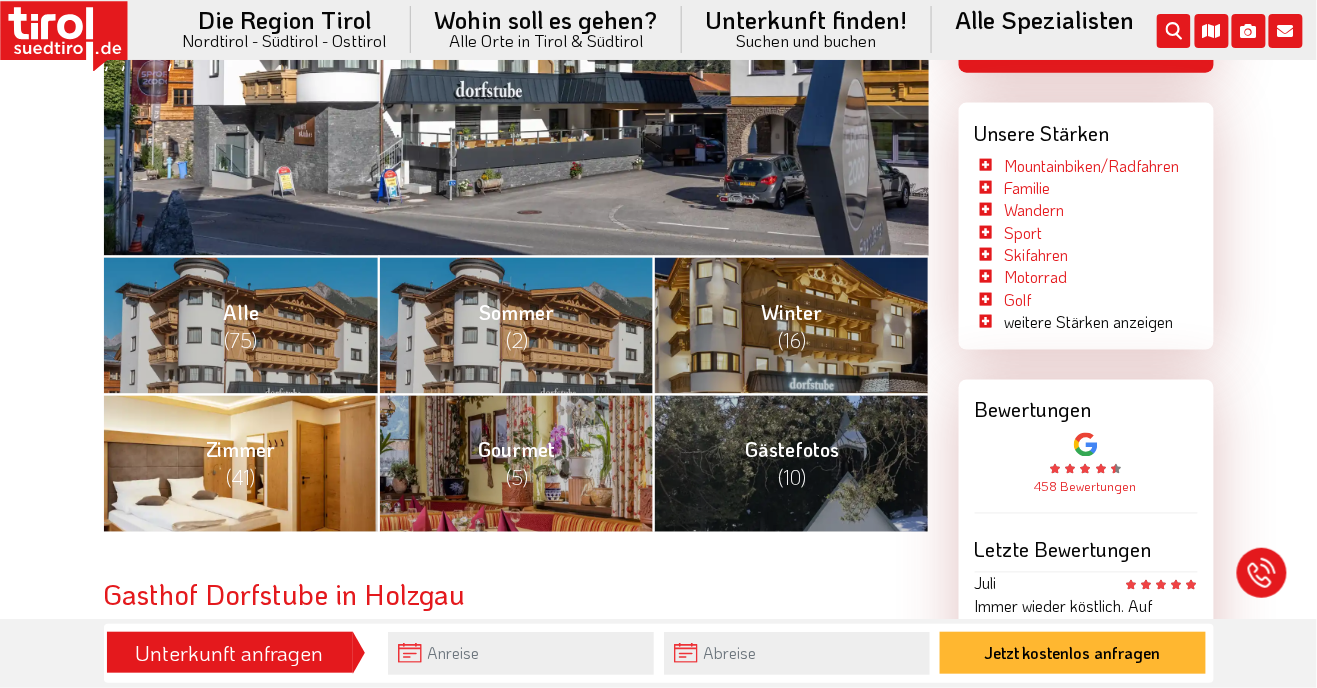 click on "Zimmer   (41)" at bounding box center [241, 463] 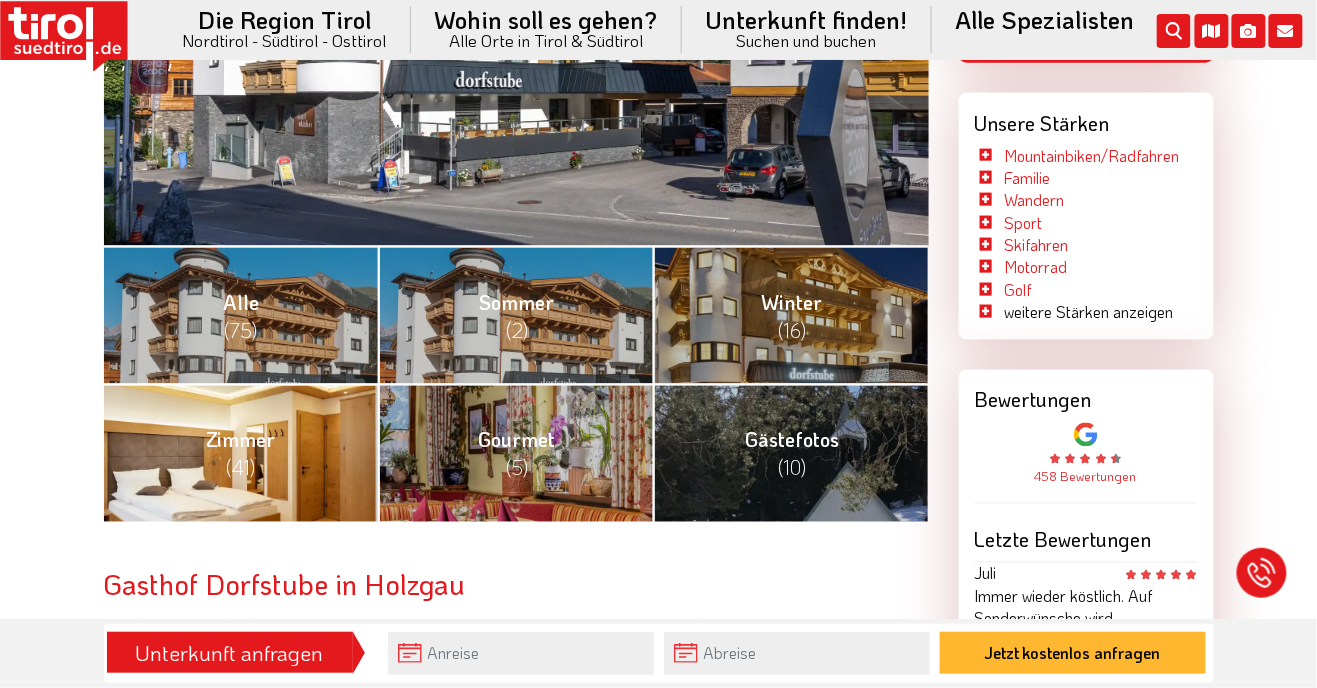 scroll, scrollTop: 703, scrollLeft: 0, axis: vertical 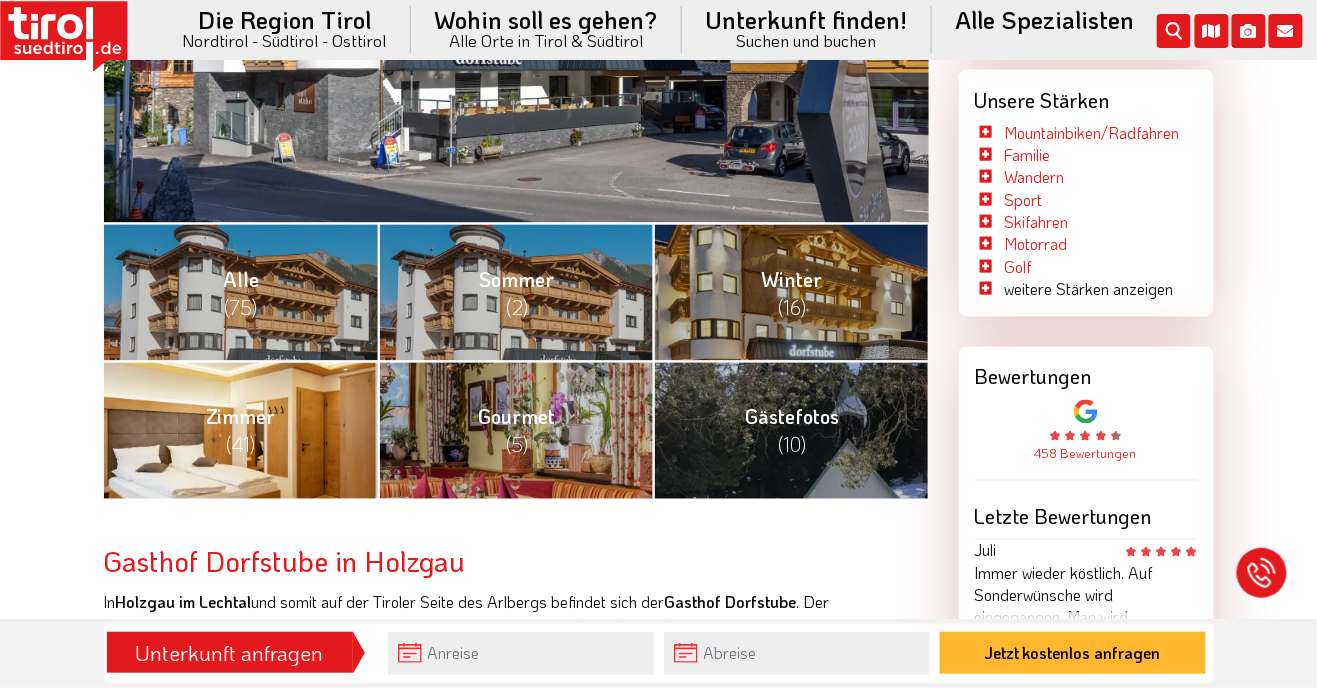 click on "Zimmer   (41)" at bounding box center (241, 430) 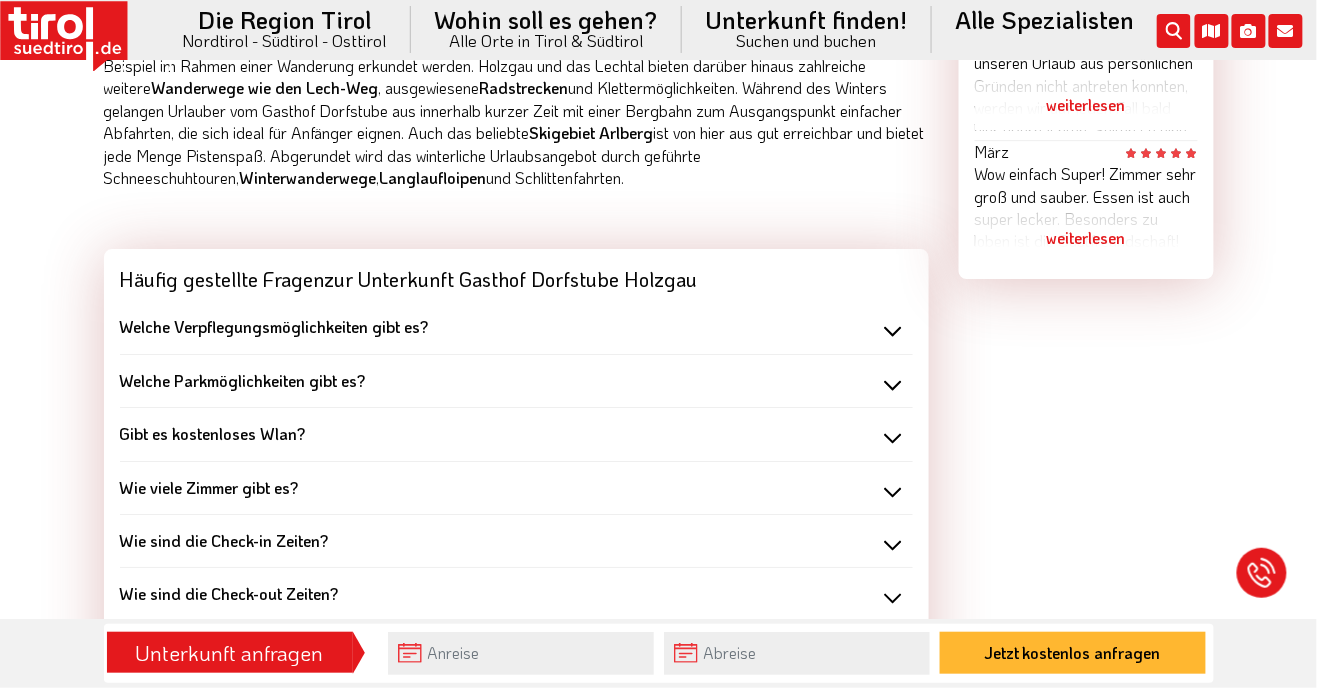 scroll, scrollTop: 1640, scrollLeft: 0, axis: vertical 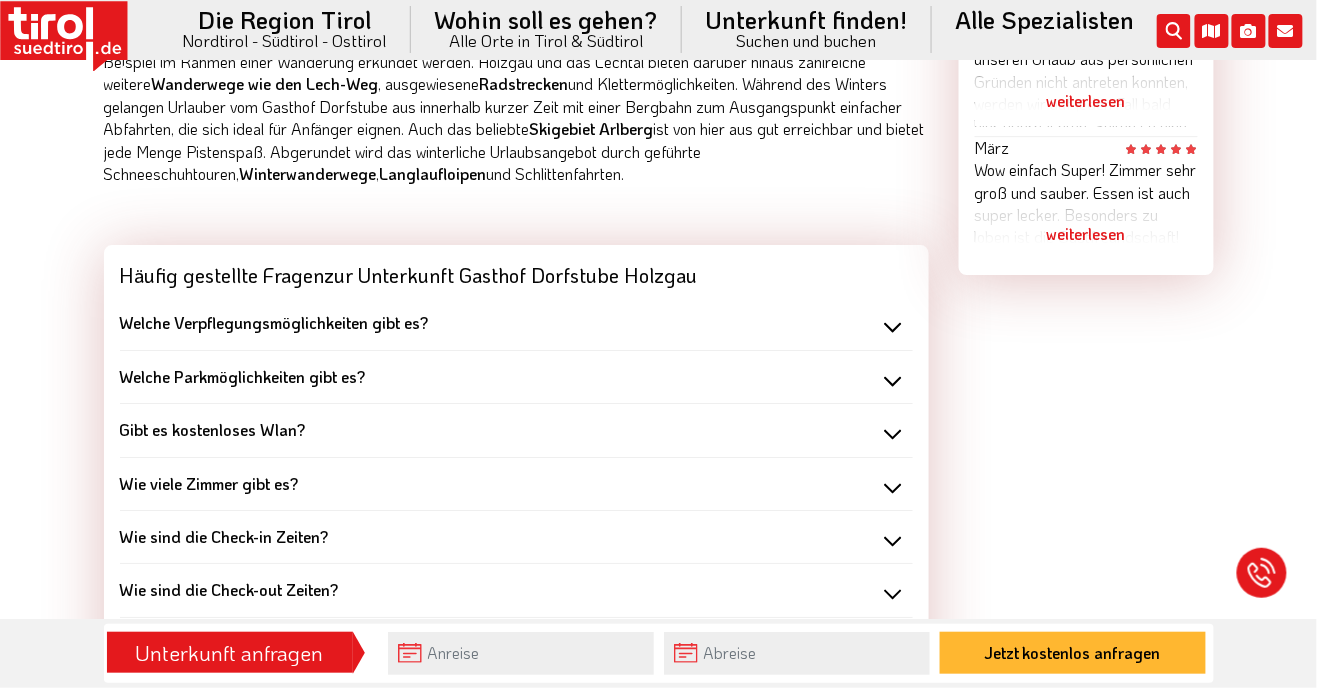 click on "Welche Verpflegungsmöglichkeiten gibt es?" at bounding box center (274, 322) 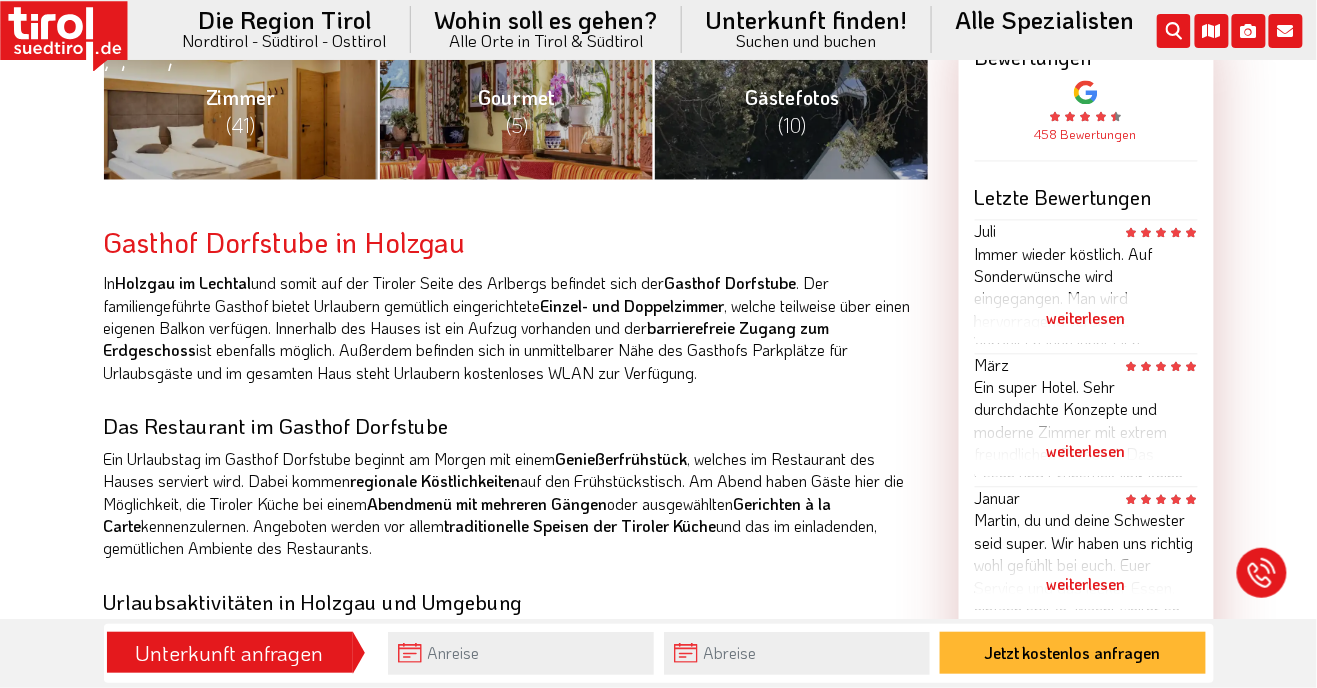 scroll, scrollTop: 1015, scrollLeft: 0, axis: vertical 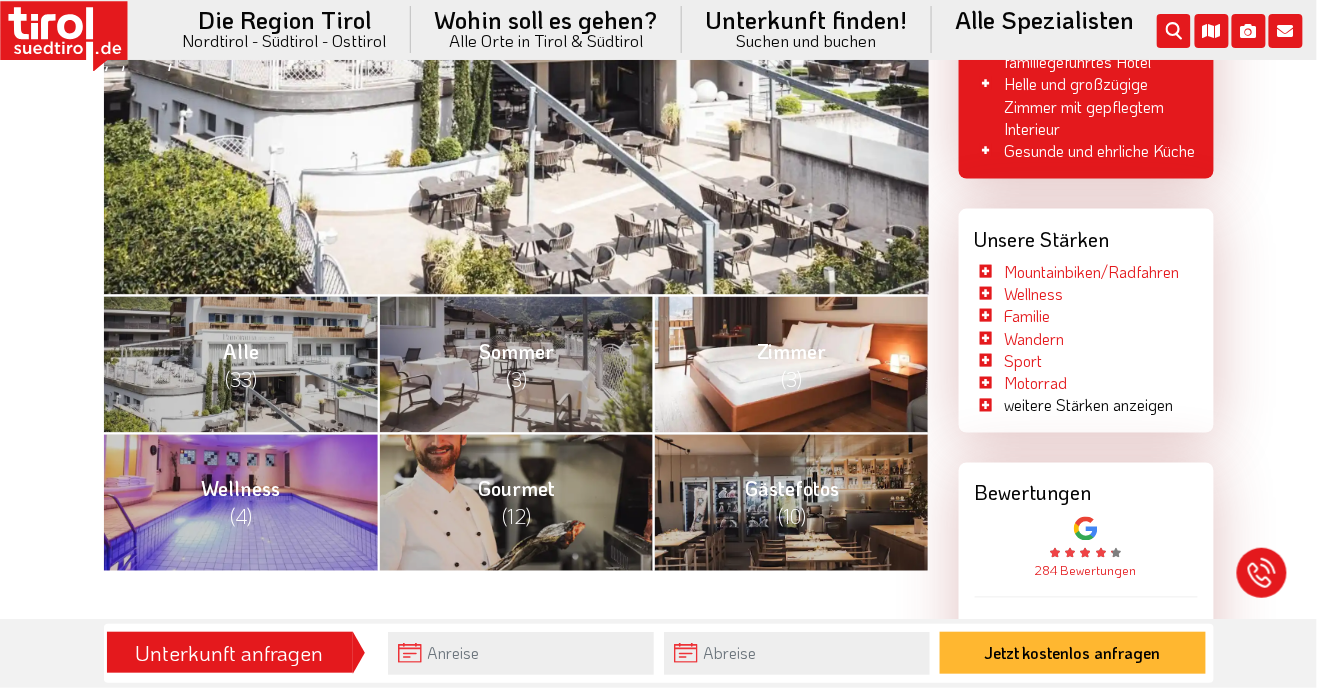 click on "(3)" at bounding box center [791, 379] 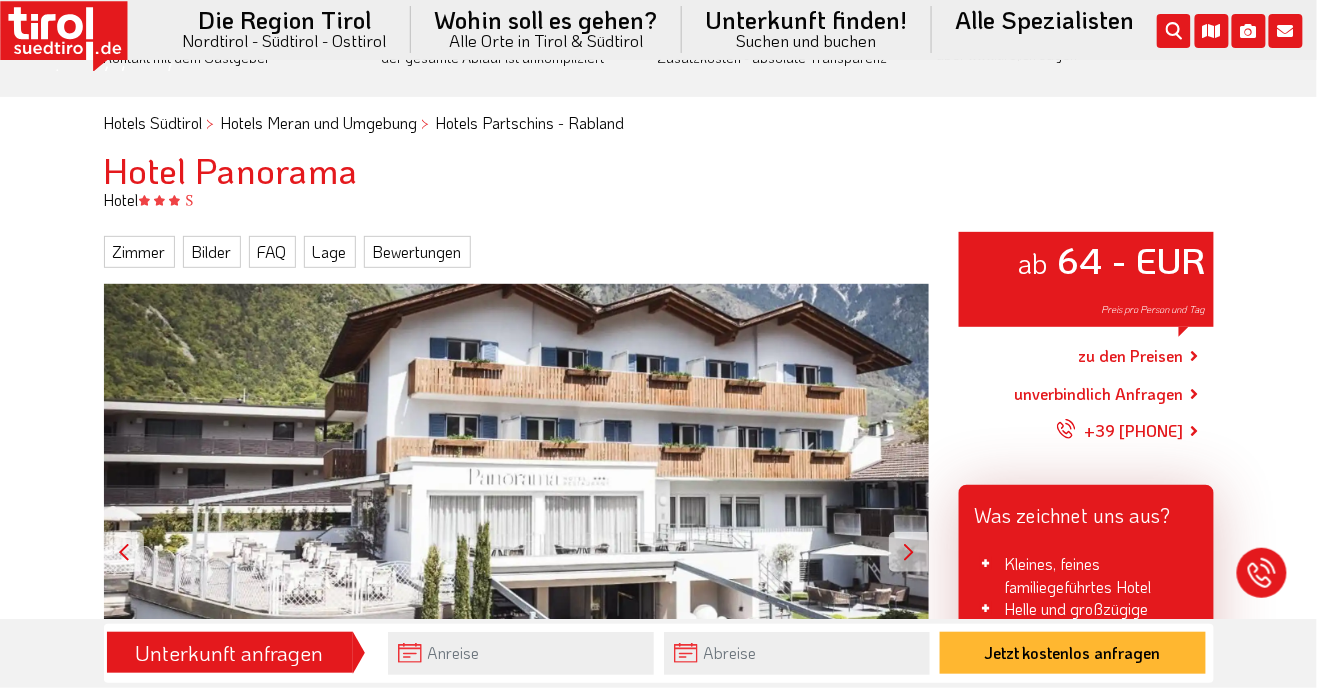scroll, scrollTop: 105, scrollLeft: 0, axis: vertical 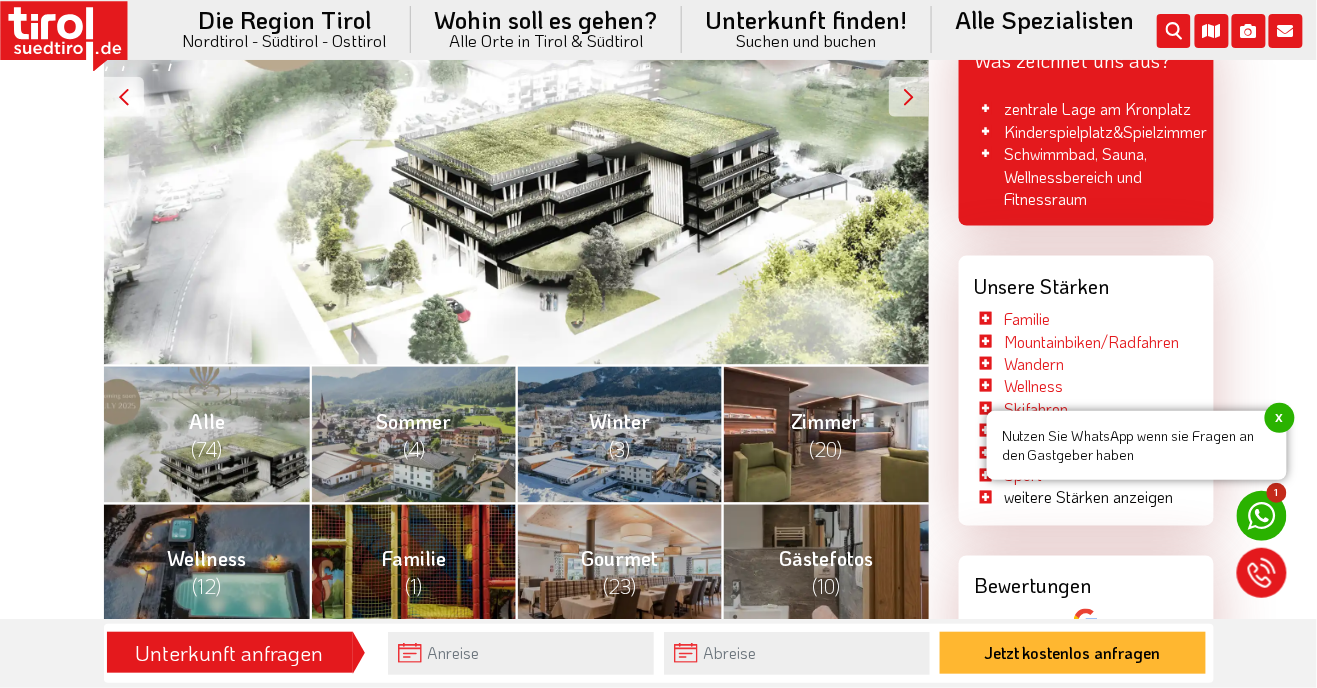 click on "Zimmer   (20)" at bounding box center [825, 434] 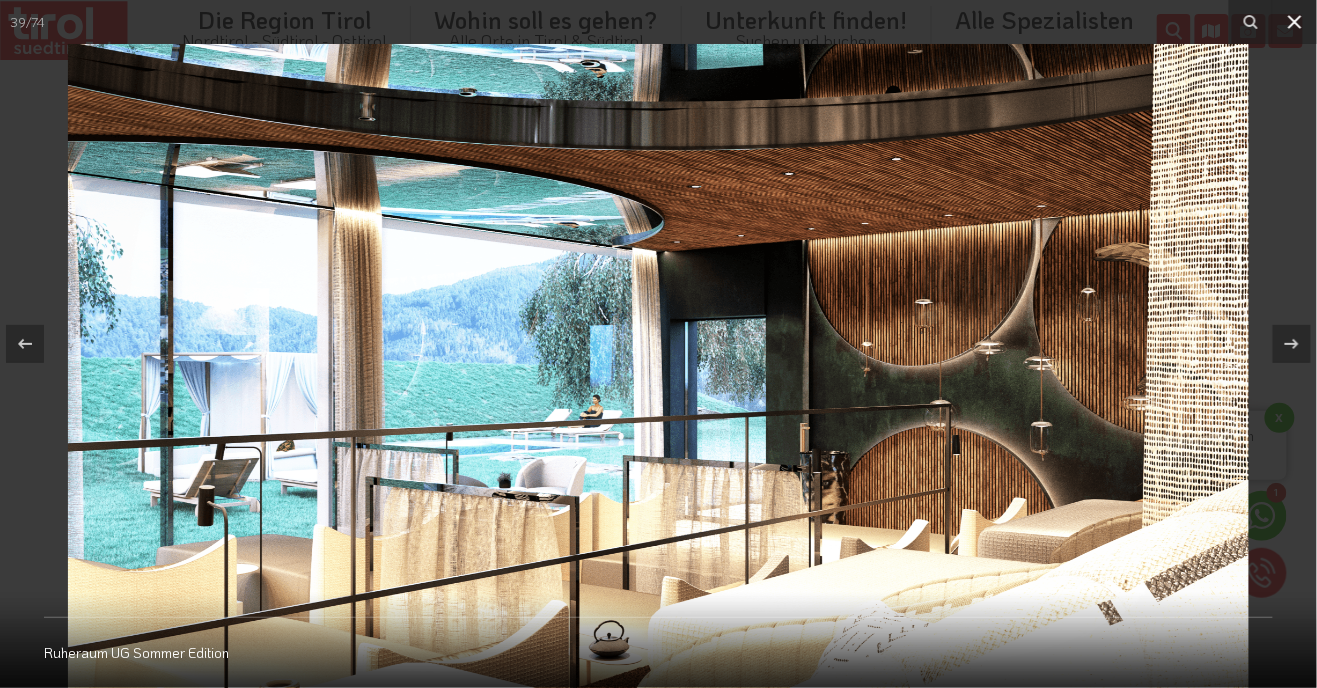 click 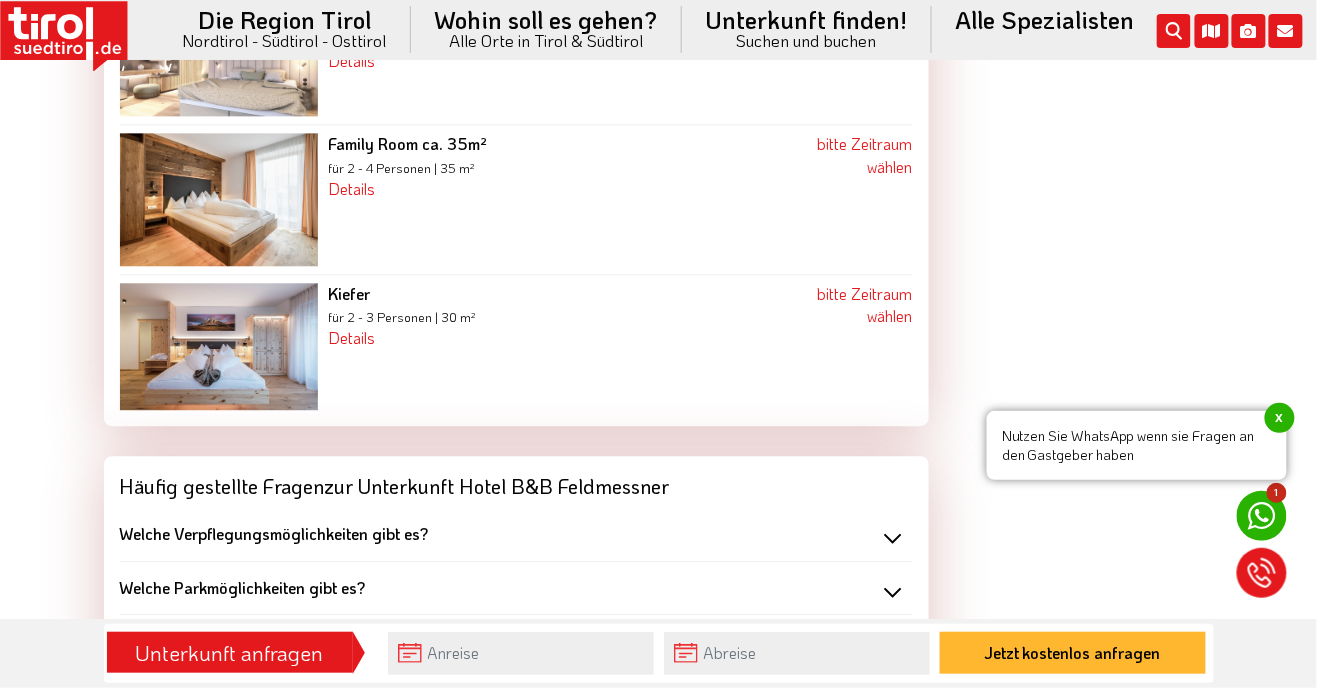 scroll, scrollTop: 3225, scrollLeft: 0, axis: vertical 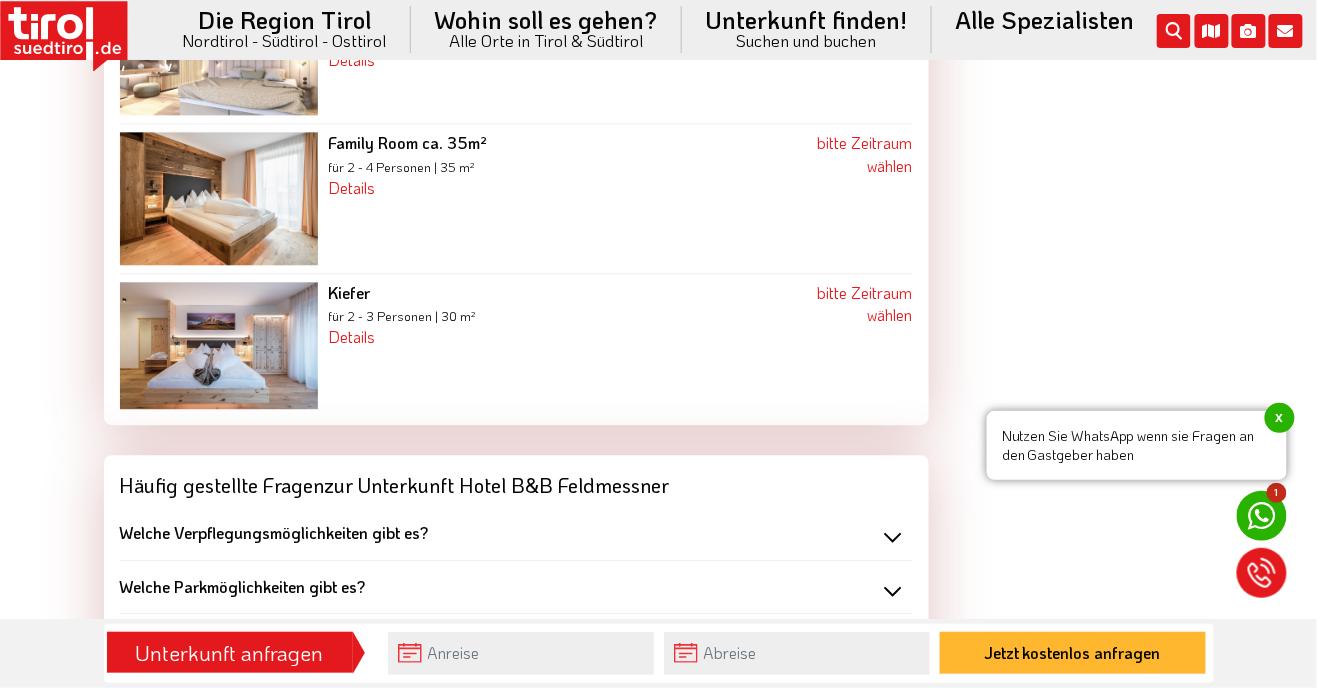 click on "Welche Verpflegungsmöglichkeiten gibt es?" at bounding box center (274, 532) 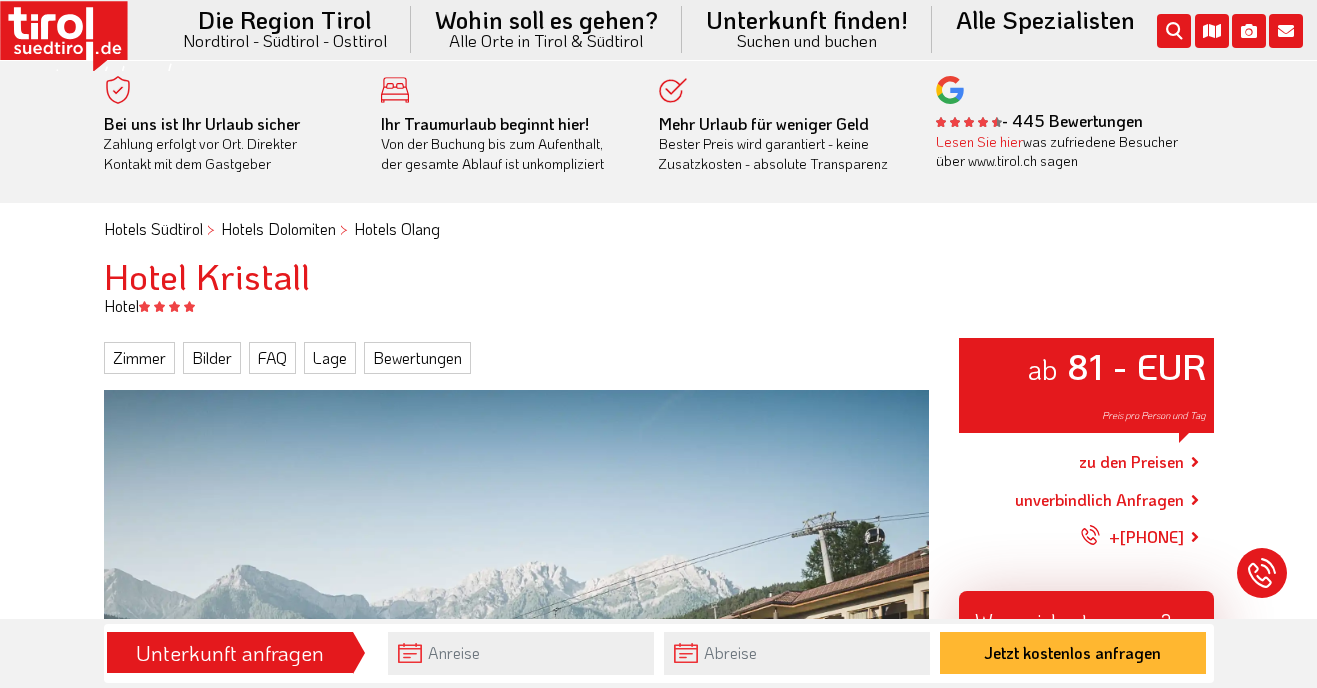 scroll, scrollTop: 0, scrollLeft: 0, axis: both 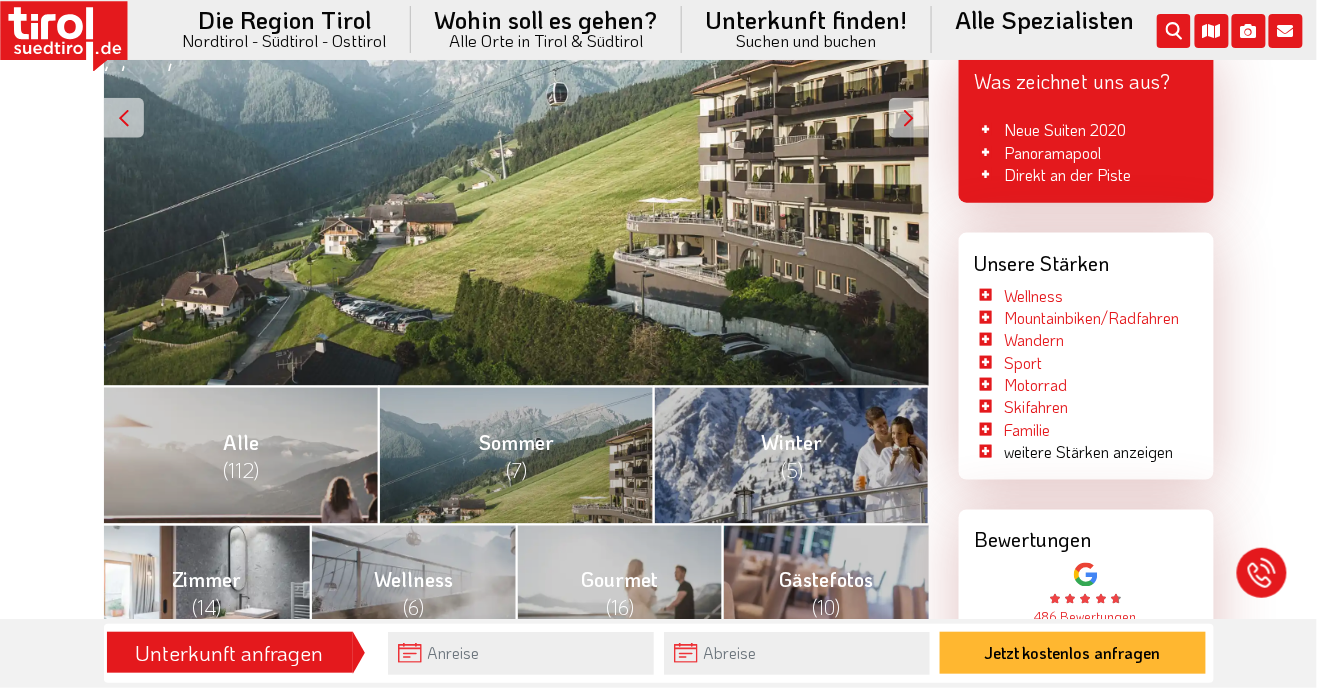 click on "Zimmer   (14)" at bounding box center (207, 593) 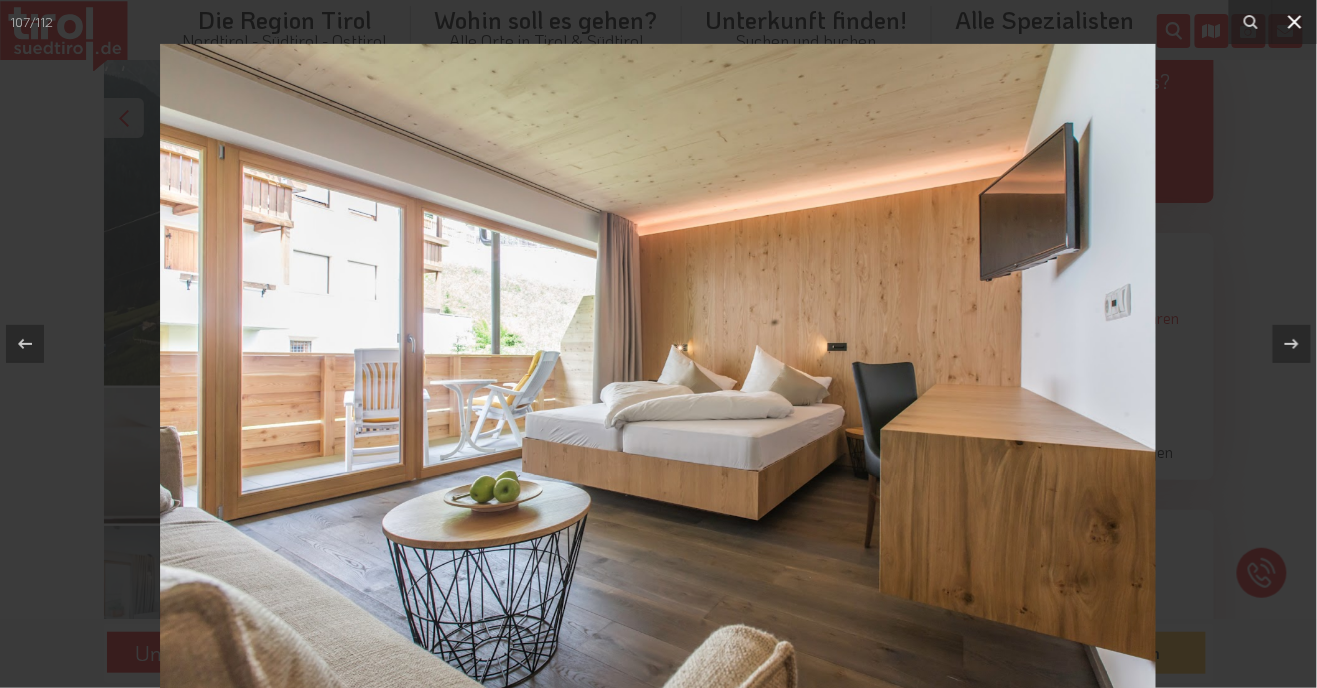 click 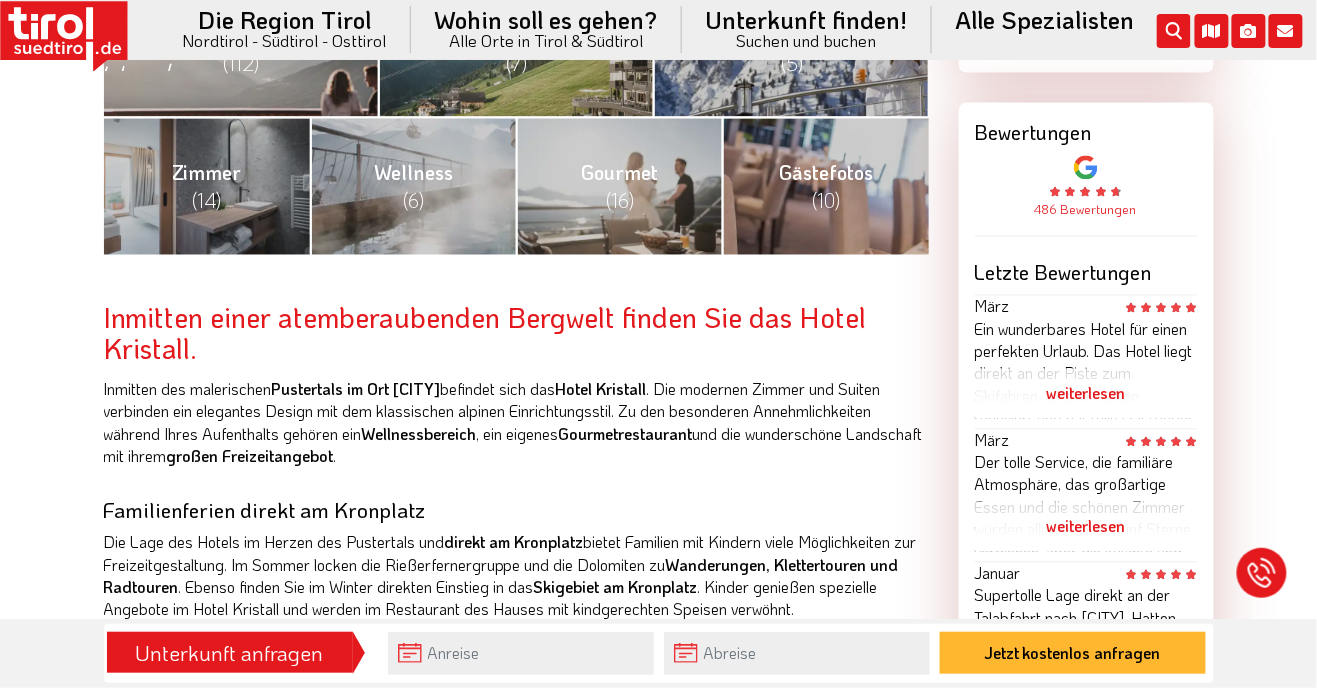click on "Hotels Südtirol   Hotels Dolomiten   Hotels Olang                 Hotel Kristall      Hotel                  Zimmer   Bilder   FAQ   Lage   Bewertungen                 ab   81 - EUR   Preis pro Person und Tag                Alle   (112)                                                                                                                                                                                                                                  Sommer   (7)                                      Winter   (5)                              Zimmer   (14)                                                                  Wellness   (6)                                  Gourmet   (16)                                                                          Gästefotos   (10)                                                                             Jetzt kostenlos anfragen                     Inmitten einer atemberaubenden Bergwelt finden Sie das Hotel Kristall.   Inmitten des malerischen  ." at bounding box center (658, 2265) 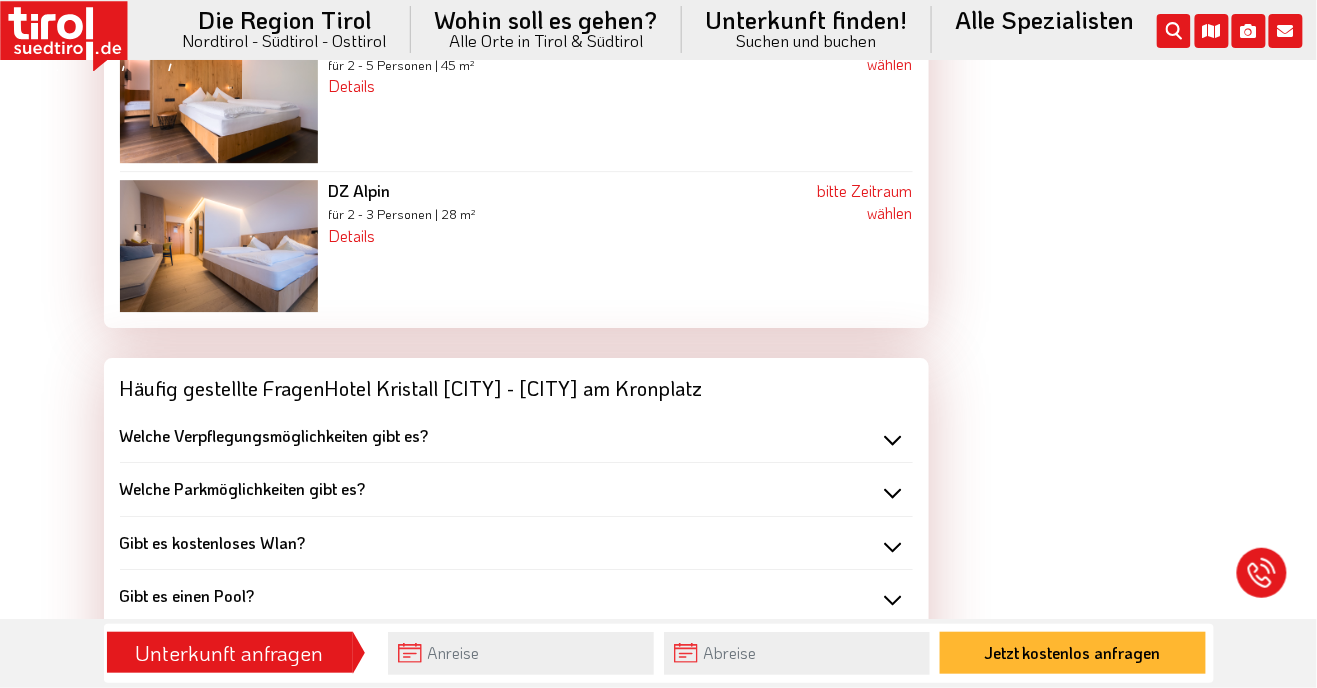 scroll, scrollTop: 3576, scrollLeft: 0, axis: vertical 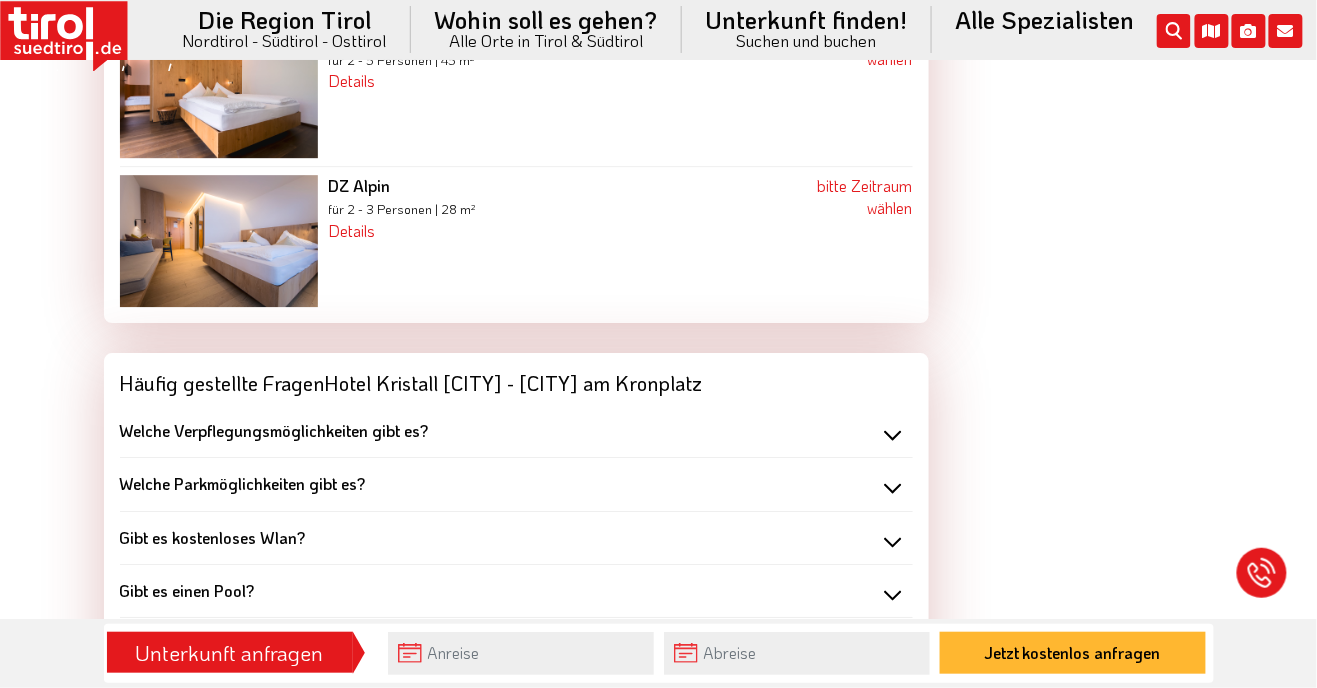 click on "Welche Verpflegungsmöglichkeiten gibt es?" at bounding box center (274, 430) 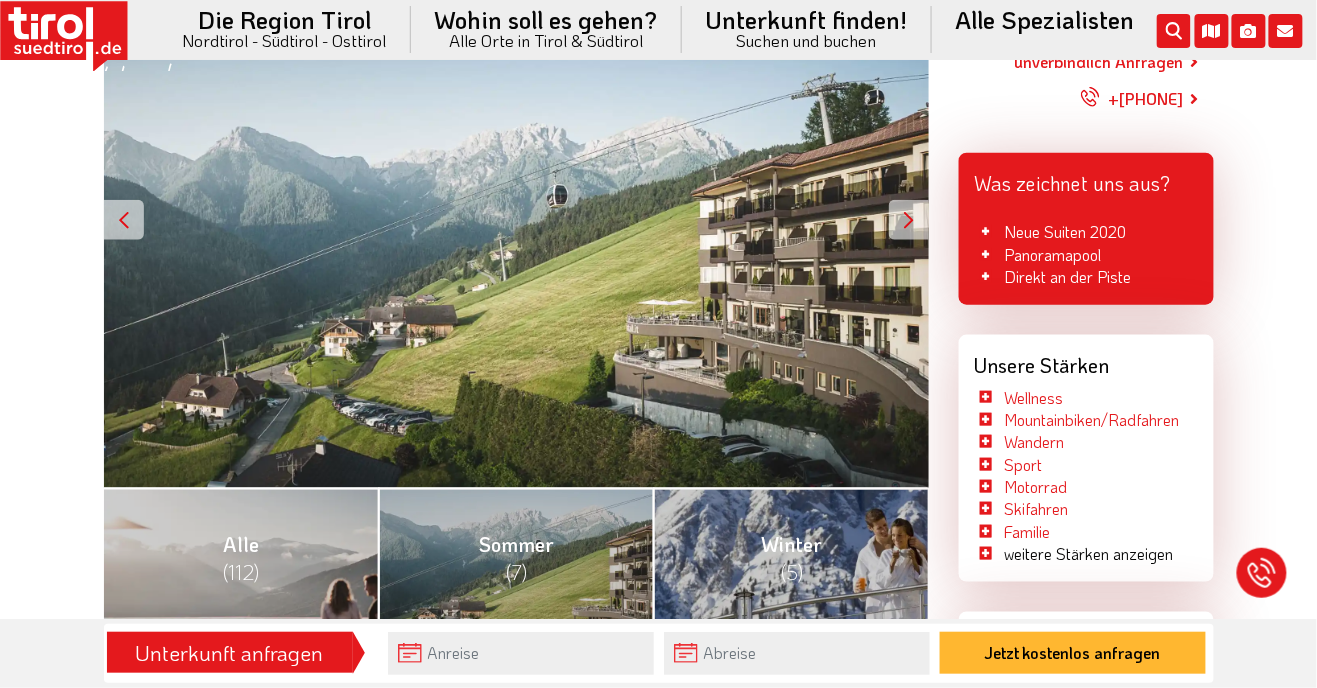 scroll, scrollTop: 436, scrollLeft: 0, axis: vertical 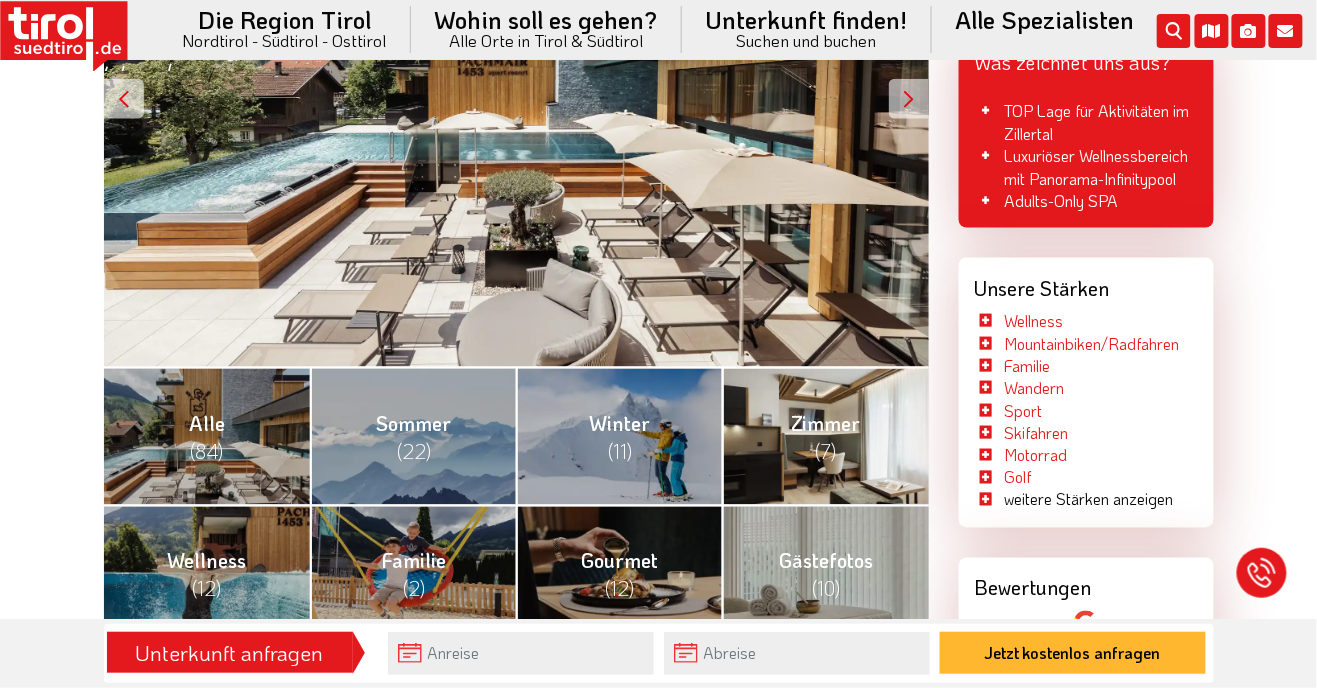 click on "Zimmer   (7)" at bounding box center (825, 436) 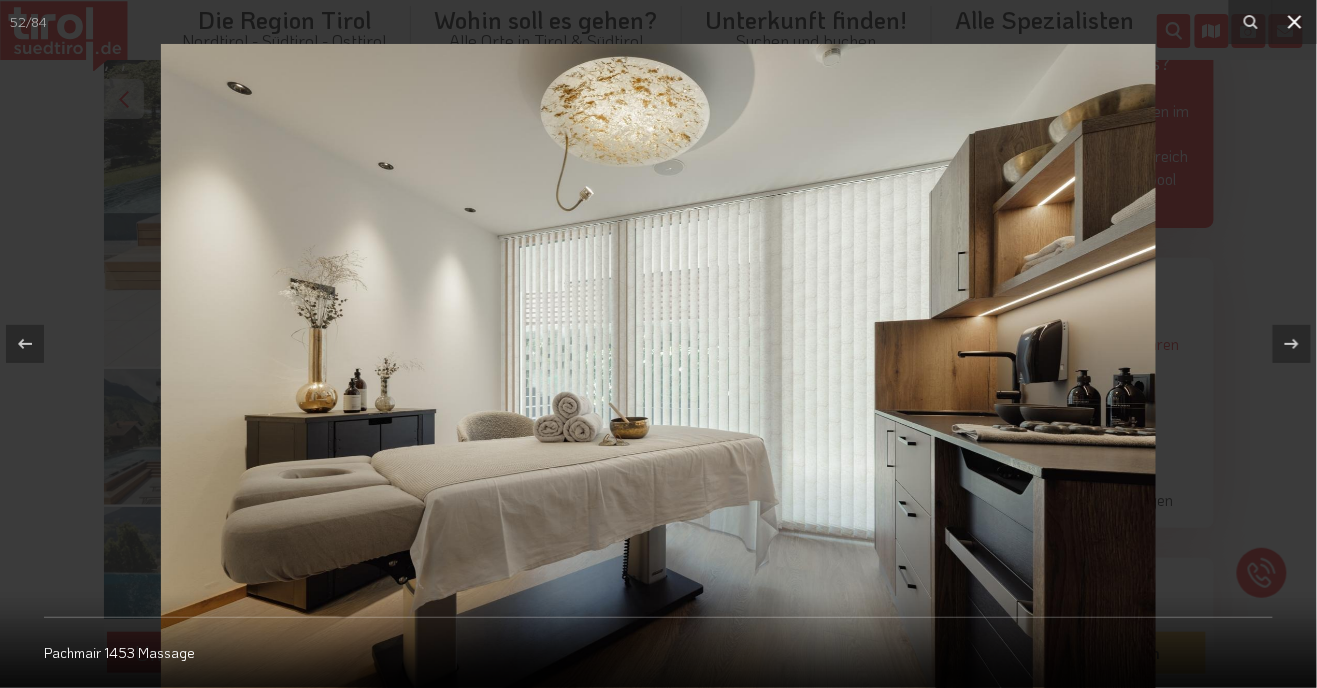 click 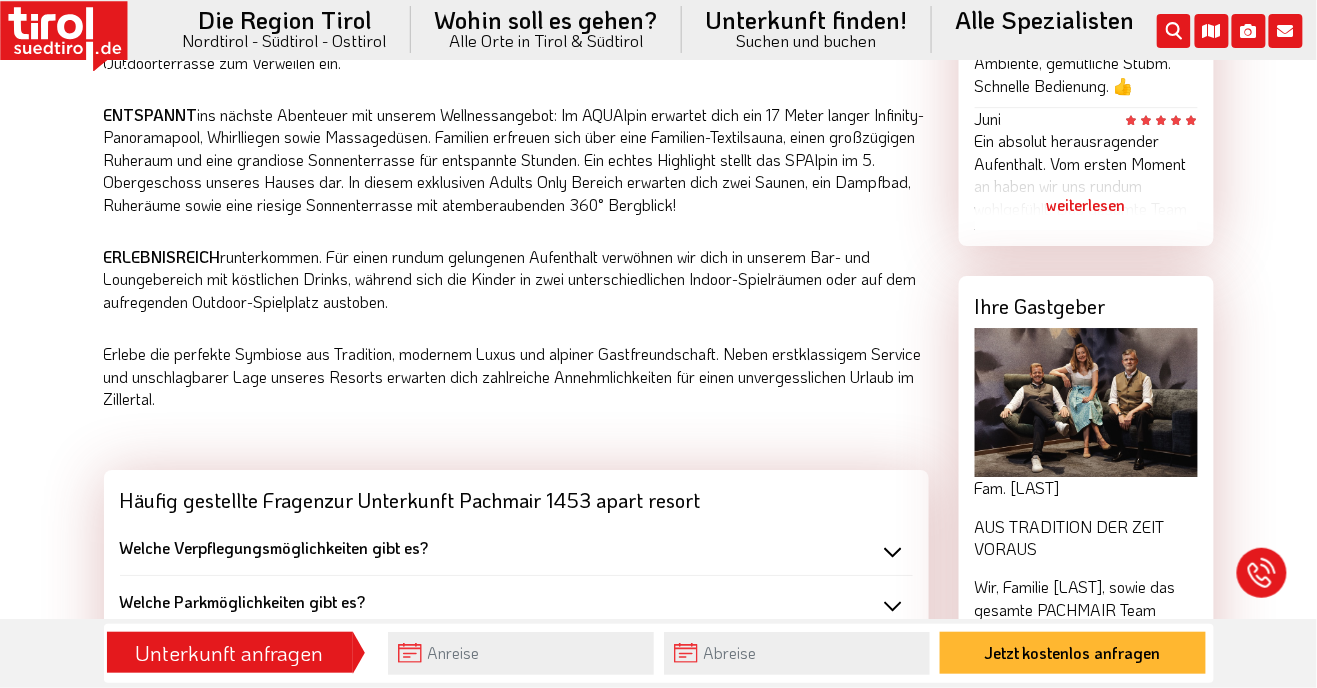 scroll, scrollTop: 1608, scrollLeft: 0, axis: vertical 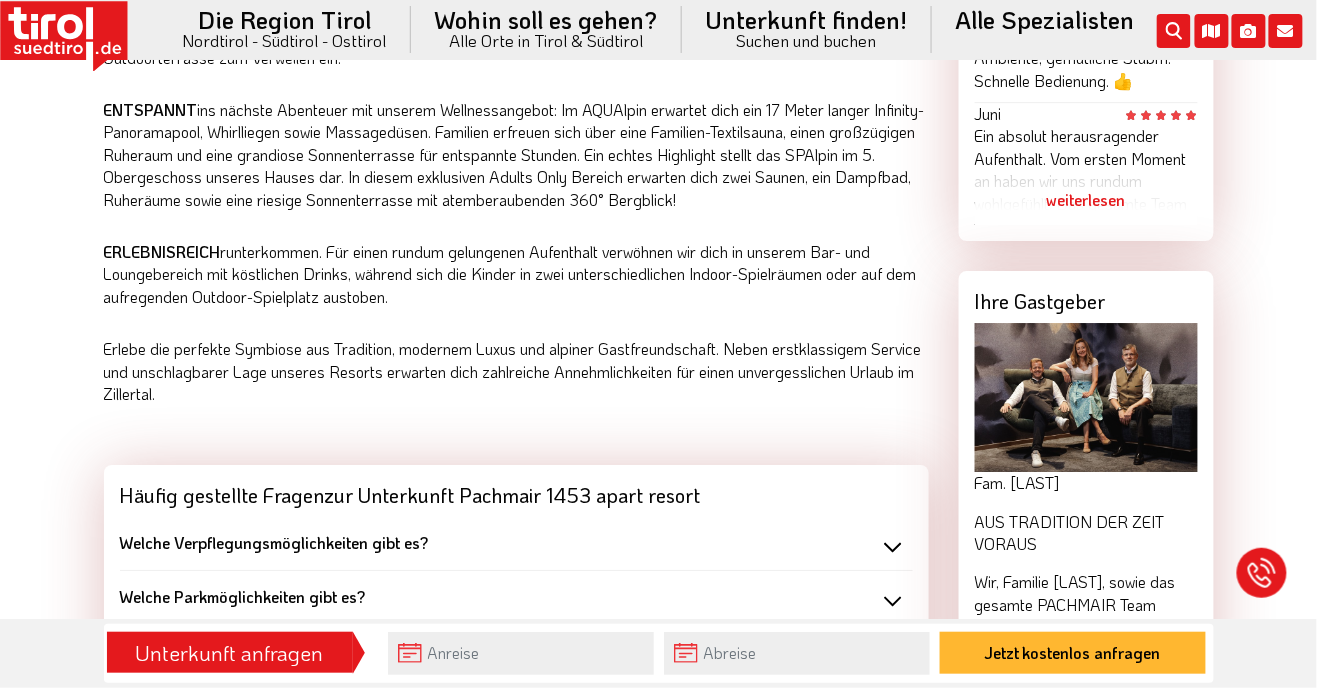 click on "Welche Verpflegungsmöglichkeiten gibt es?" at bounding box center [274, 542] 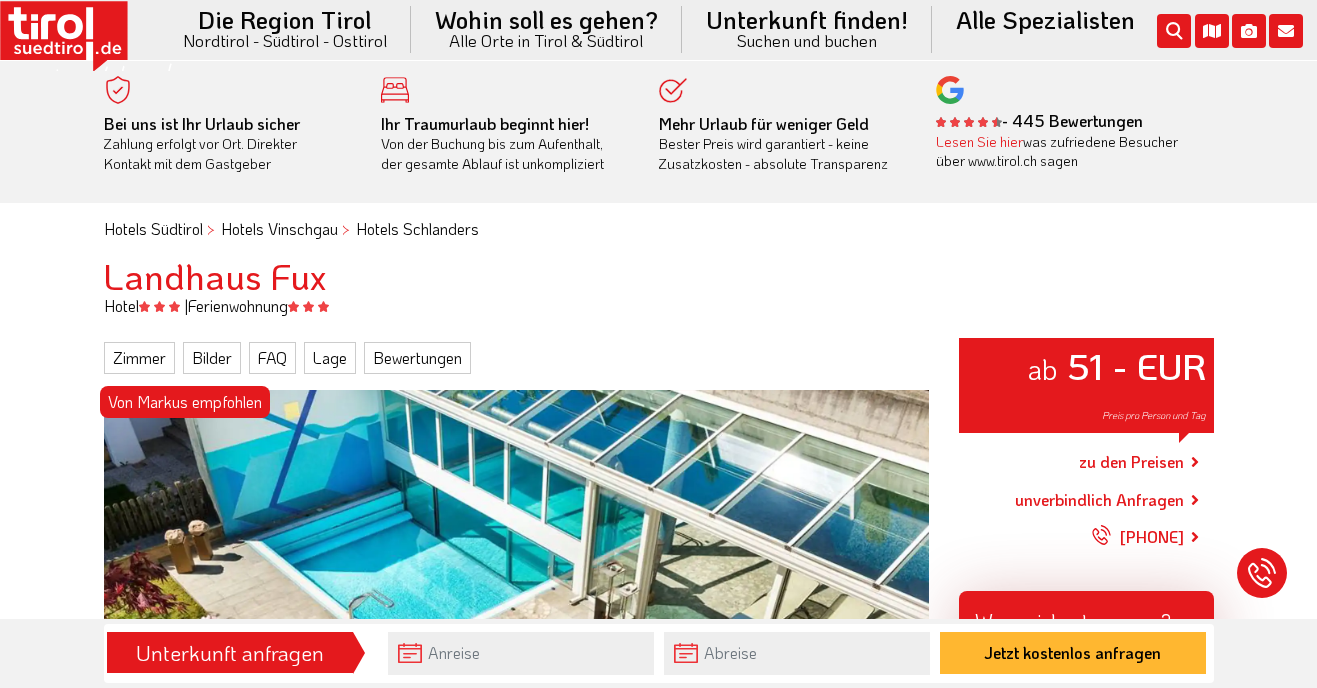 scroll, scrollTop: 0, scrollLeft: 0, axis: both 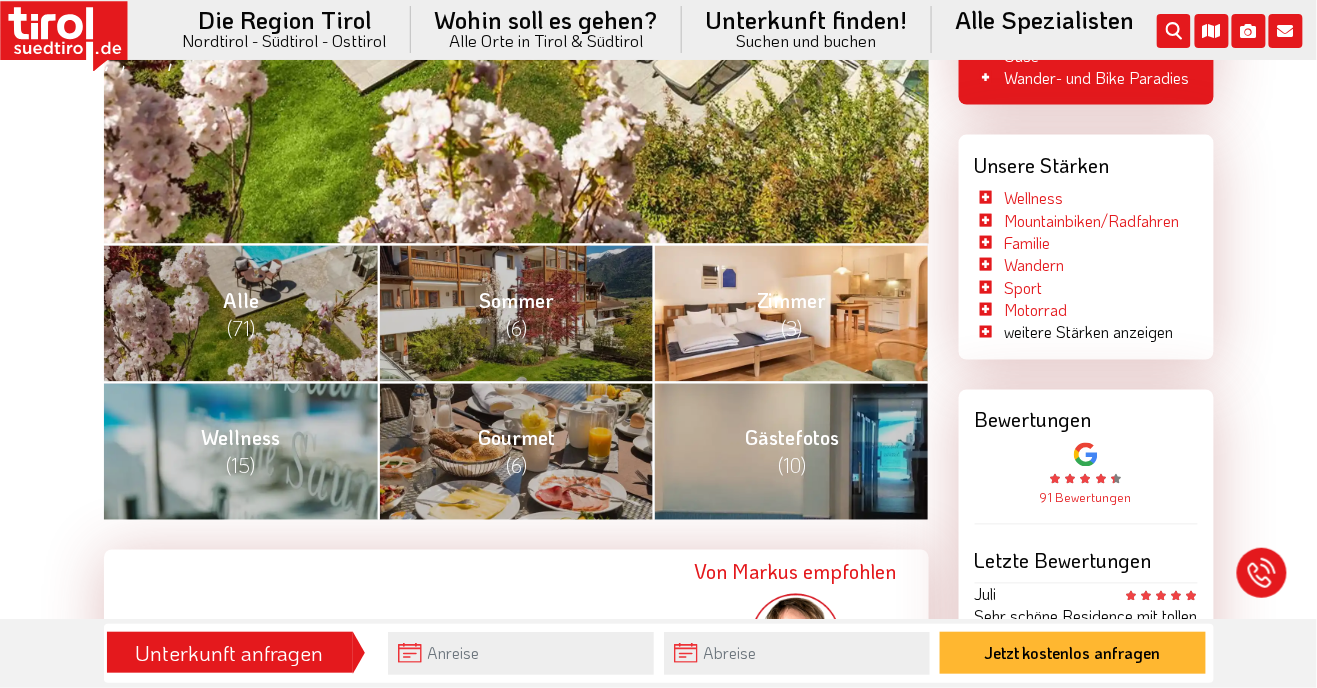 click on "(3)" at bounding box center (791, 328) 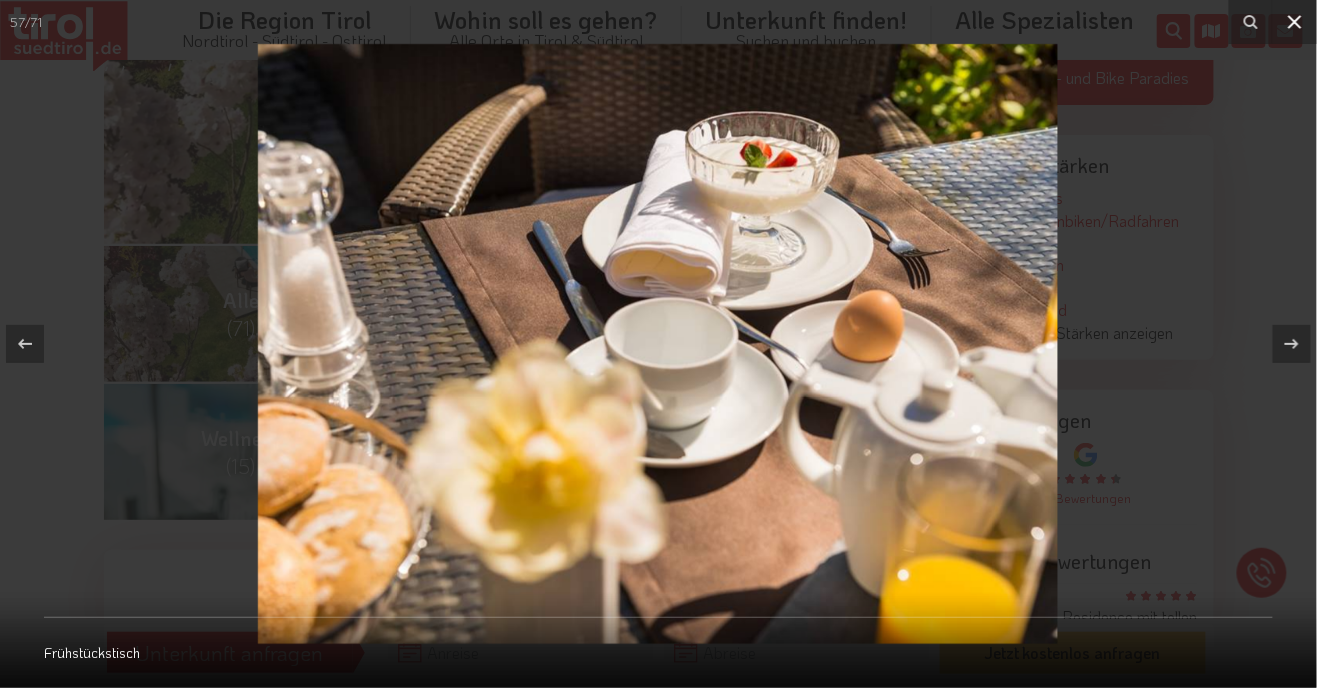 click 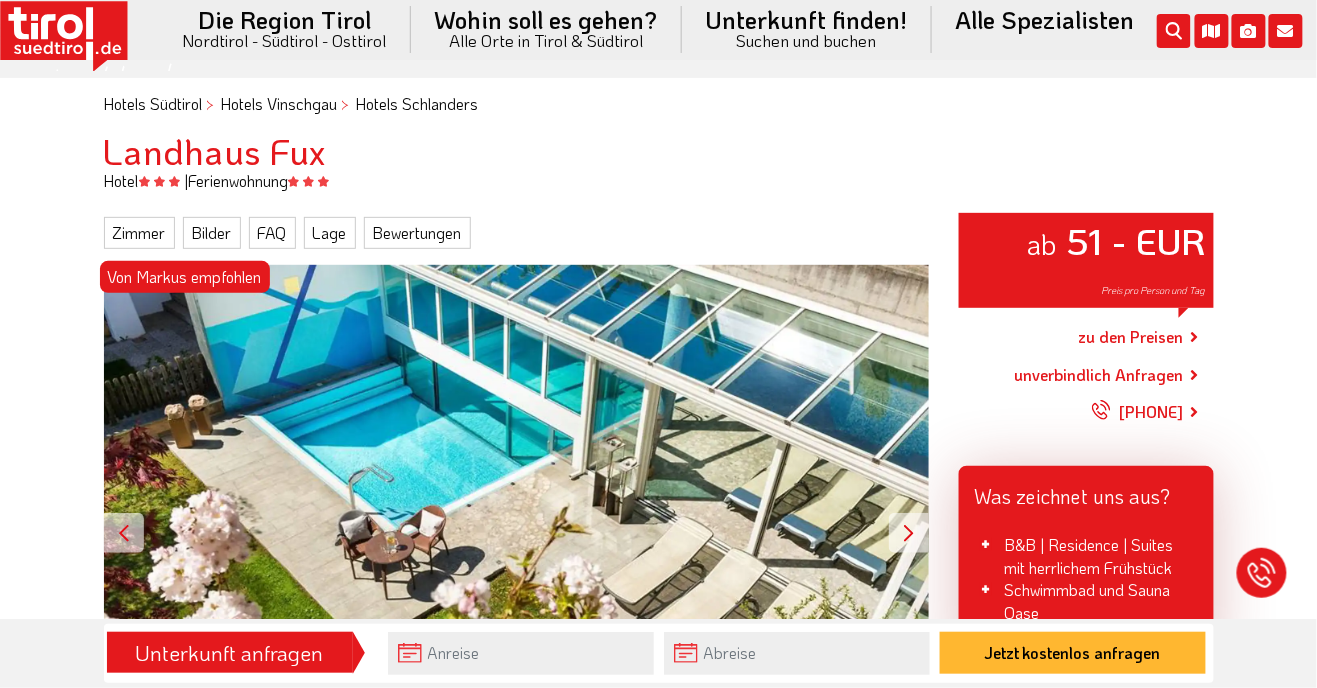 scroll, scrollTop: 113, scrollLeft: 0, axis: vertical 